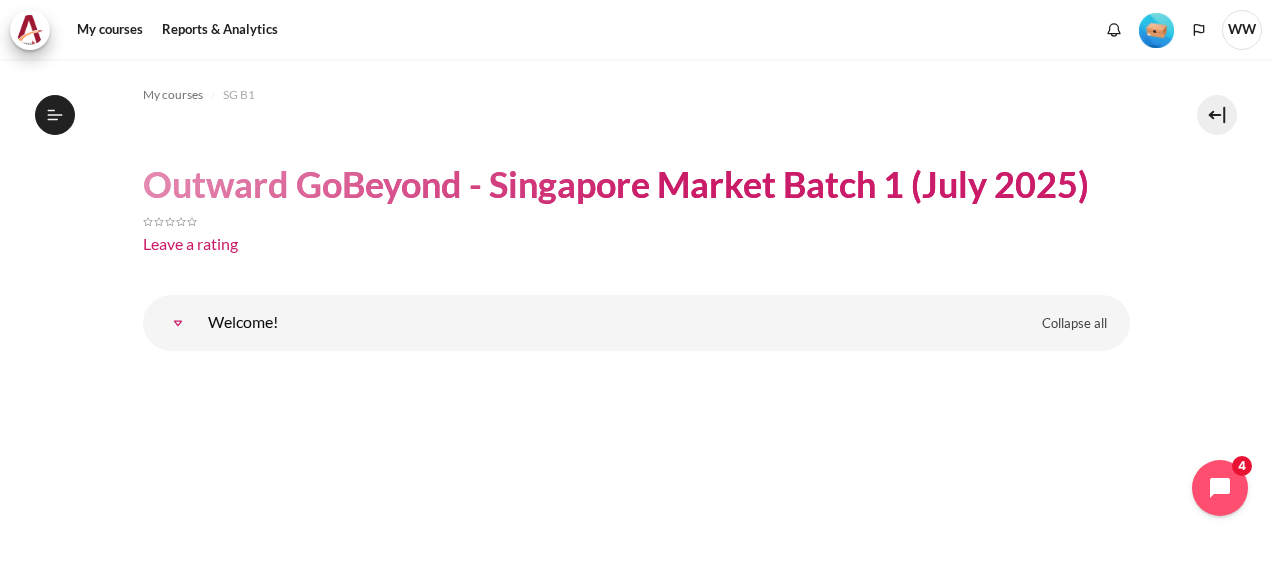 scroll, scrollTop: 0, scrollLeft: 0, axis: both 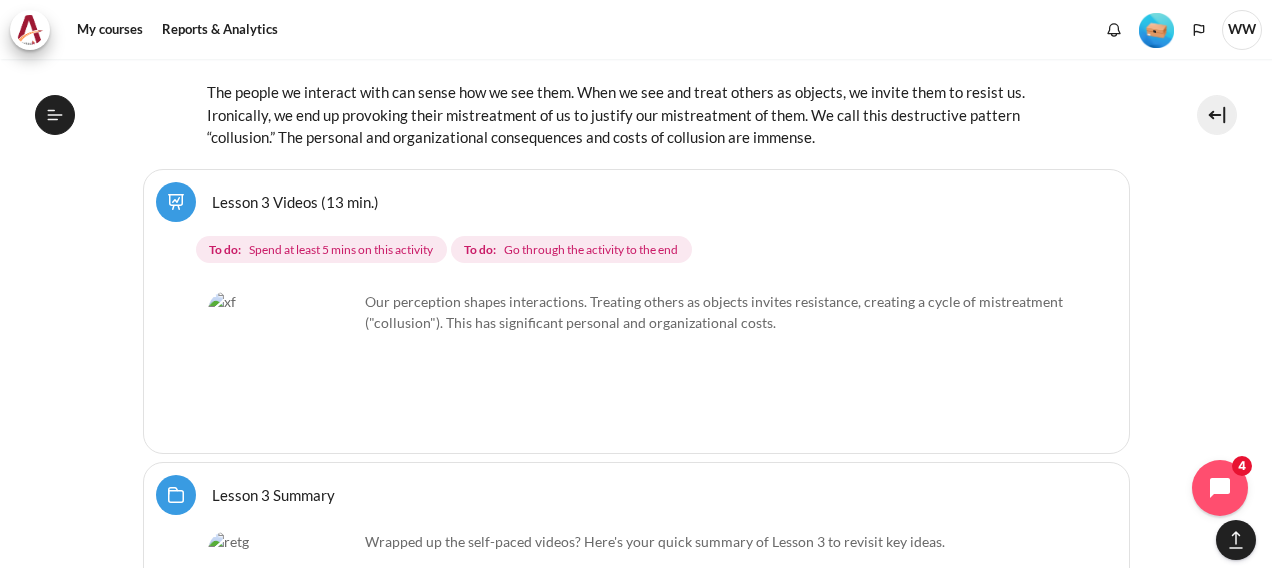 click at bounding box center (283, 366) 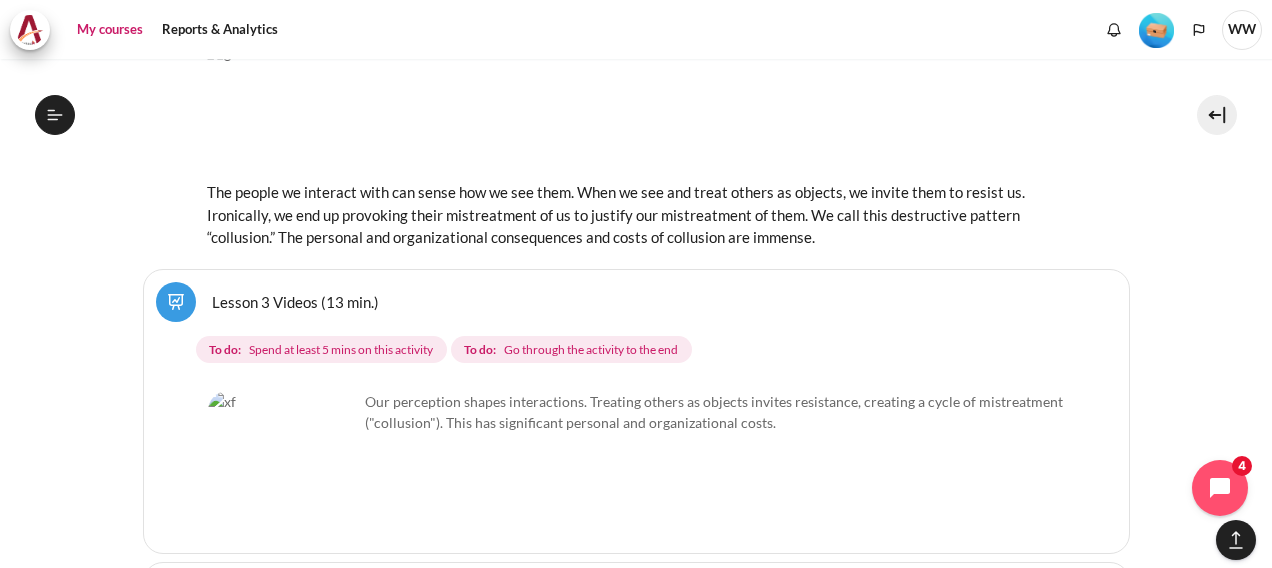 click on "My courses" at bounding box center (110, 30) 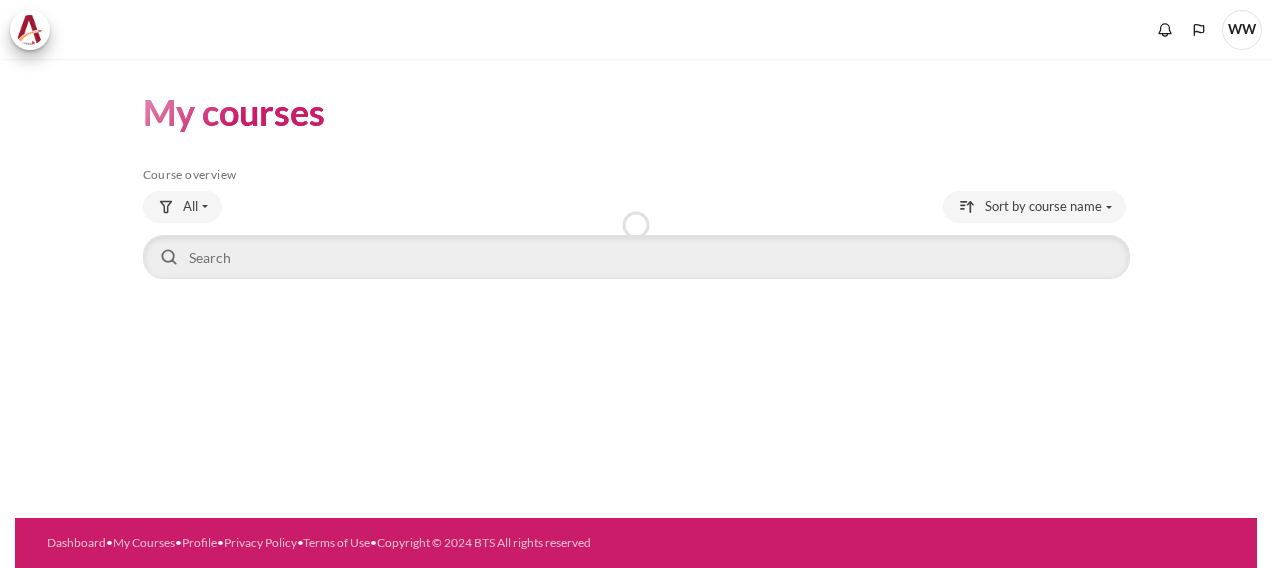 scroll, scrollTop: 0, scrollLeft: 0, axis: both 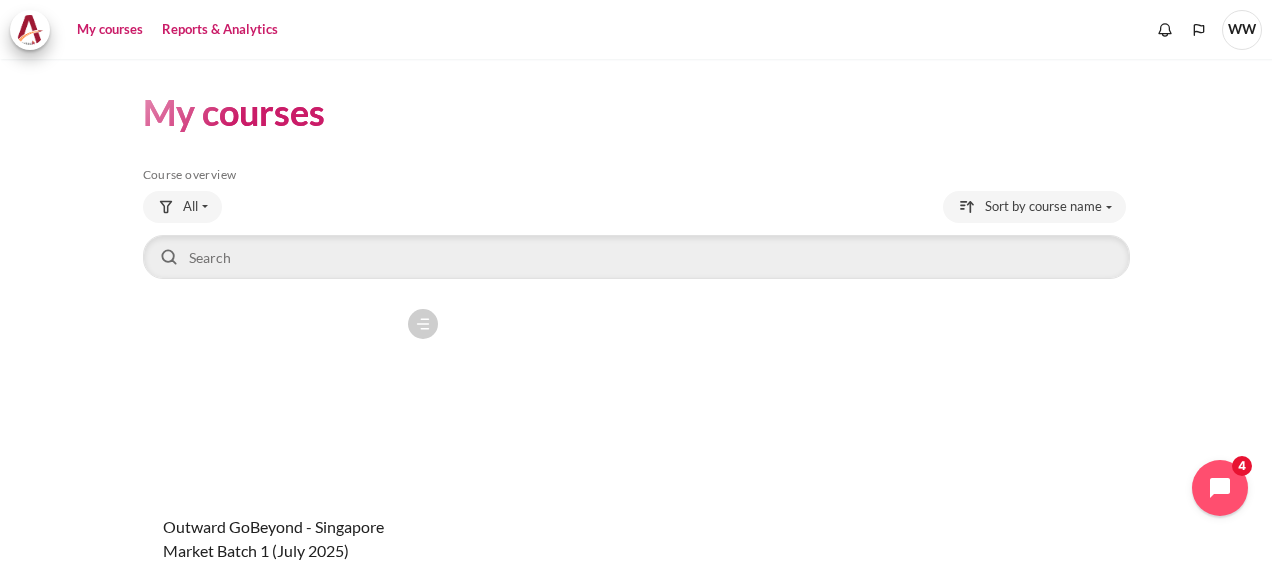 click on "Reports & Analytics" at bounding box center [220, 30] 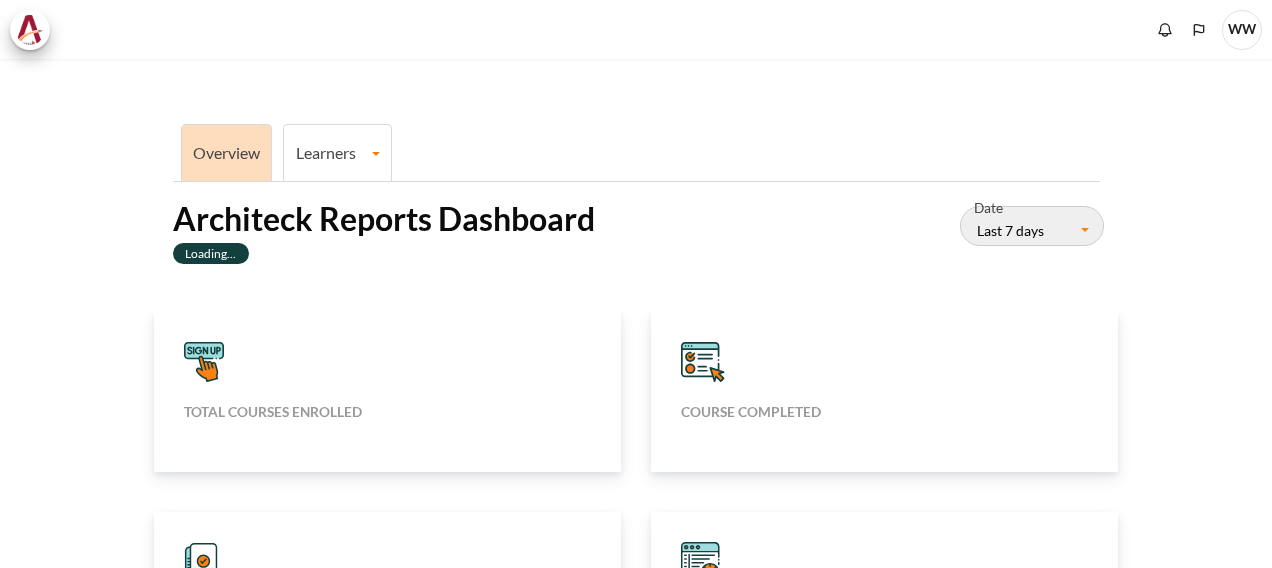 scroll, scrollTop: 0, scrollLeft: 0, axis: both 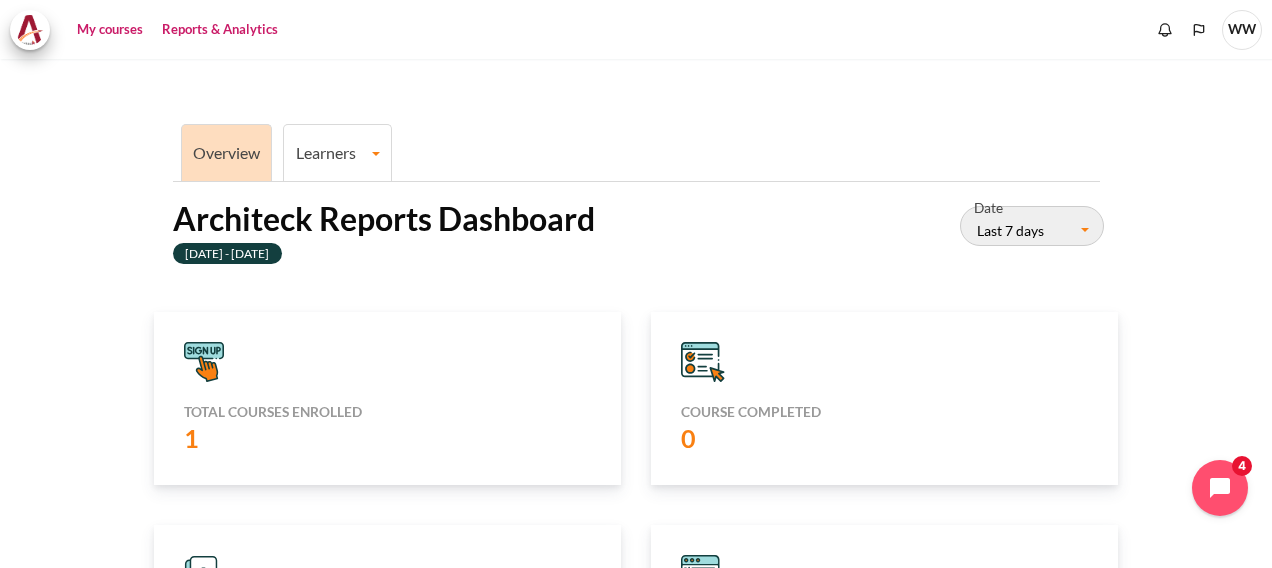 click on "My courses" at bounding box center (110, 30) 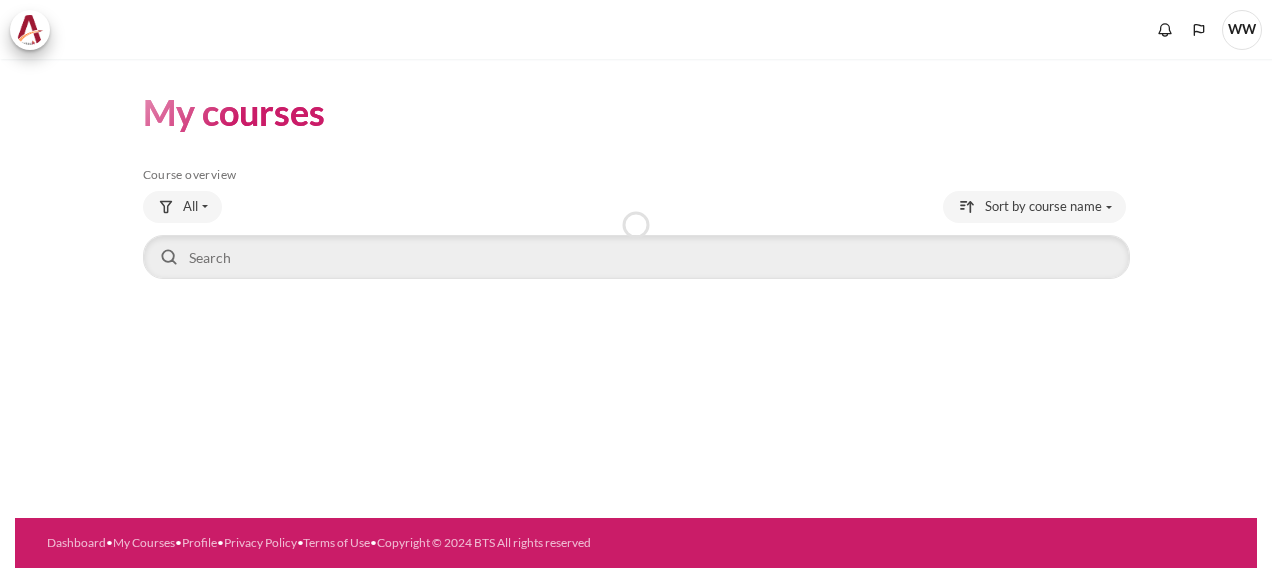 scroll, scrollTop: 0, scrollLeft: 0, axis: both 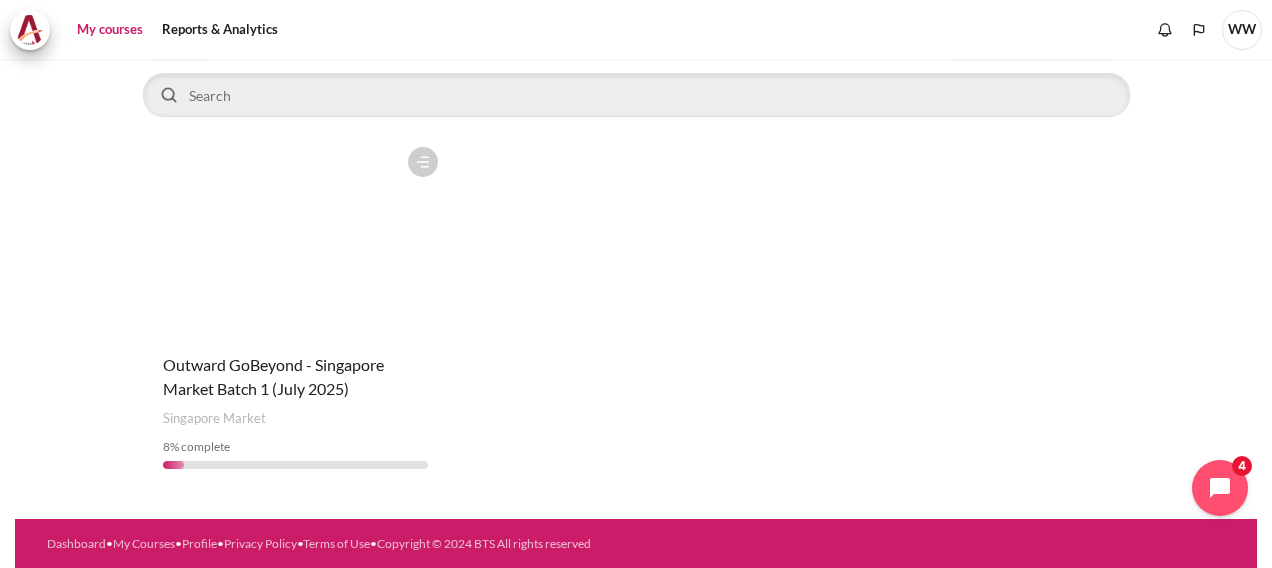 click at bounding box center (295, 237) 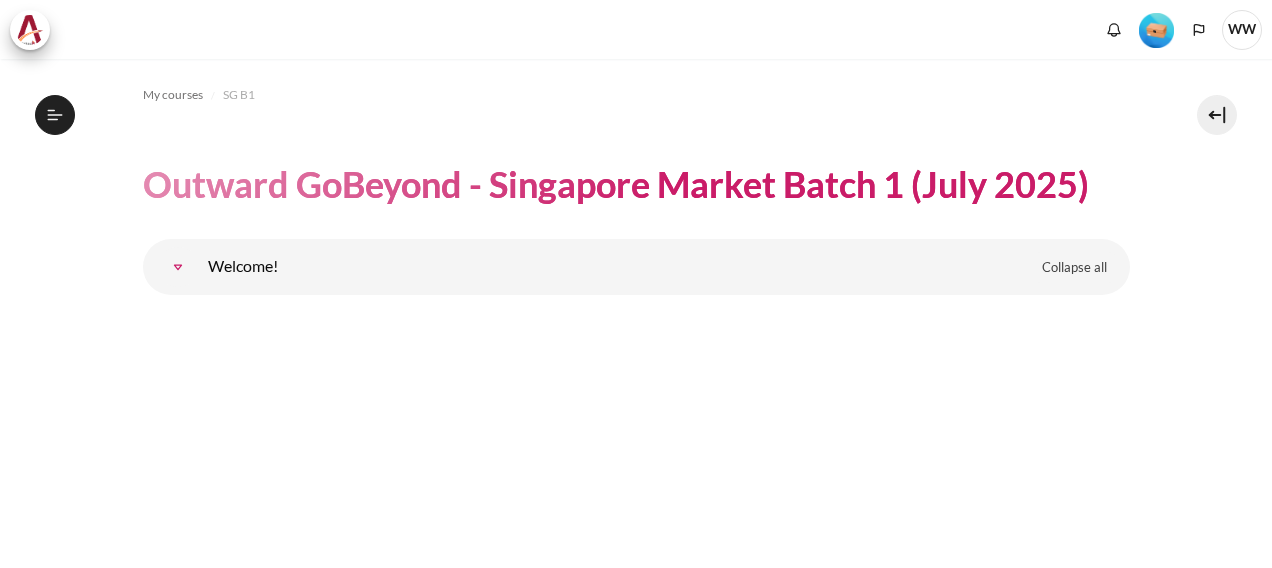 scroll, scrollTop: 0, scrollLeft: 0, axis: both 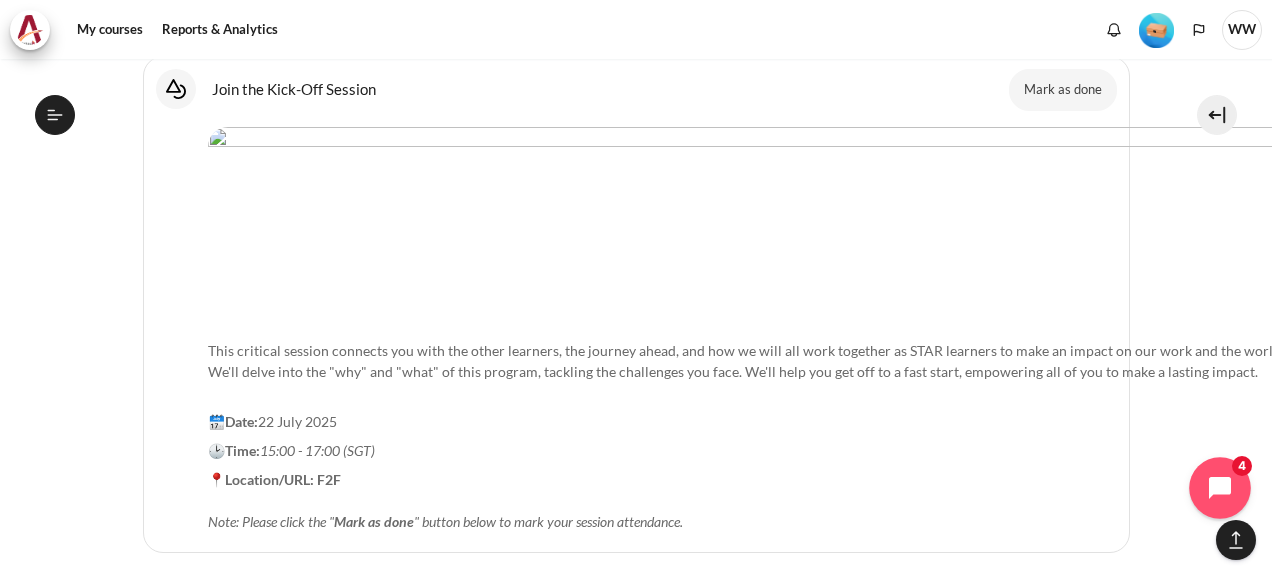 click 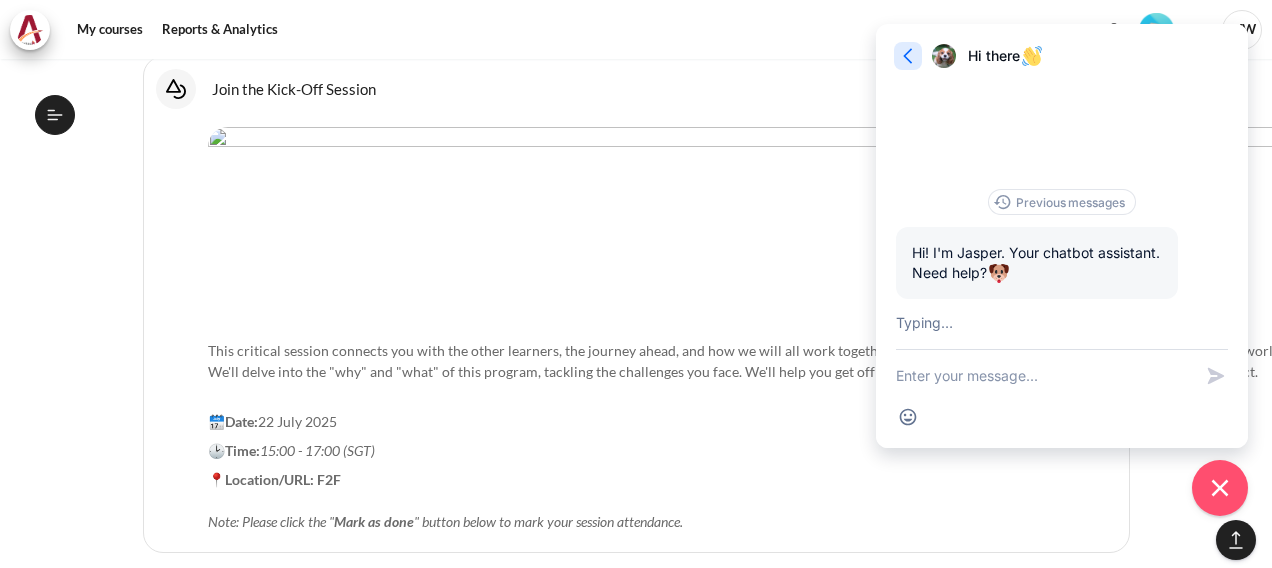 click 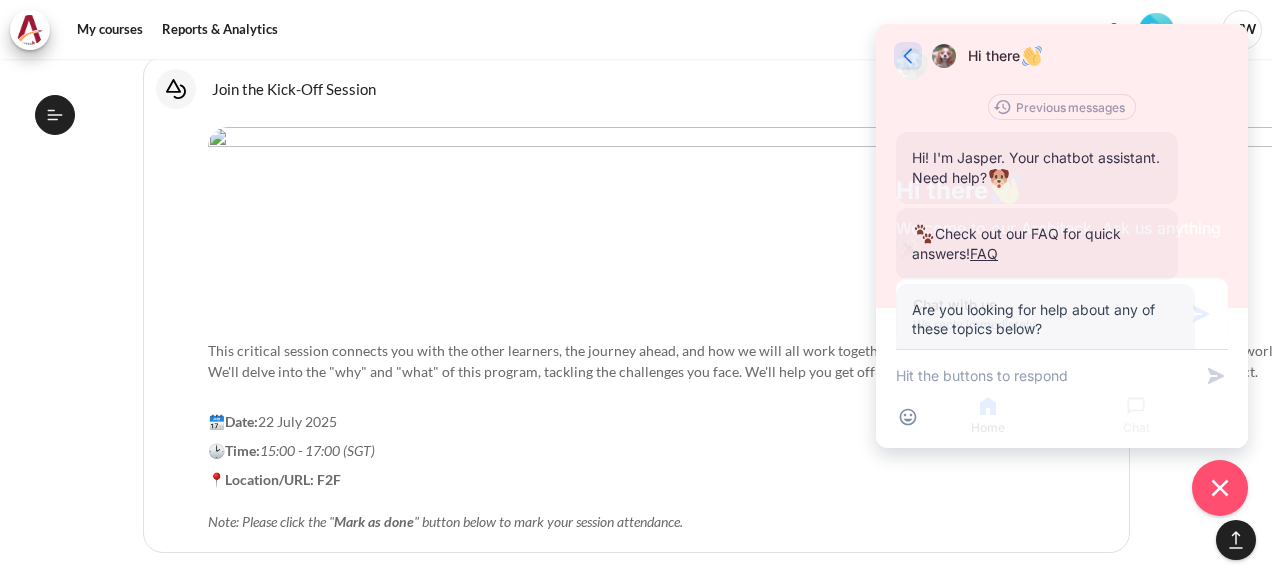 scroll, scrollTop: 117, scrollLeft: 0, axis: vertical 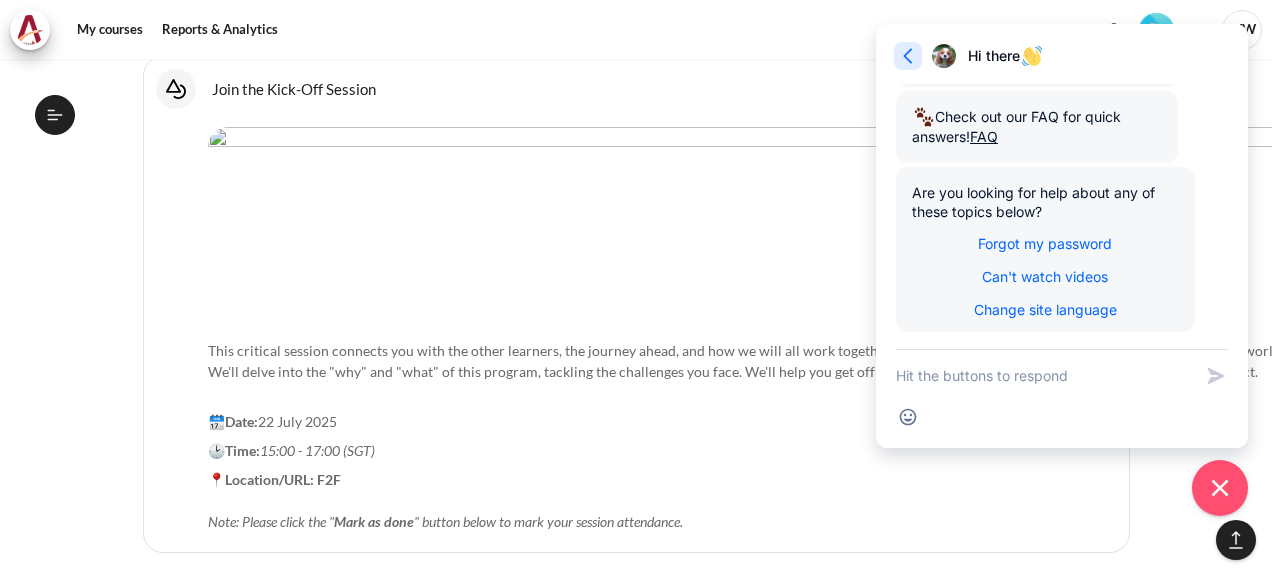 click 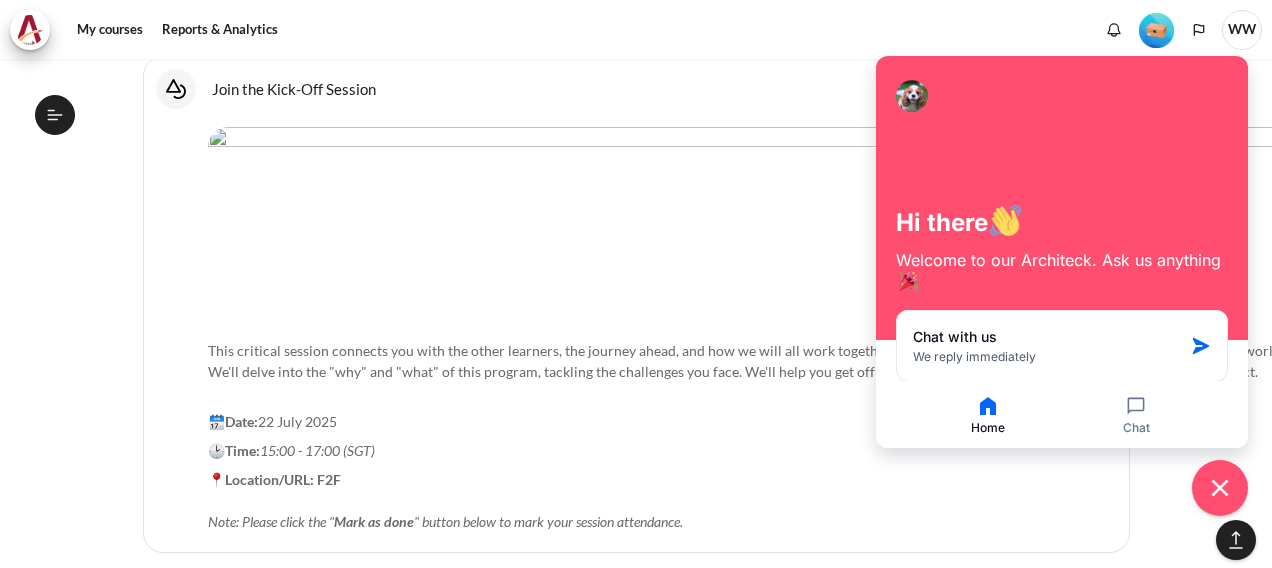 click 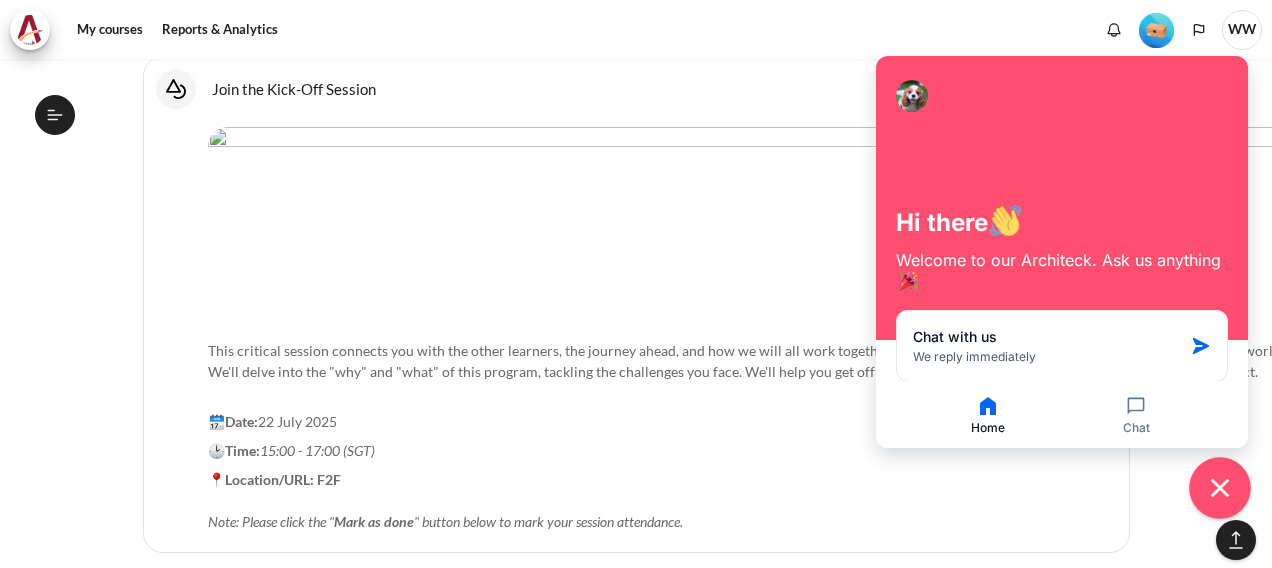 click 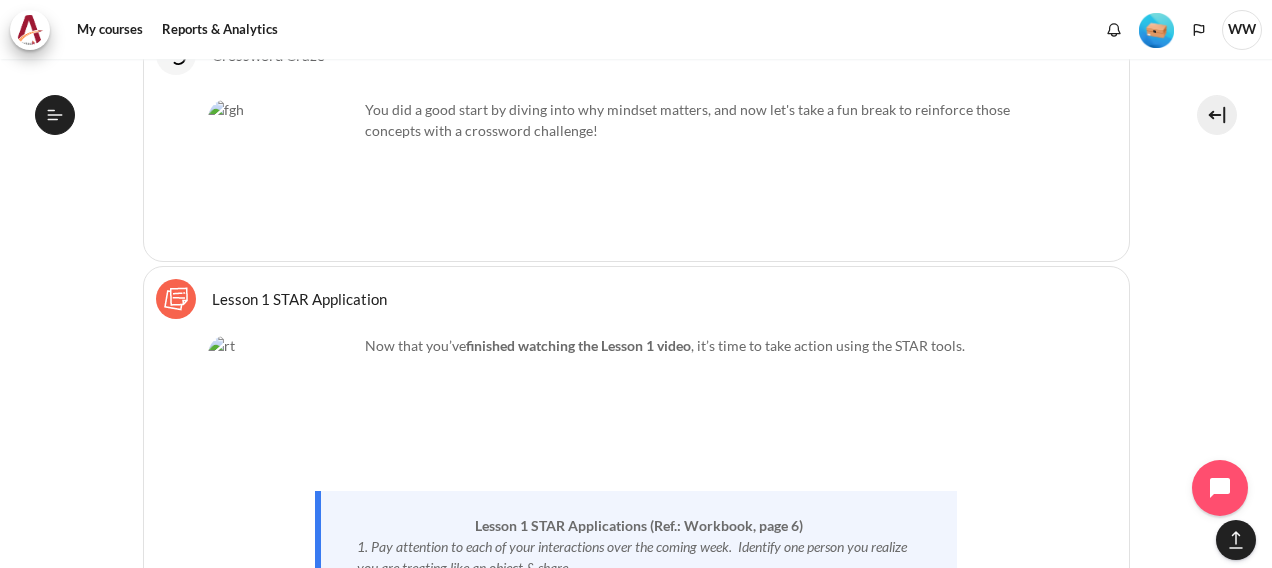 scroll, scrollTop: 4600, scrollLeft: 0, axis: vertical 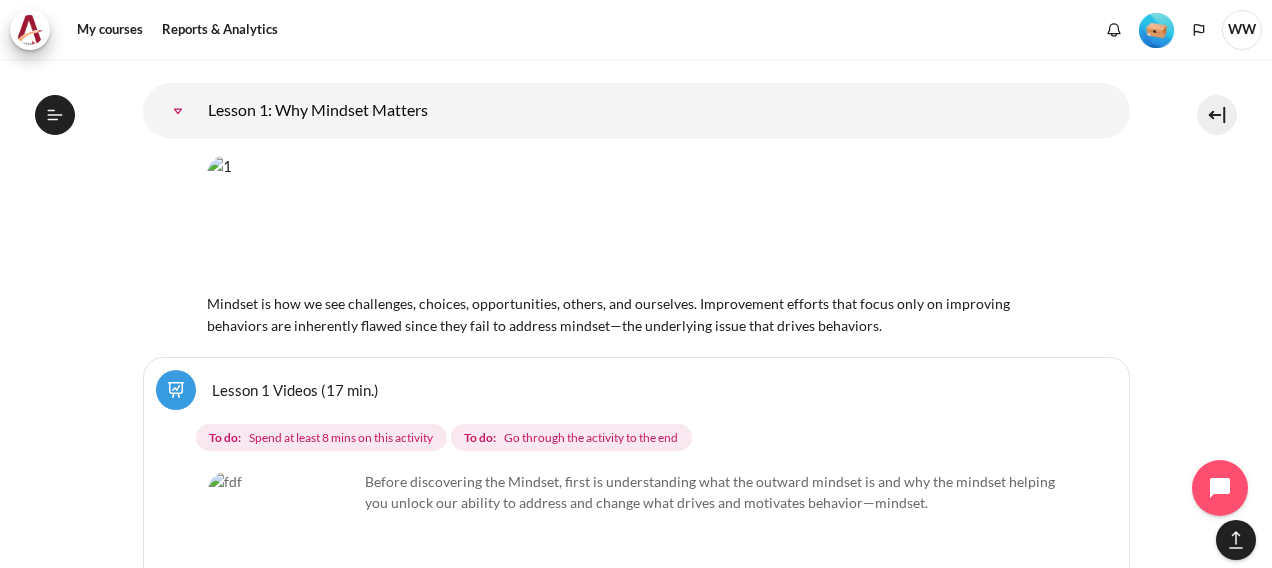 click at bounding box center [283, 546] 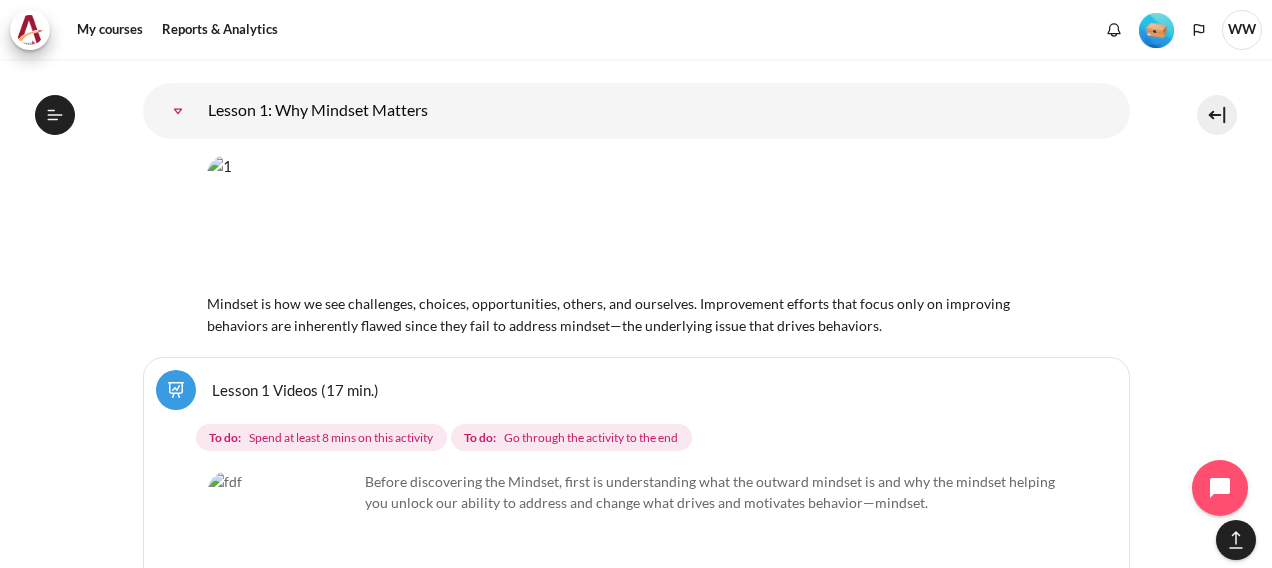 click at bounding box center (636, 222) 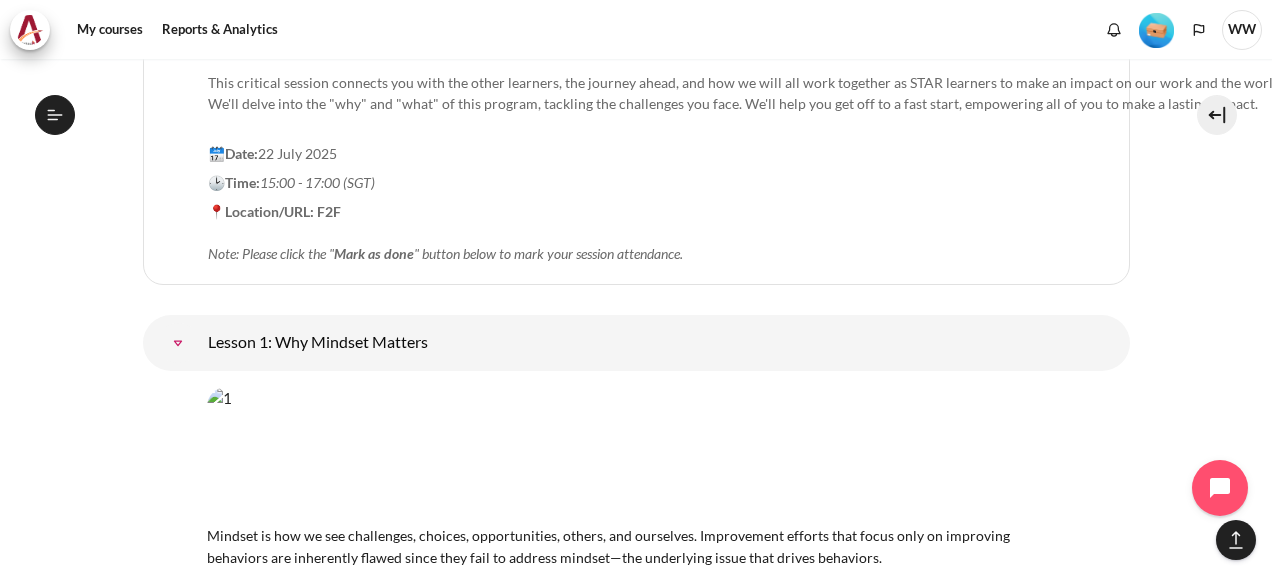 scroll, scrollTop: 2700, scrollLeft: 0, axis: vertical 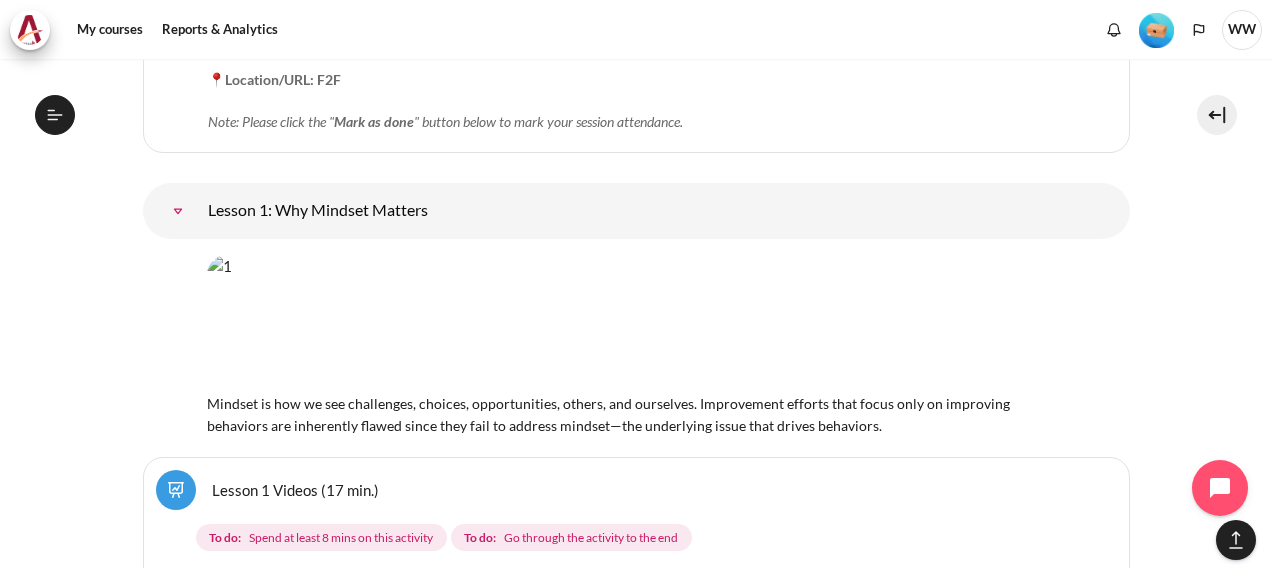 click on "Spend at least 8 mins on this activity" at bounding box center [341, 538] 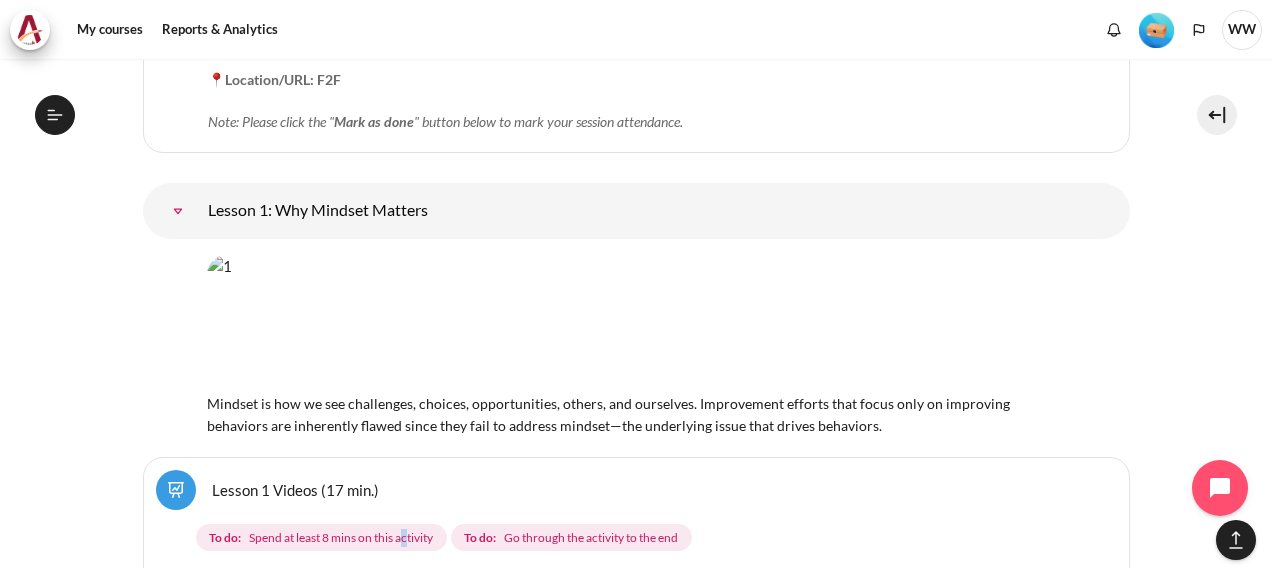 click on "WW" at bounding box center (1242, 30) 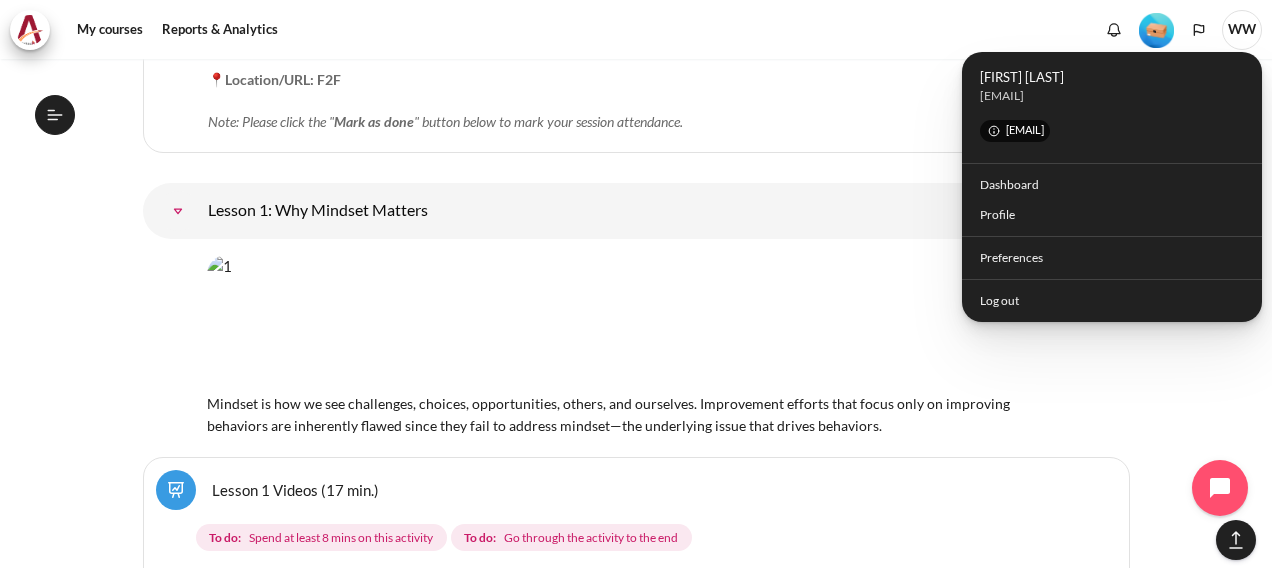 click on "Select topic Lesson 1: Why Mindset Matters" at bounding box center (636, 1110) 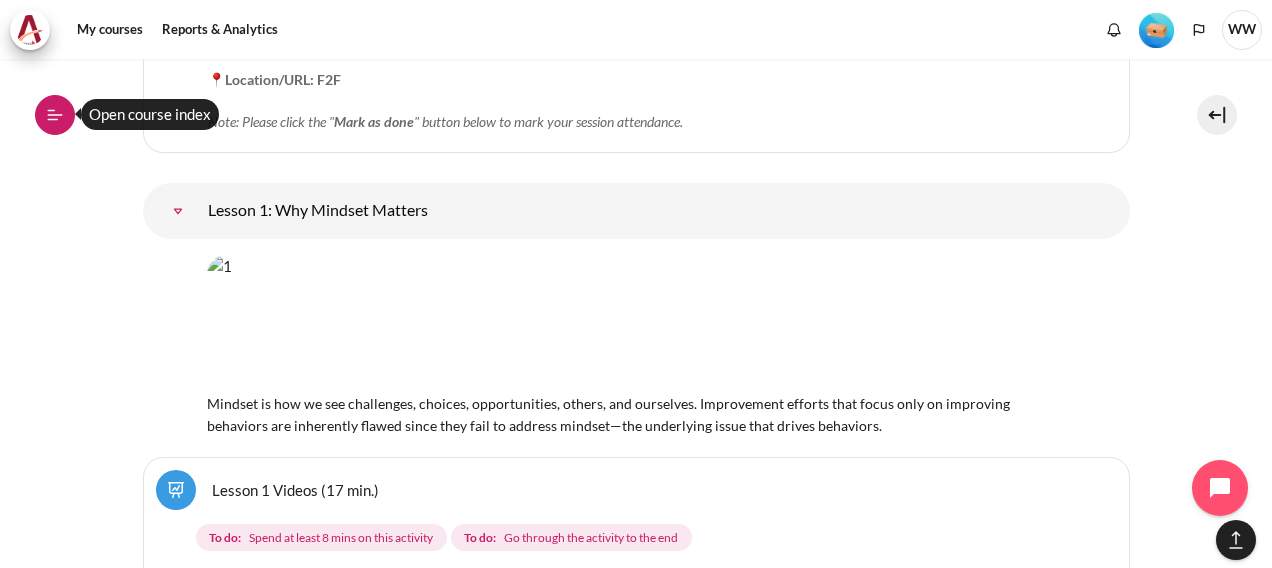 click 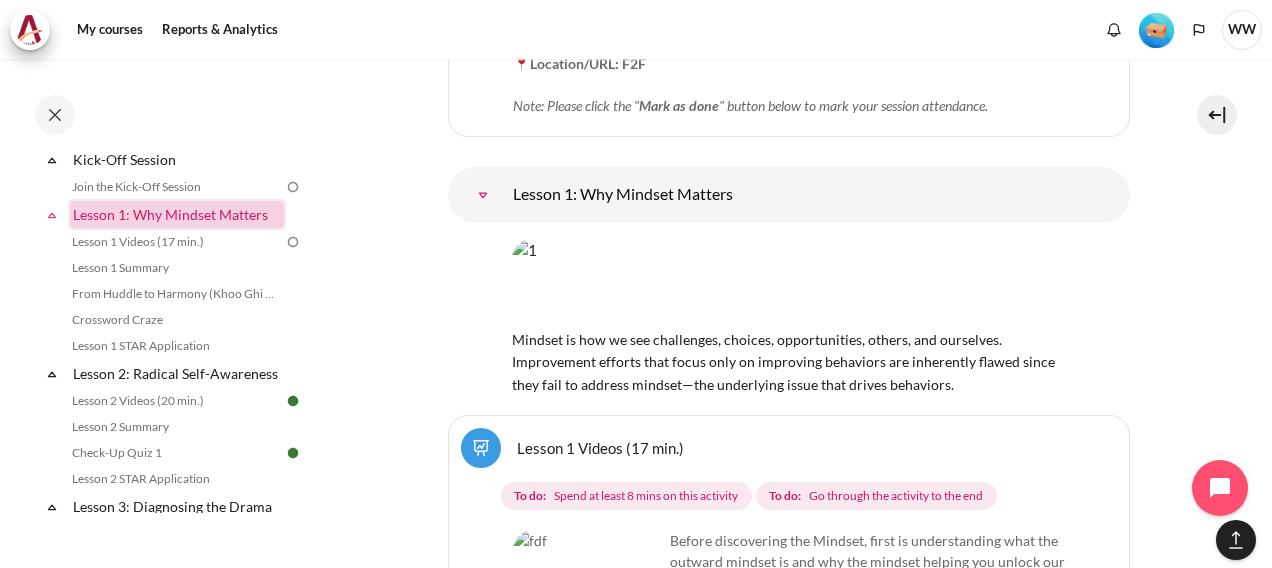 click on "Lesson 1: Why Mindset Matters" at bounding box center (177, 214) 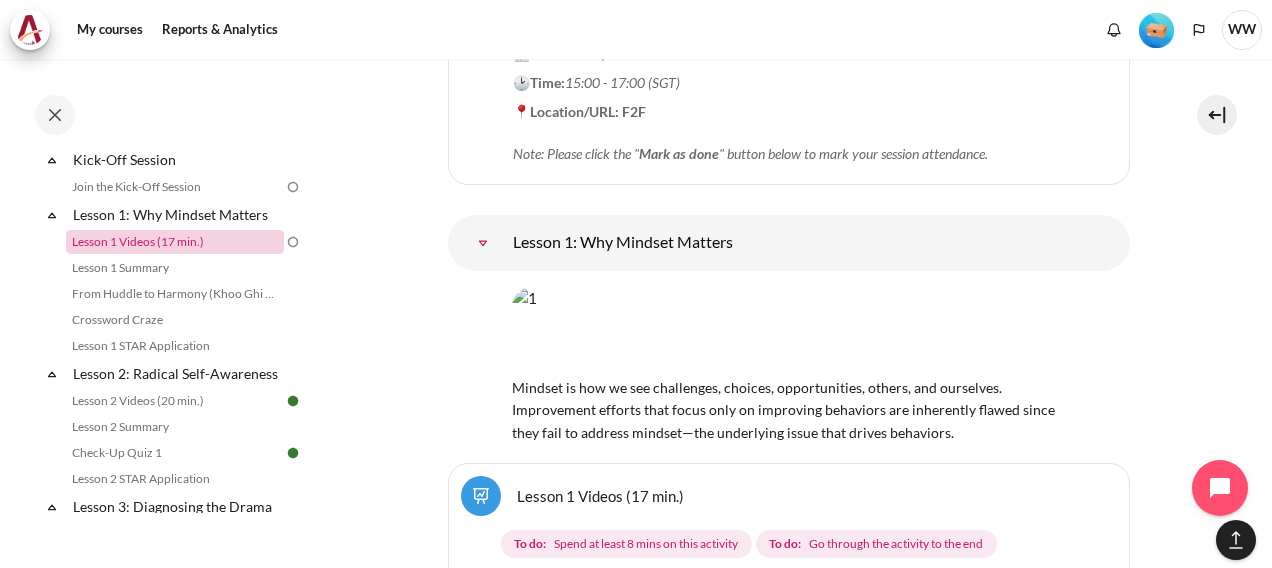 click on "Lesson 1 Videos (17 min.)" at bounding box center (175, 242) 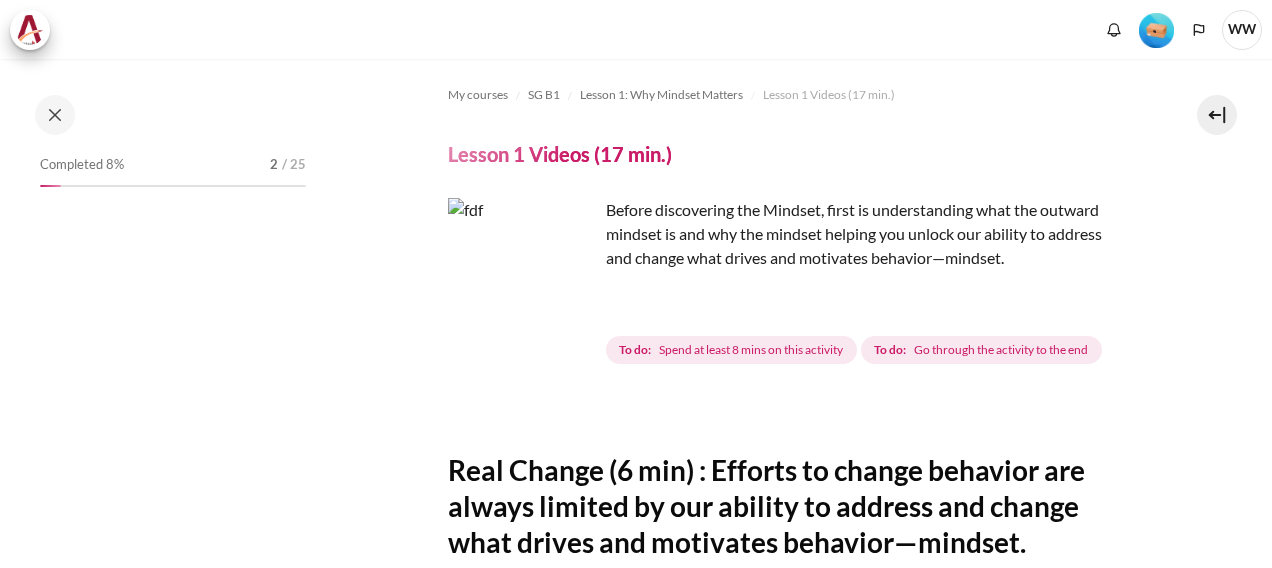 scroll, scrollTop: 0, scrollLeft: 0, axis: both 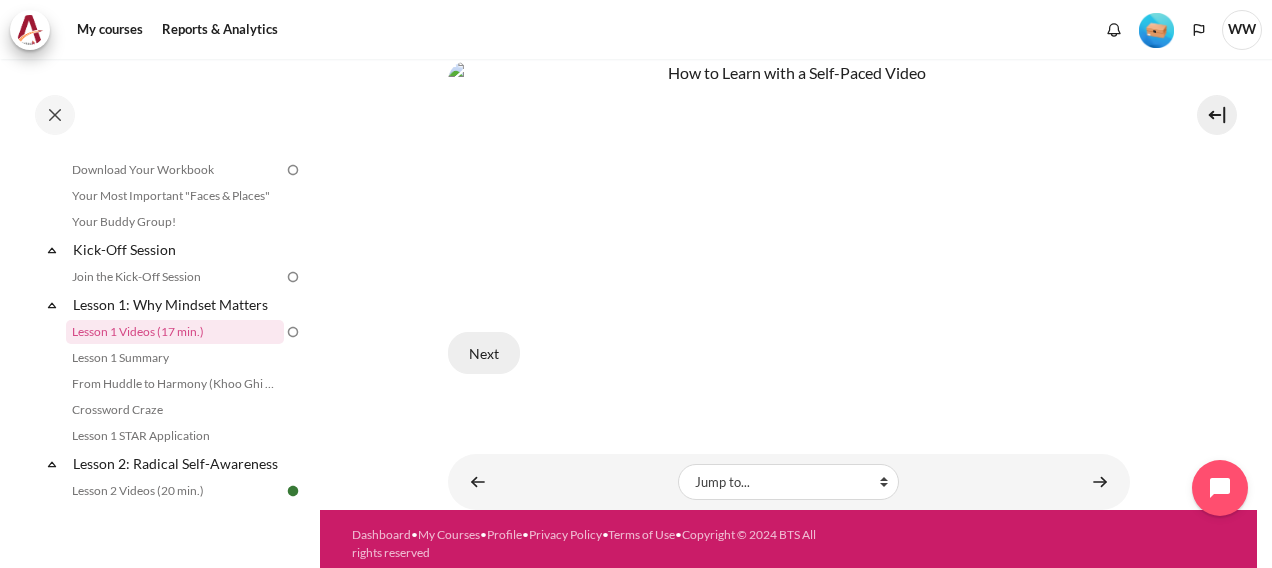 click on "Next" at bounding box center (484, 353) 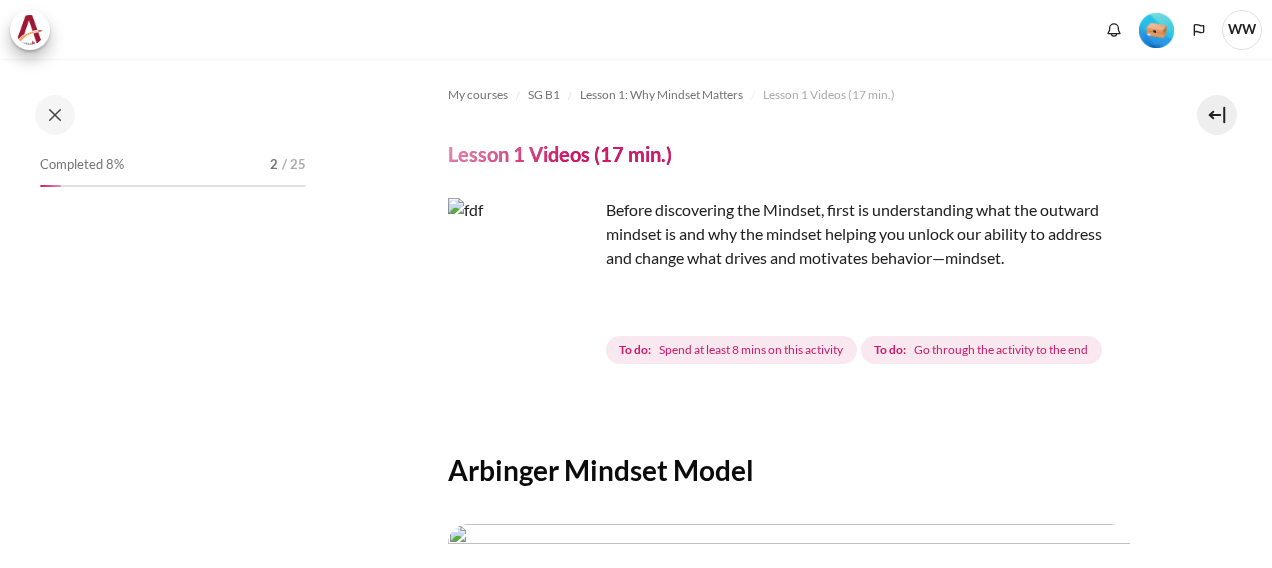 scroll, scrollTop: 0, scrollLeft: 0, axis: both 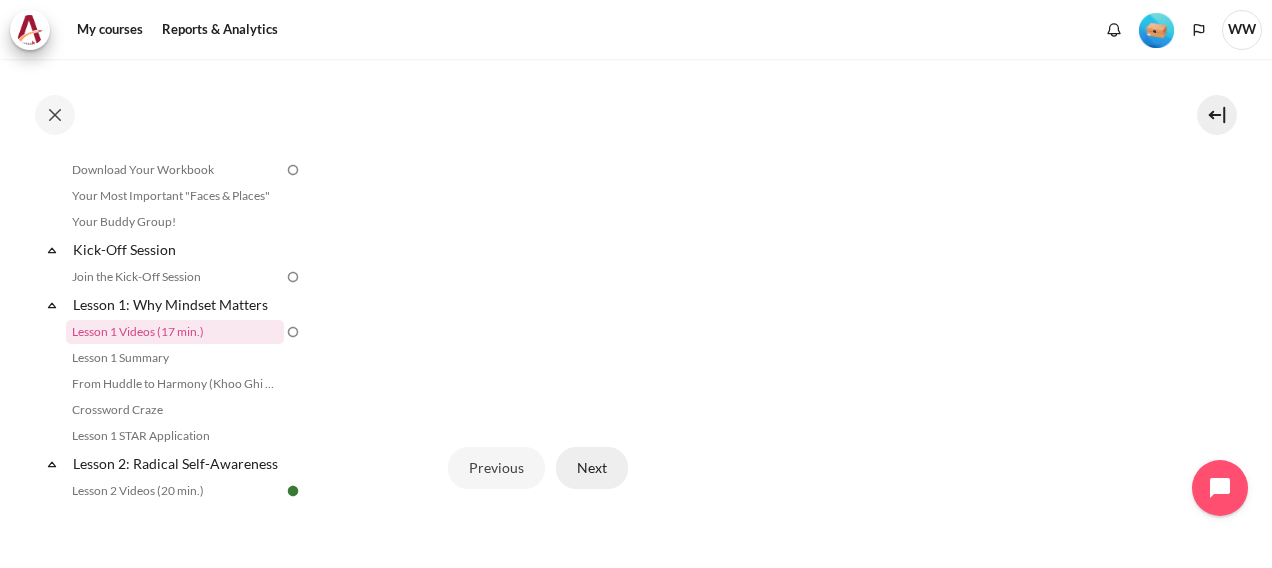 click on "Next" at bounding box center (592, 468) 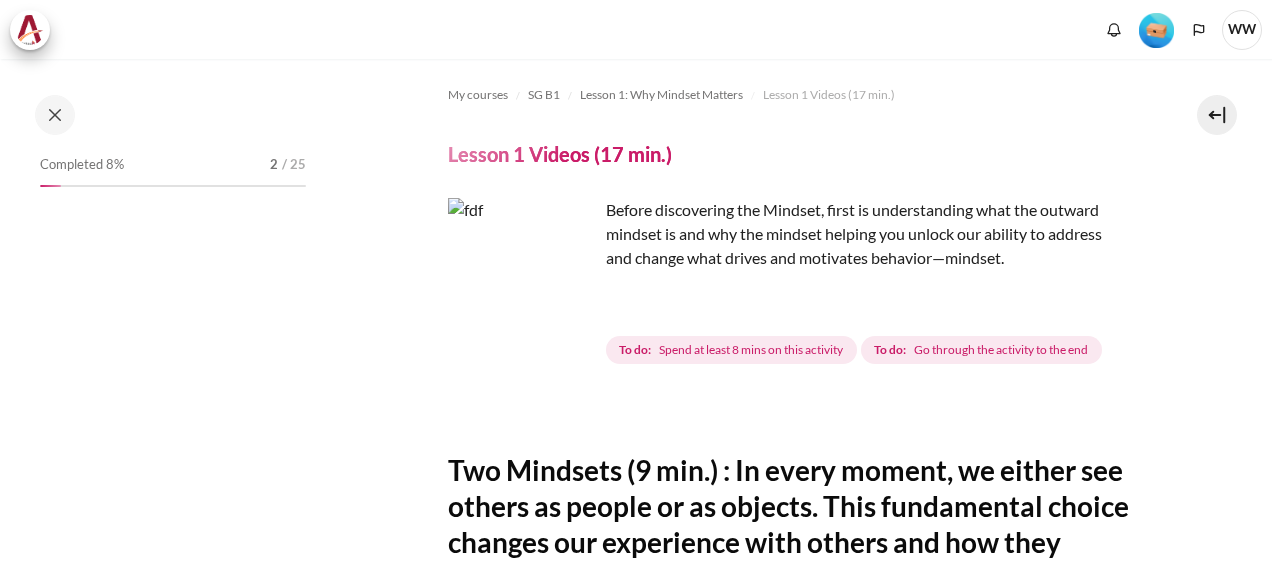 scroll, scrollTop: 0, scrollLeft: 0, axis: both 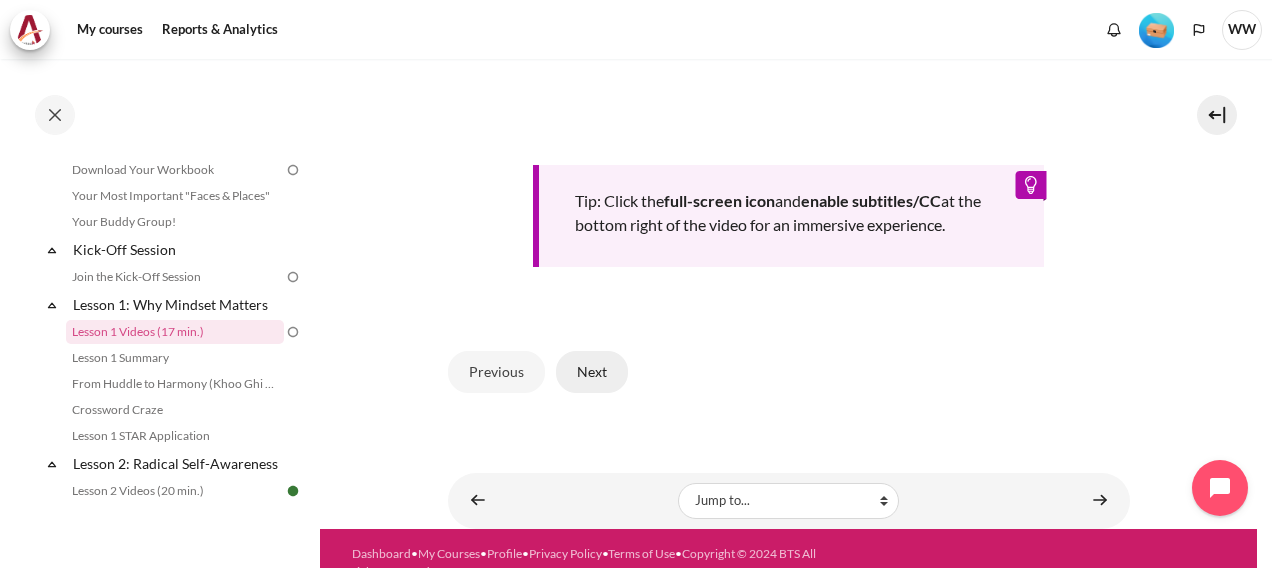 click on "Next" at bounding box center [592, 372] 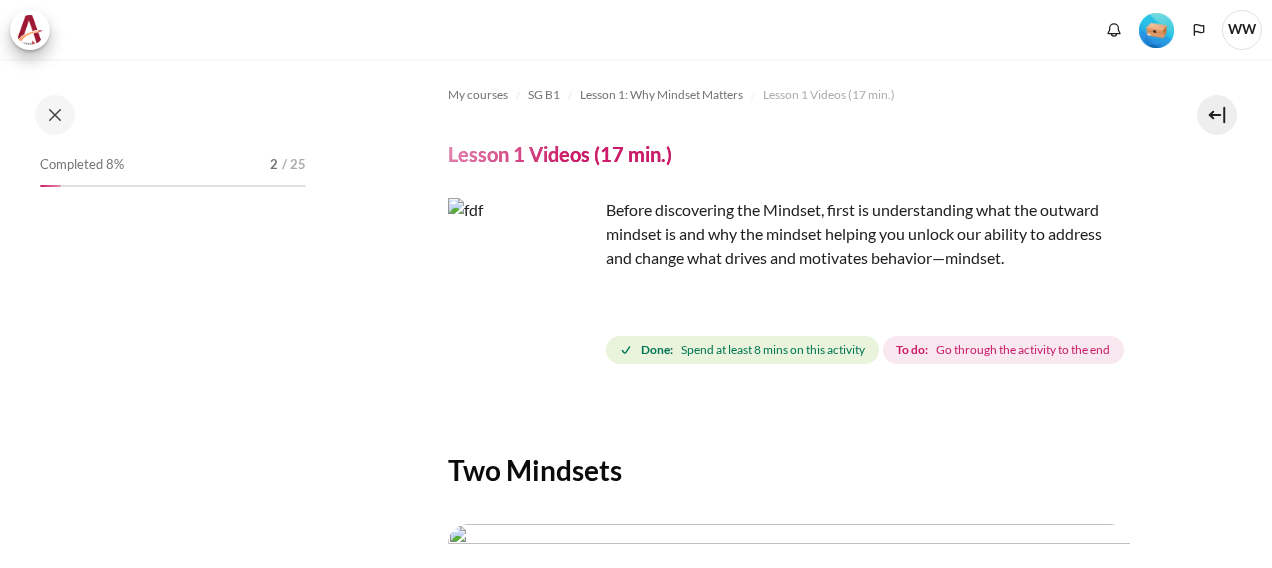 scroll, scrollTop: 0, scrollLeft: 0, axis: both 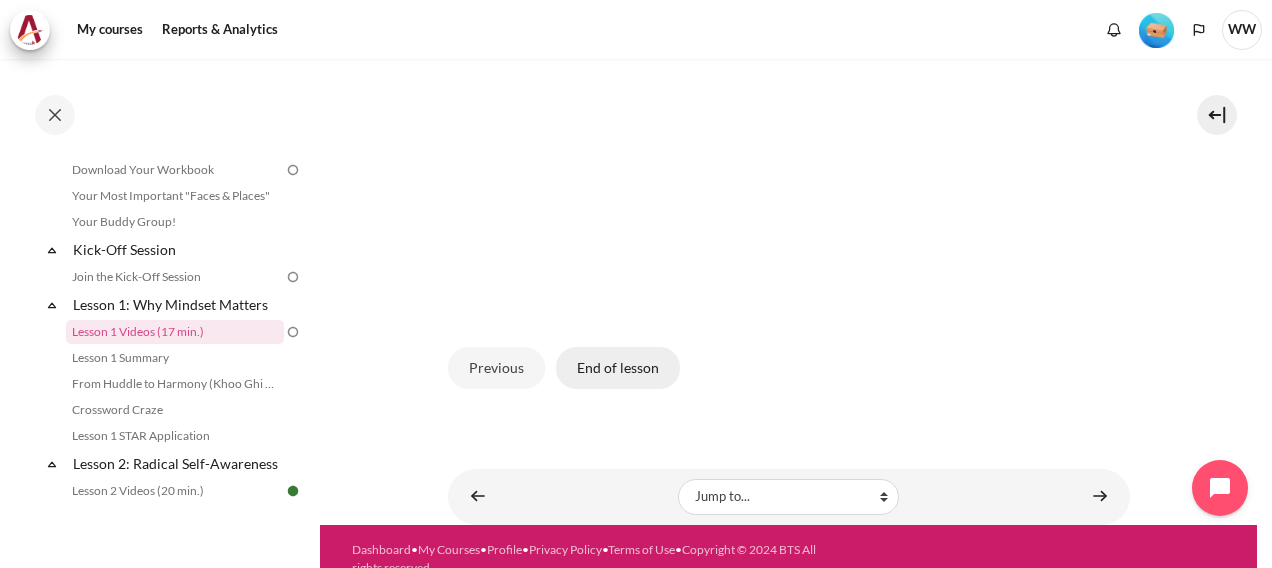 click on "End of lesson" at bounding box center [618, 368] 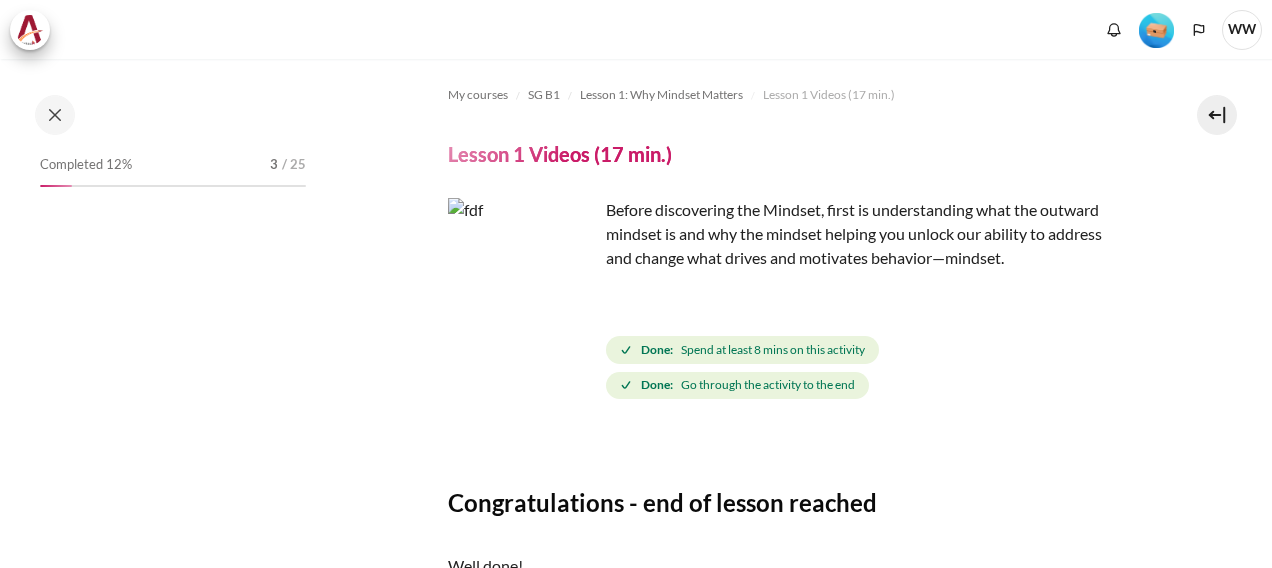 scroll, scrollTop: 0, scrollLeft: 0, axis: both 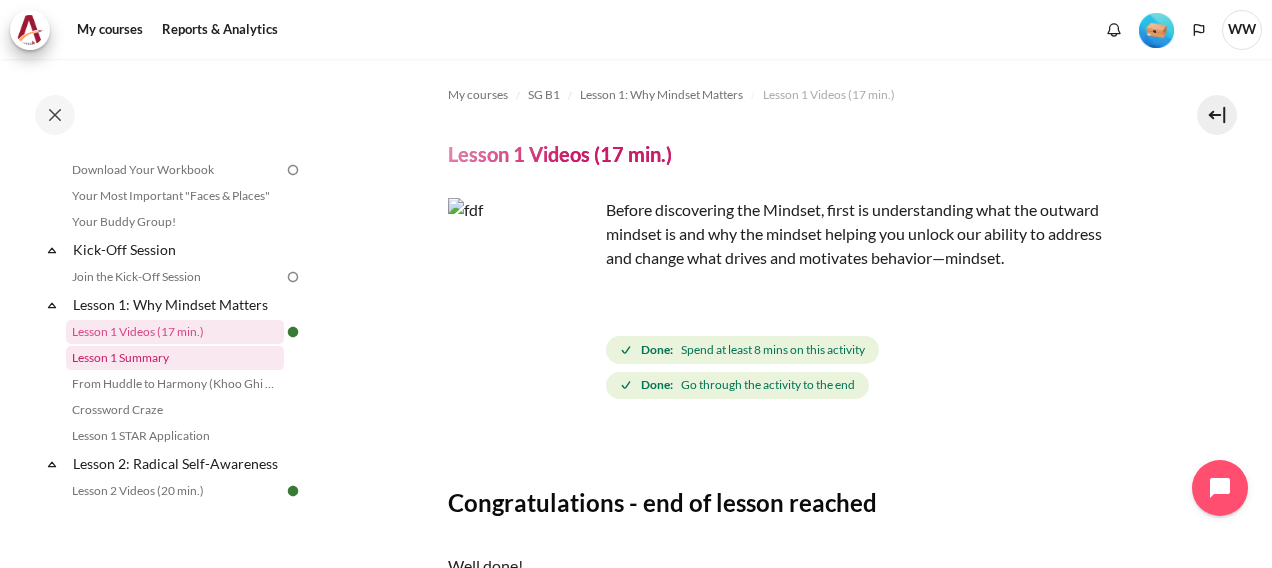 click on "Lesson 1 Summary" at bounding box center [175, 358] 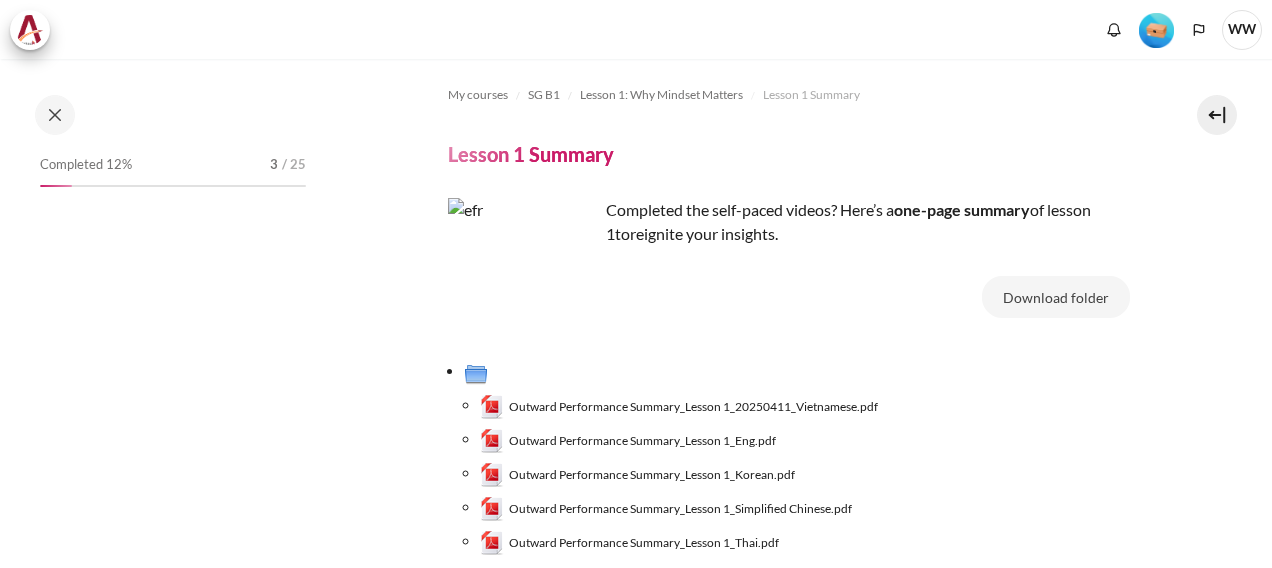 scroll, scrollTop: 0, scrollLeft: 0, axis: both 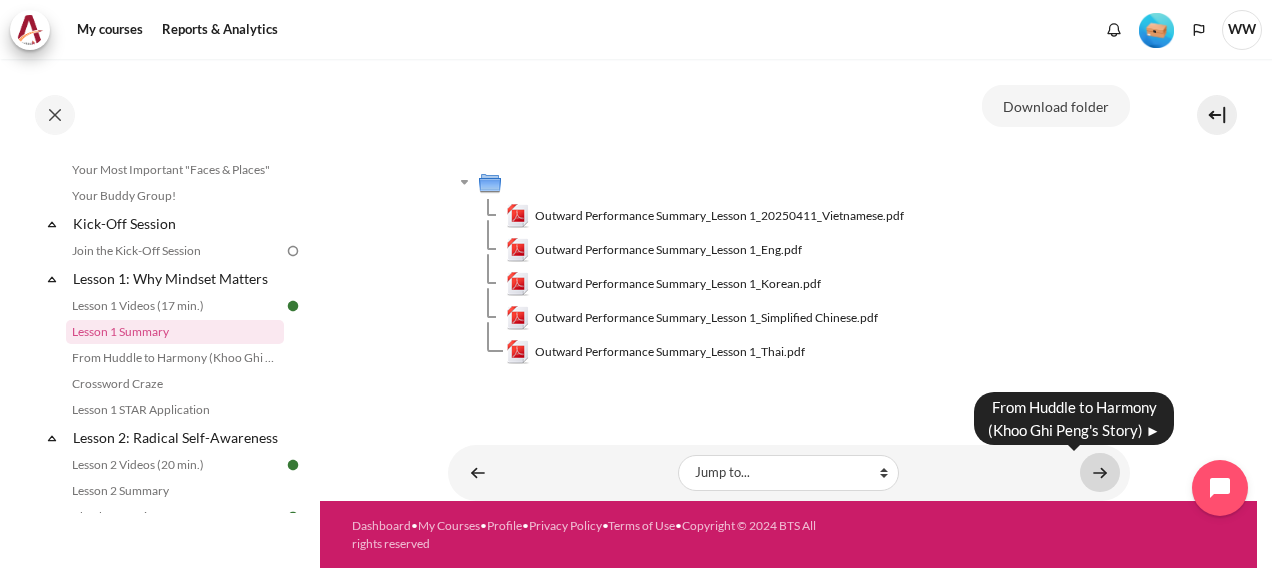 click at bounding box center [1100, 472] 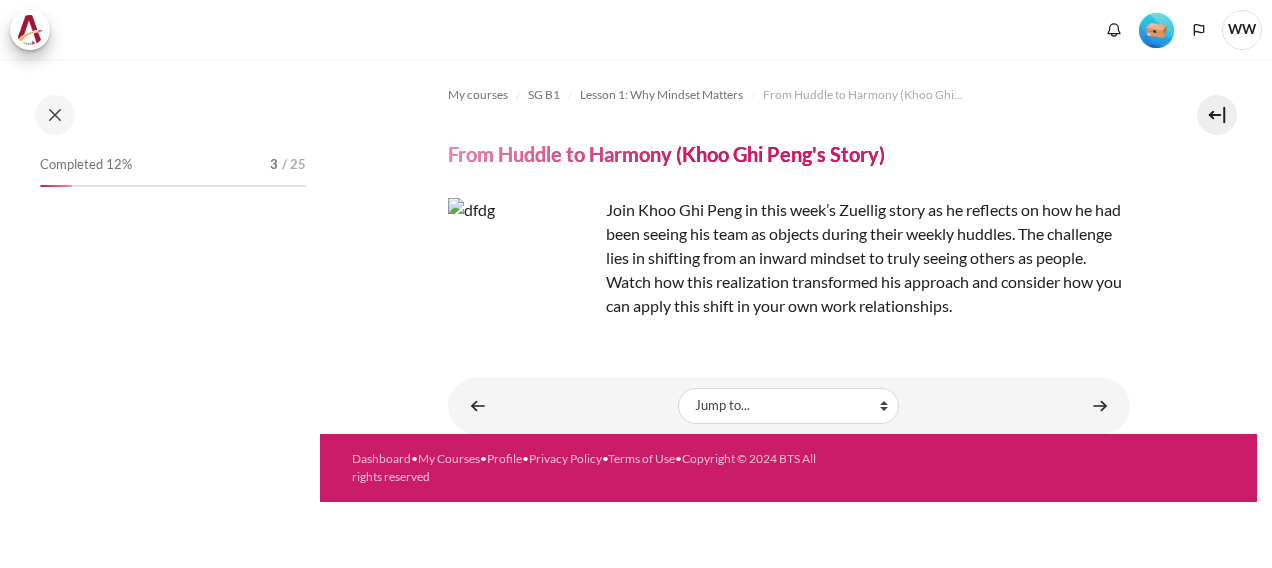scroll, scrollTop: 0, scrollLeft: 0, axis: both 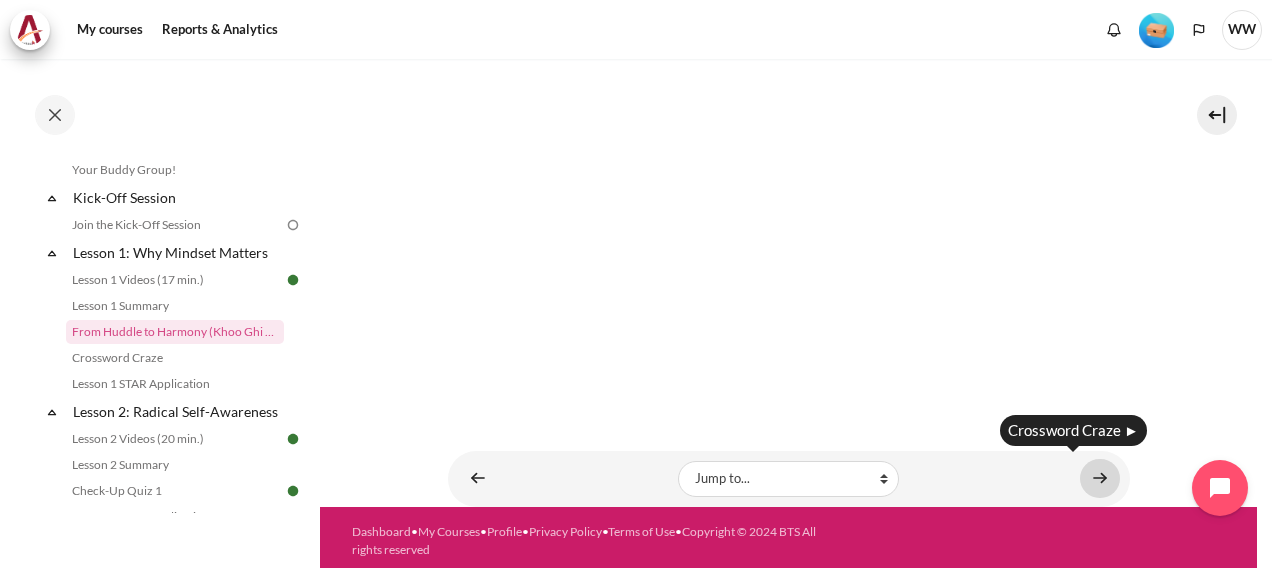 click at bounding box center [1100, 478] 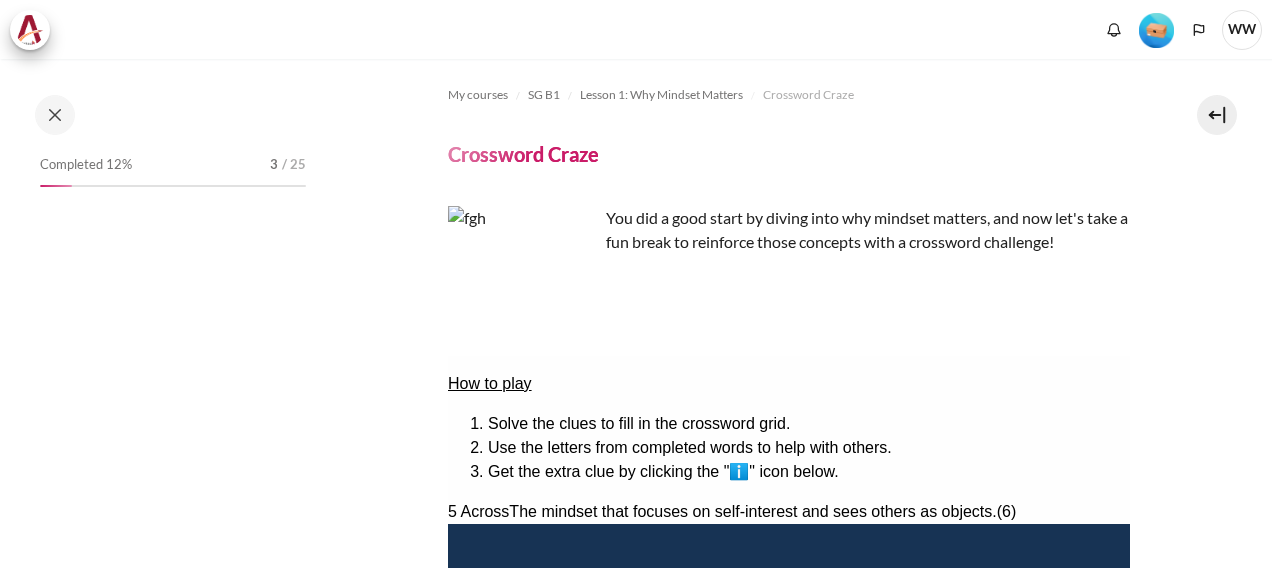 scroll, scrollTop: 0, scrollLeft: 0, axis: both 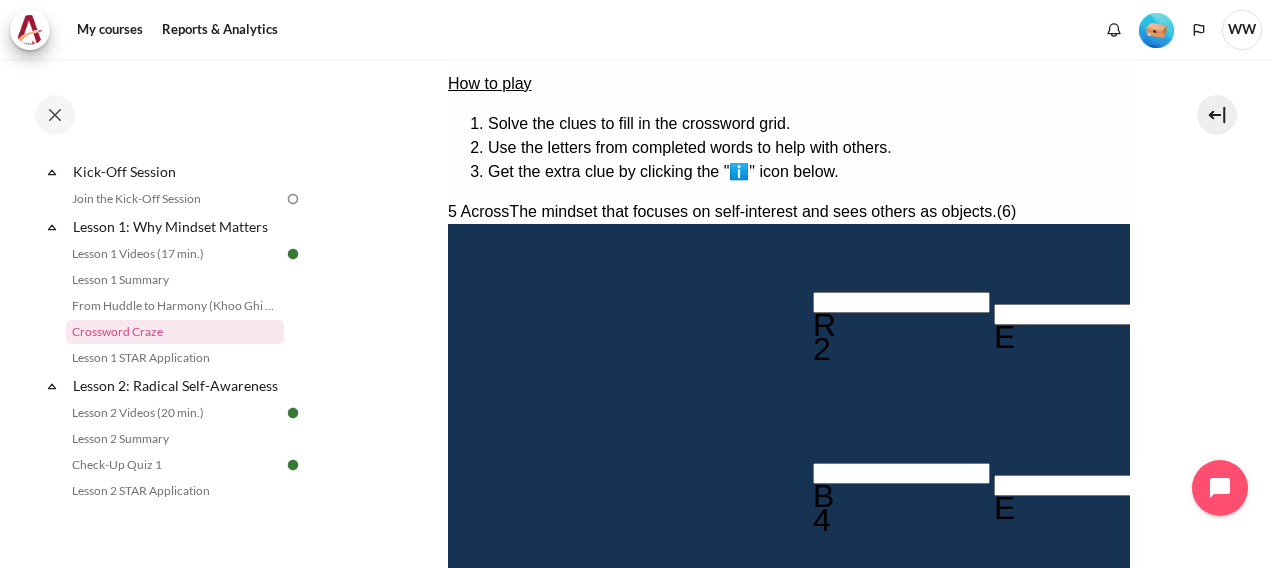 click at bounding box center (1443, 245) 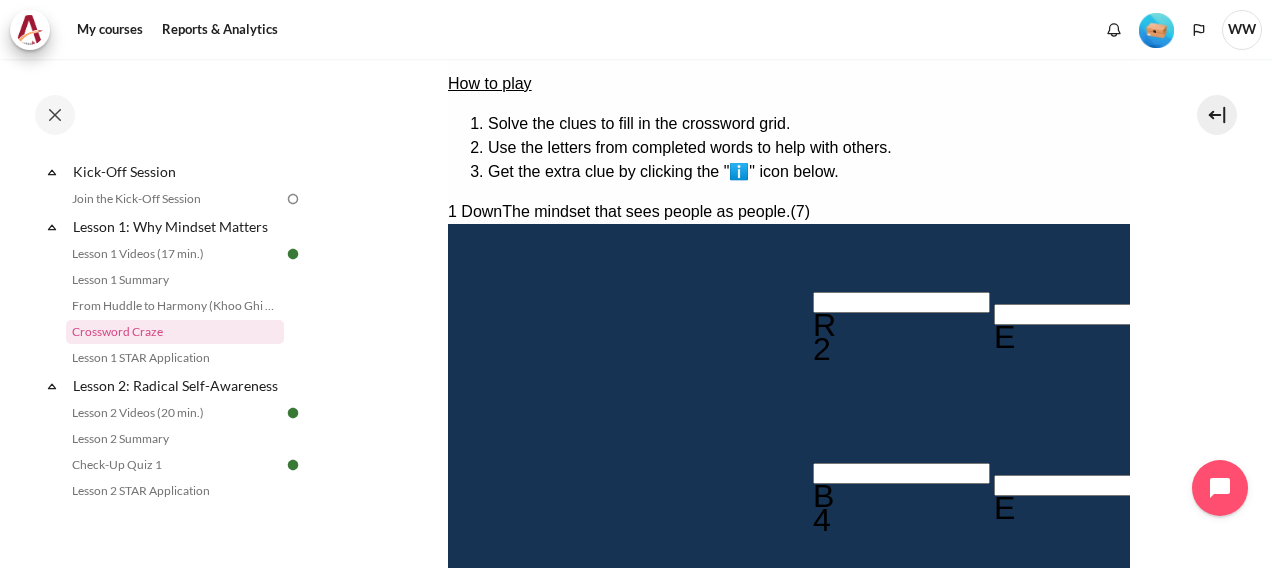 type 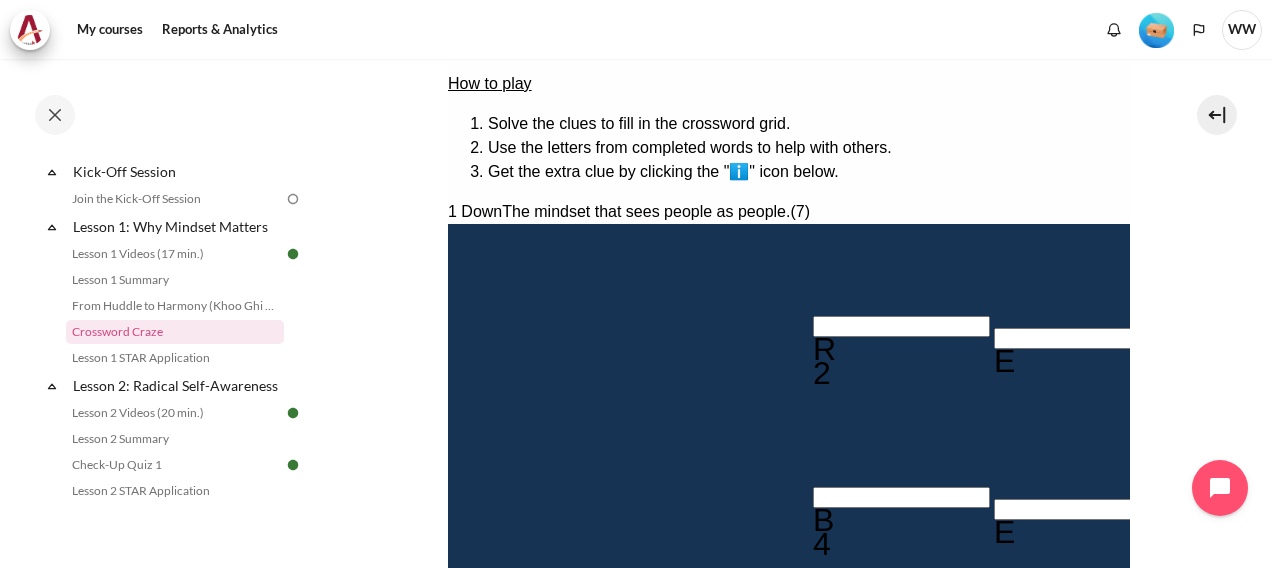 type 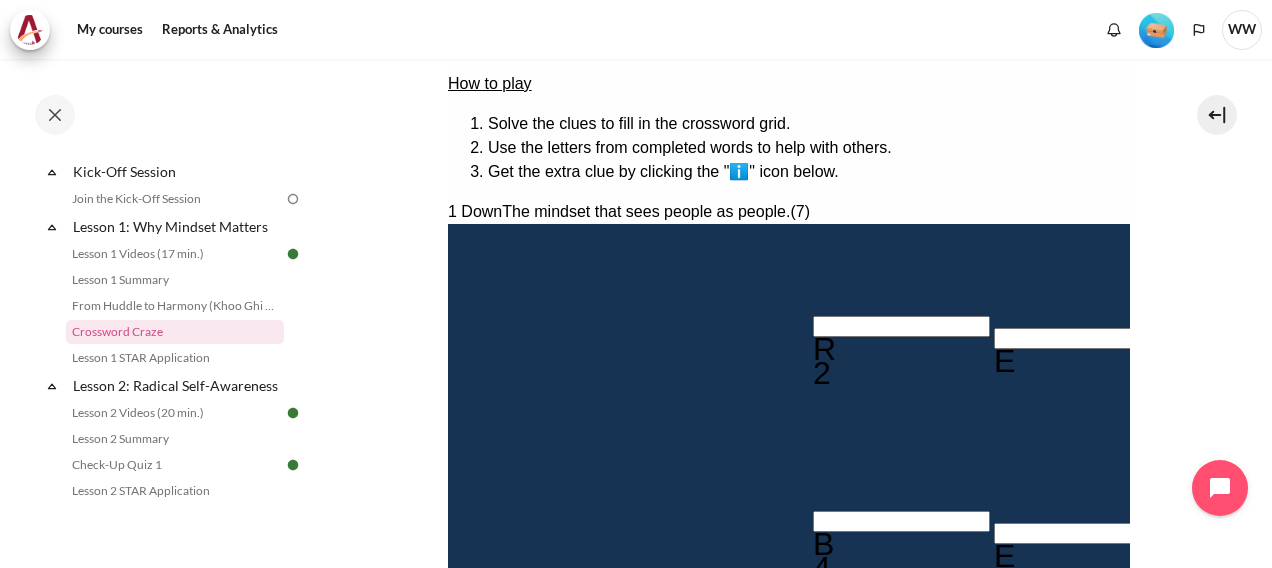 type 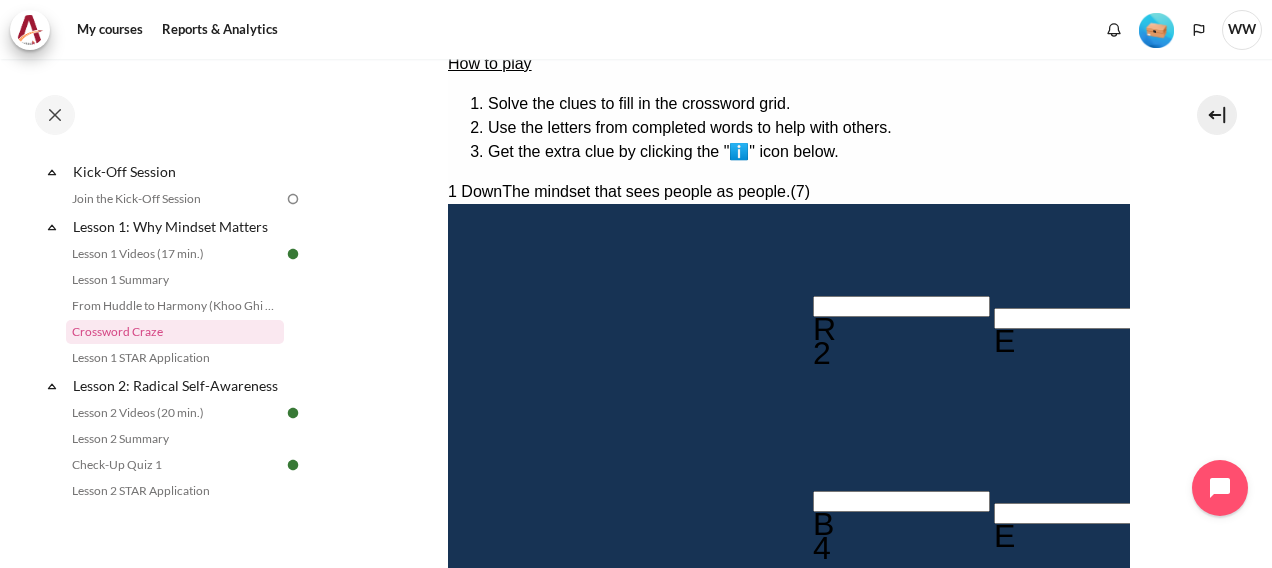 type 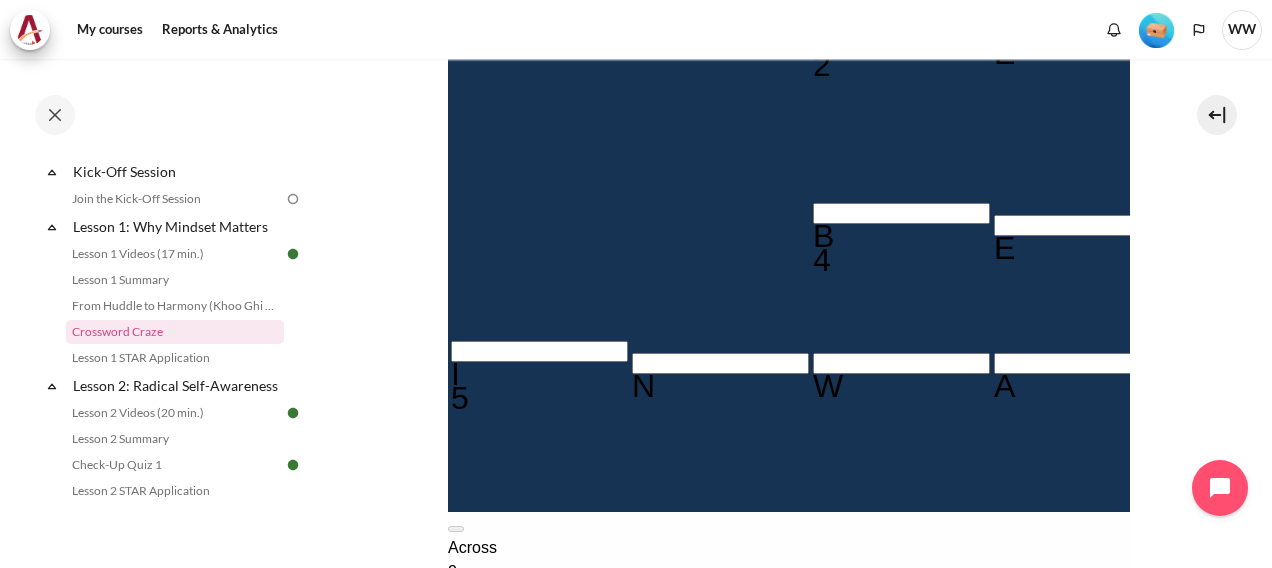 type 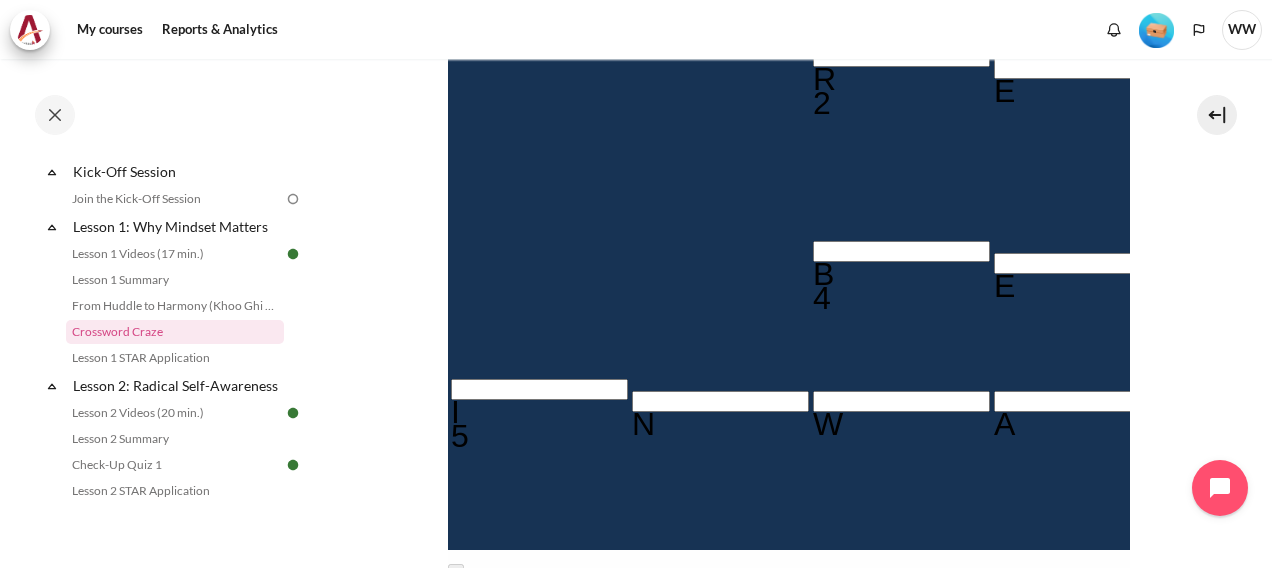 scroll, scrollTop: 308, scrollLeft: 0, axis: vertical 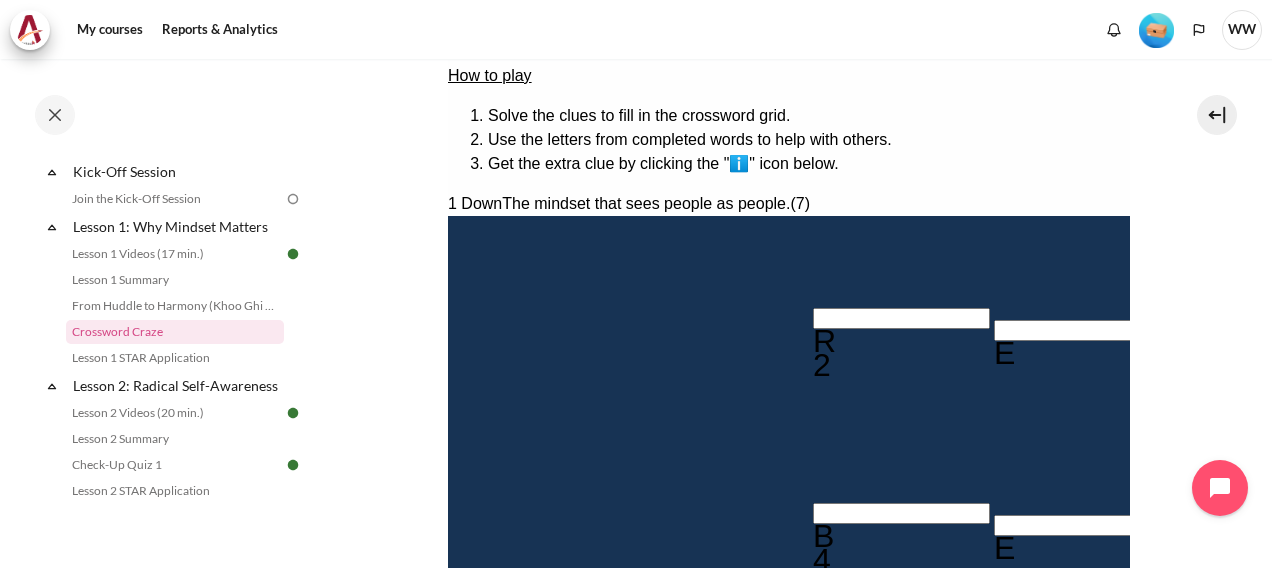 click at bounding box center (1805, 456) 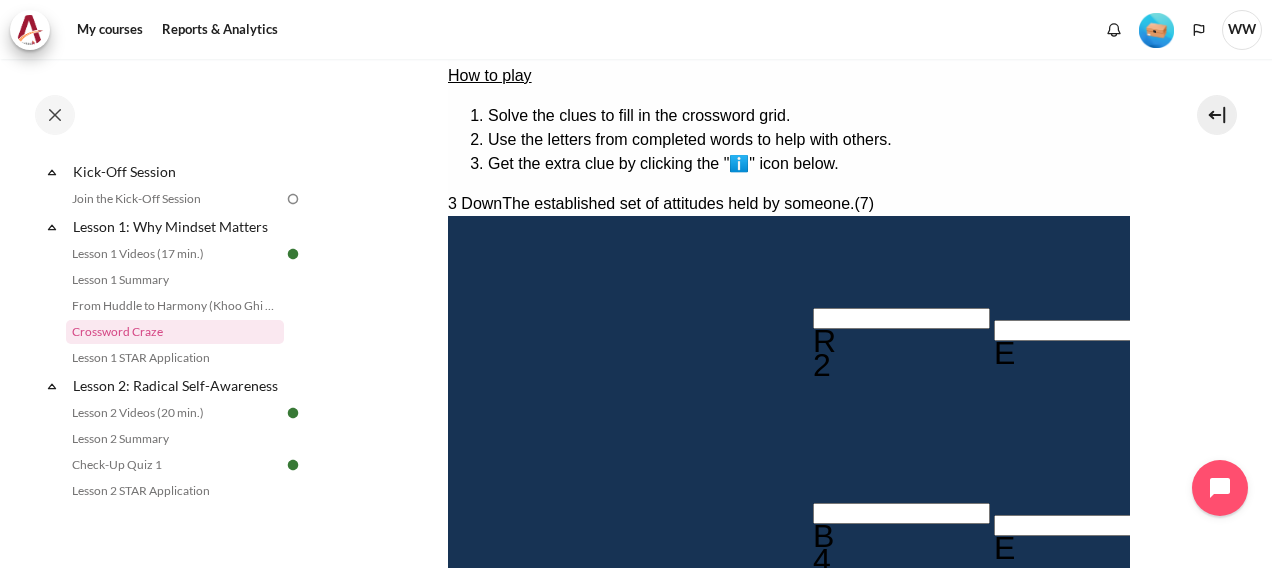 type 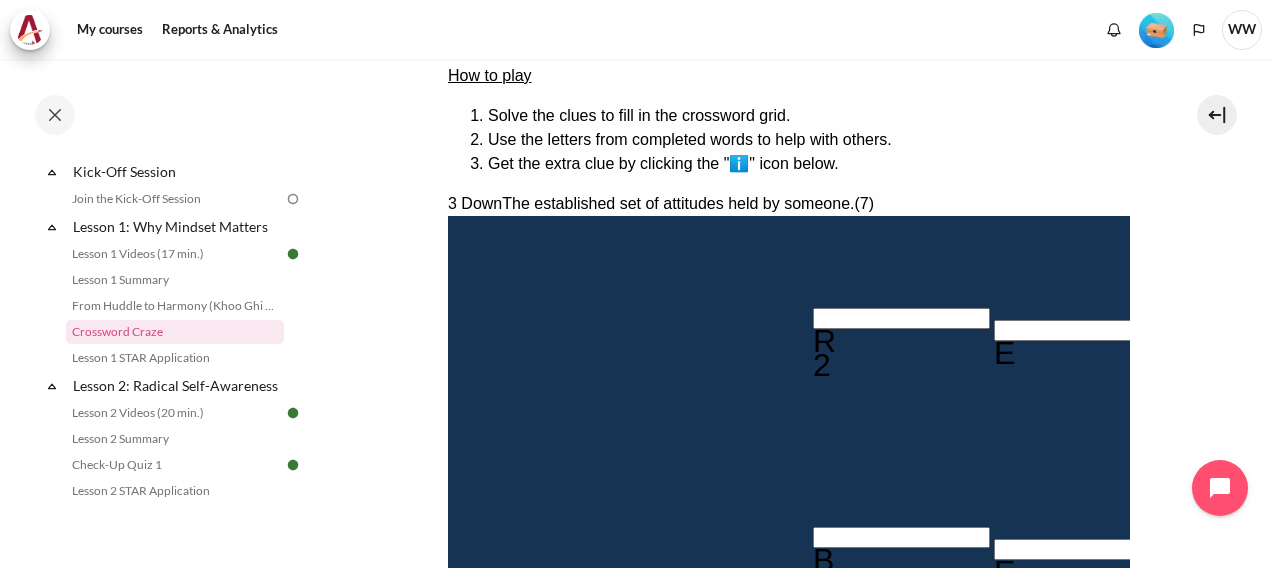 type 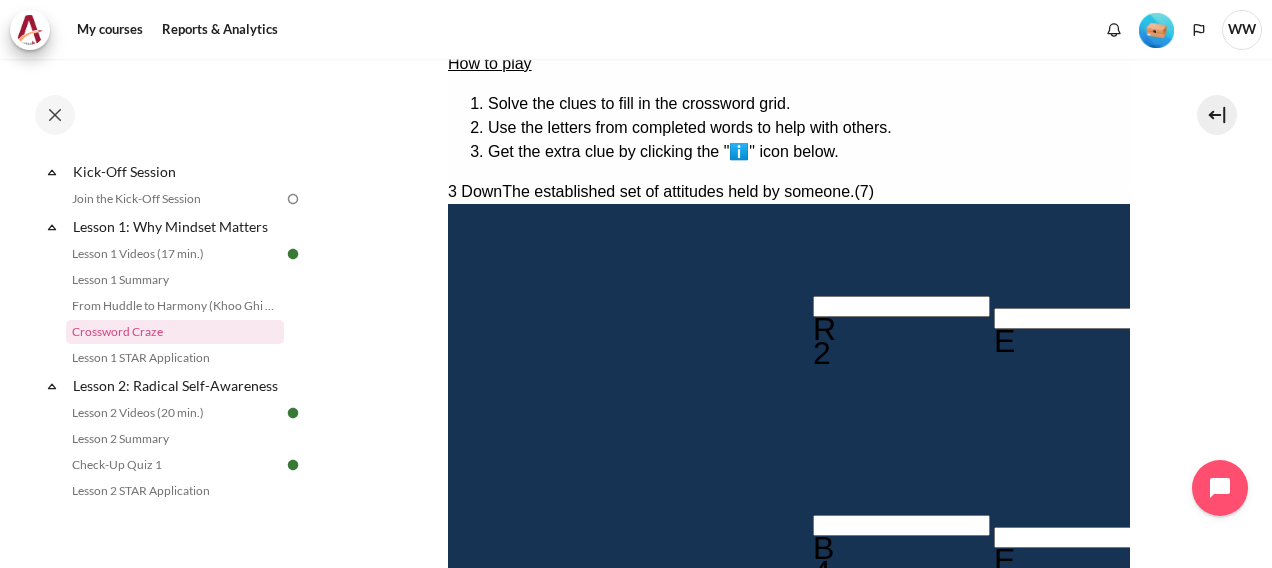 type 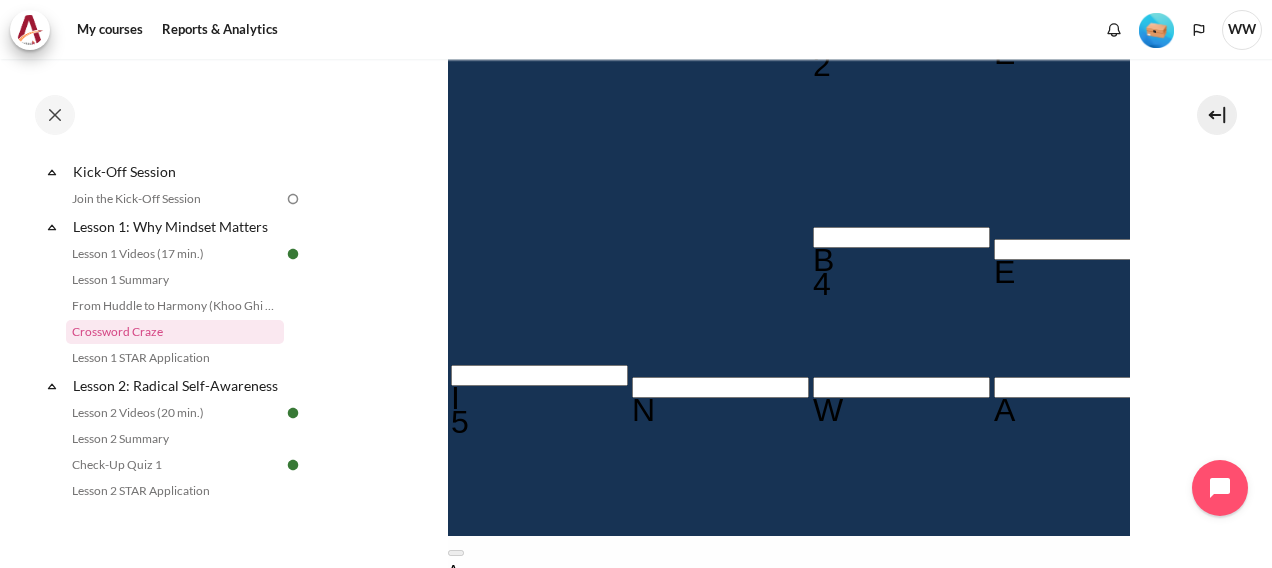 type 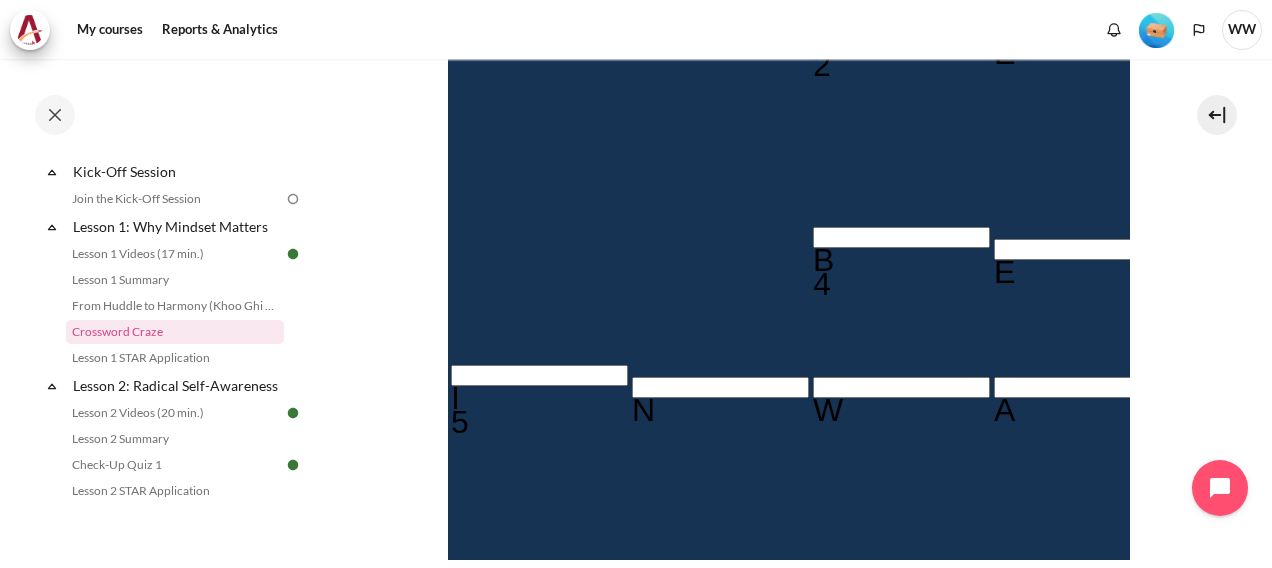 type 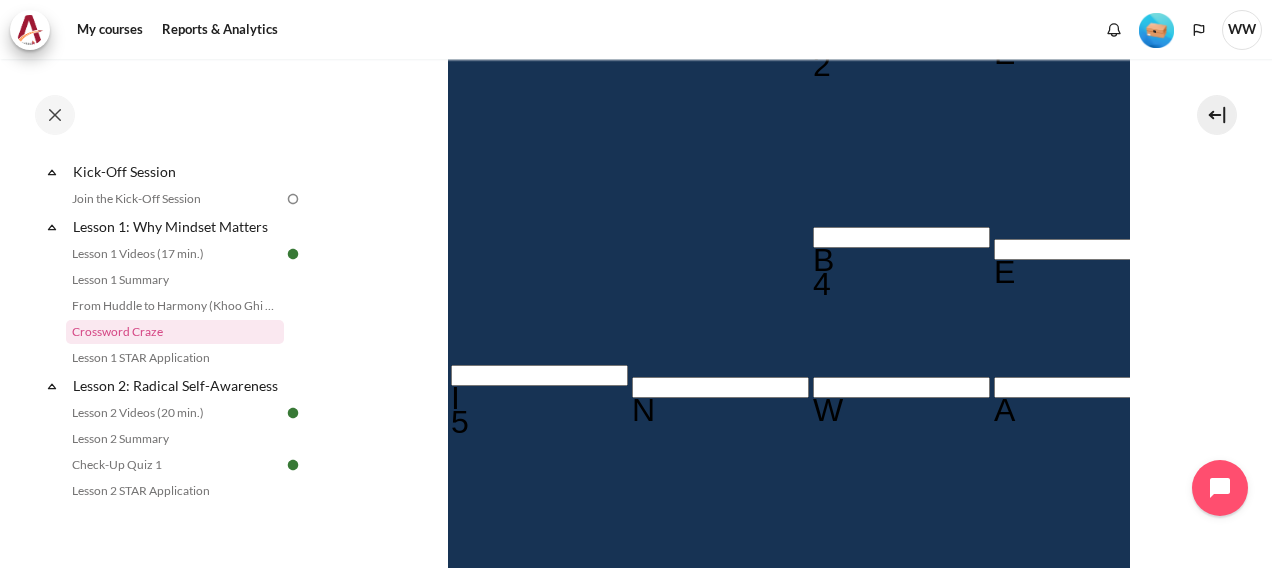 type 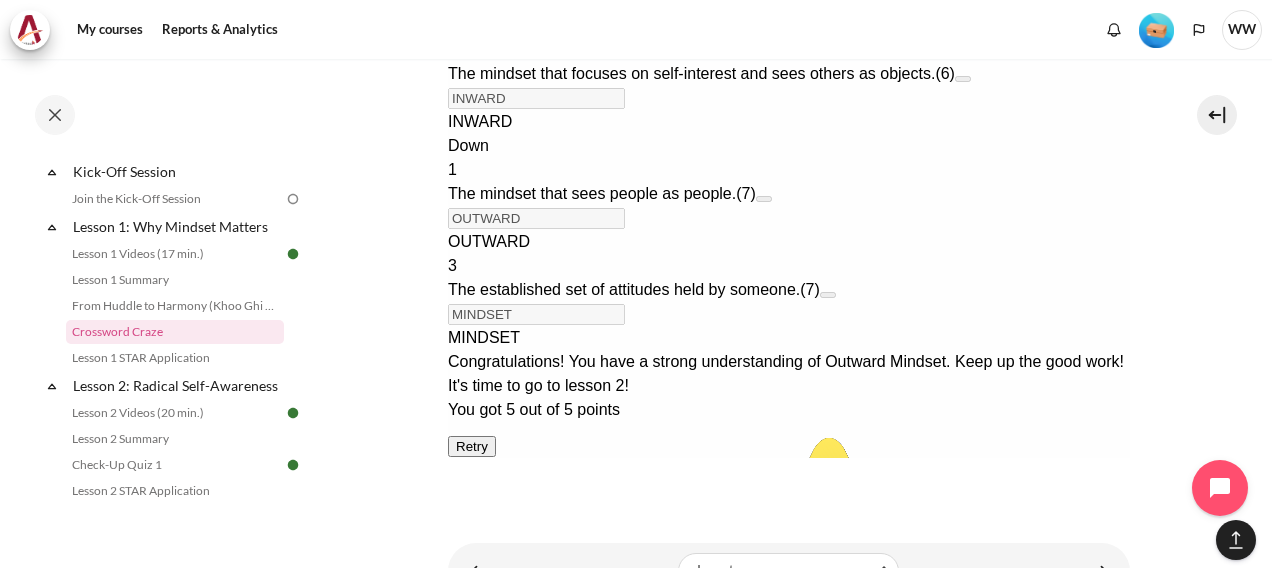 scroll, scrollTop: 1492, scrollLeft: 0, axis: vertical 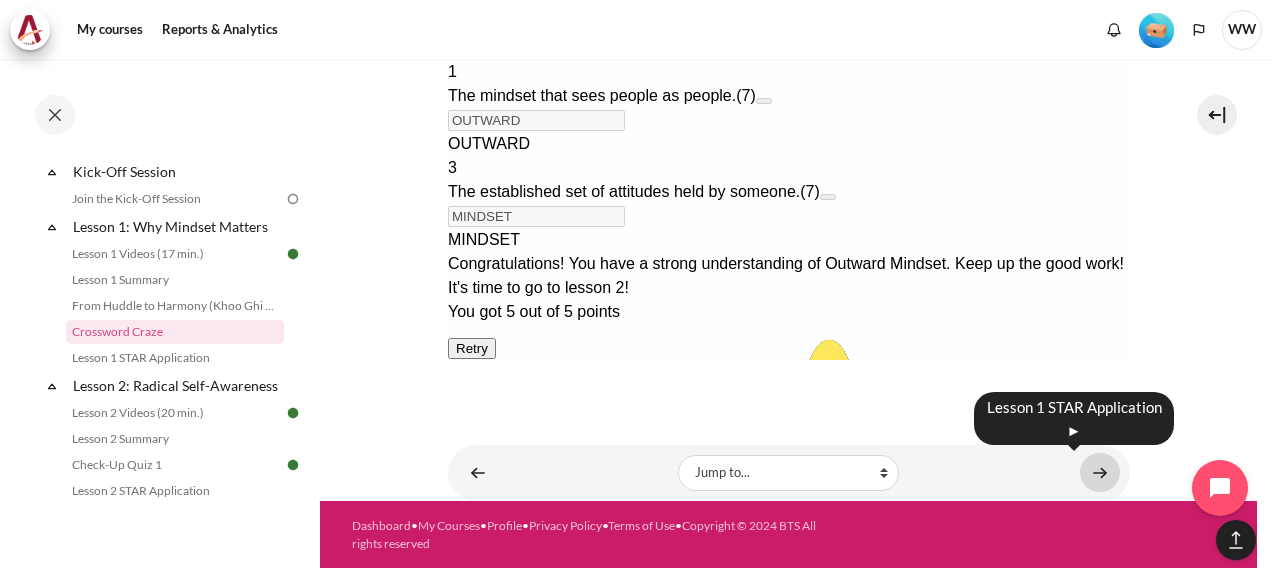 click at bounding box center [1100, 472] 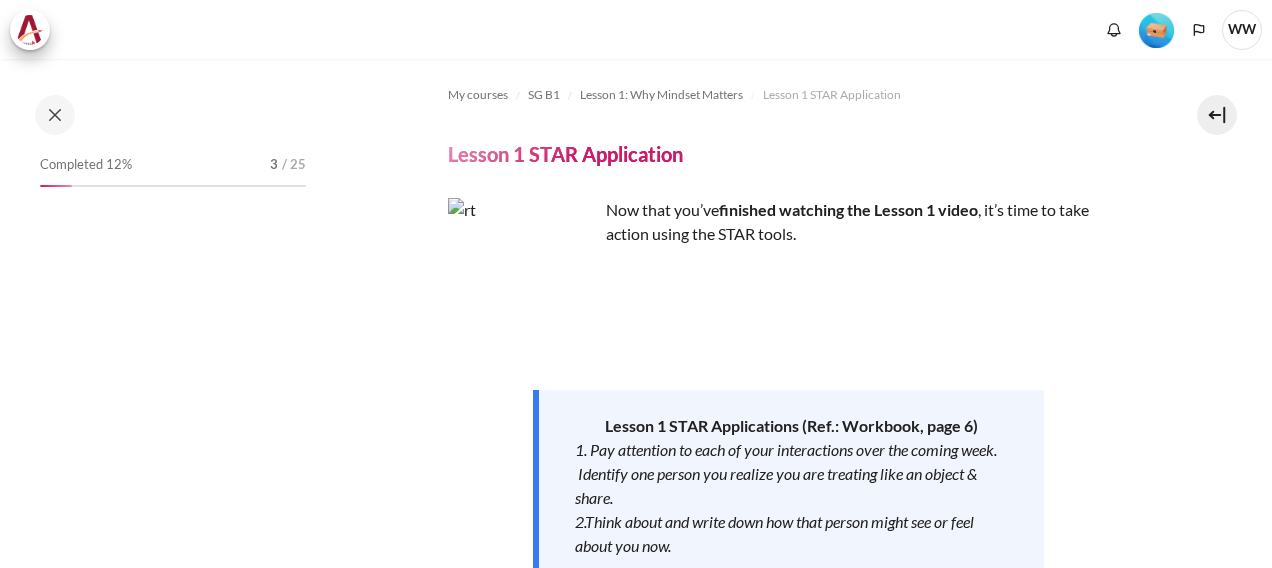scroll, scrollTop: 0, scrollLeft: 0, axis: both 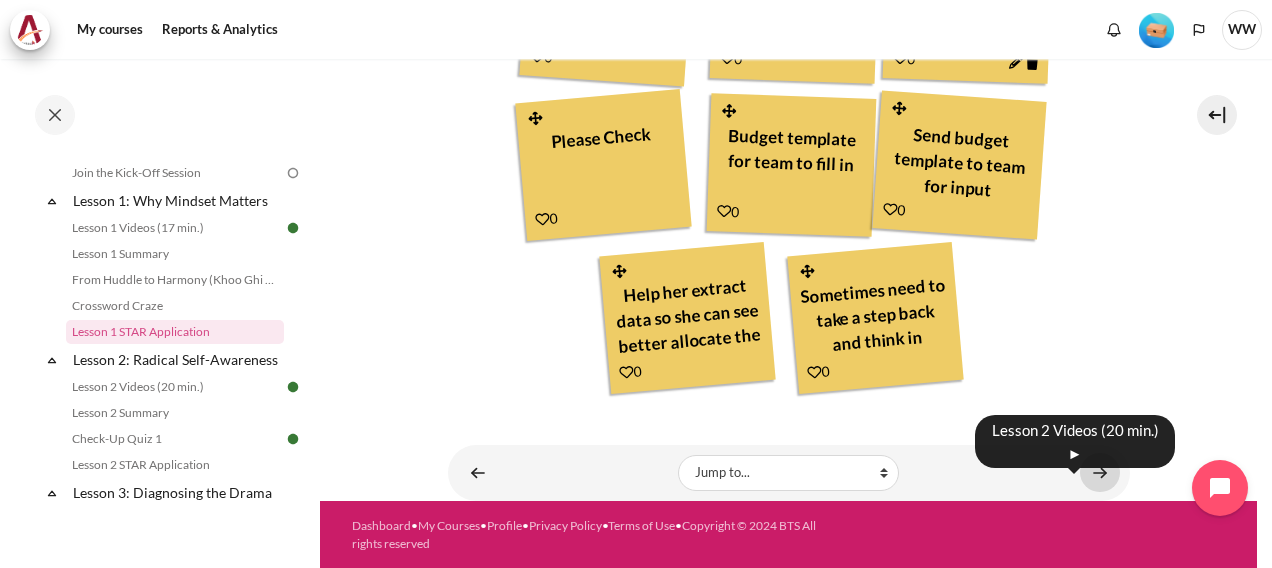 click at bounding box center (1100, 472) 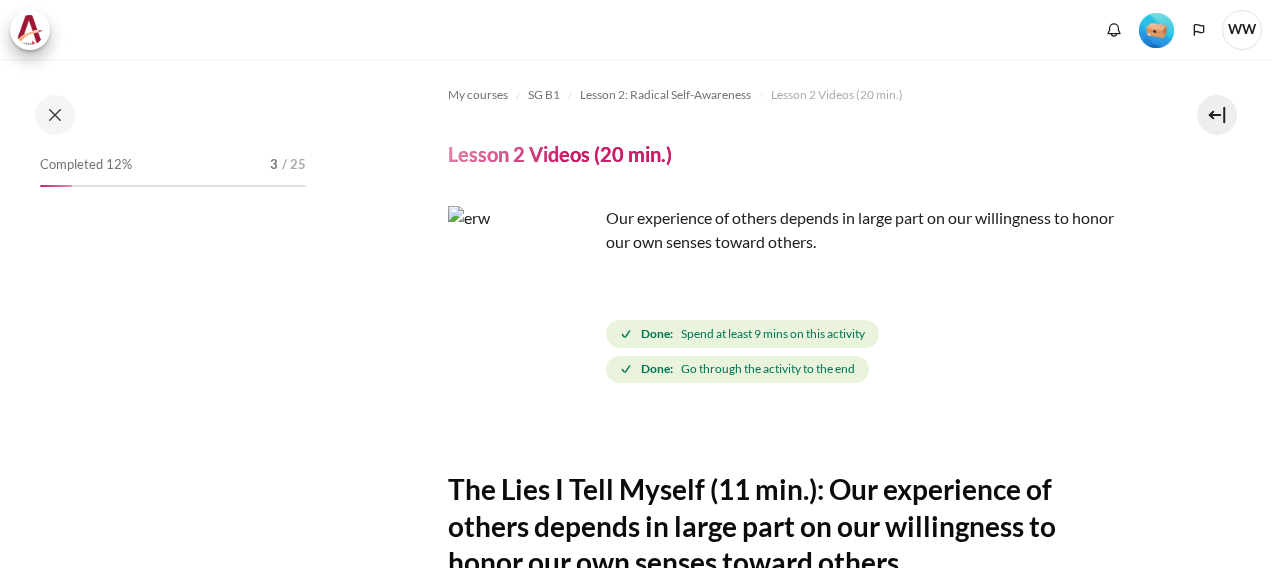 scroll, scrollTop: 0, scrollLeft: 0, axis: both 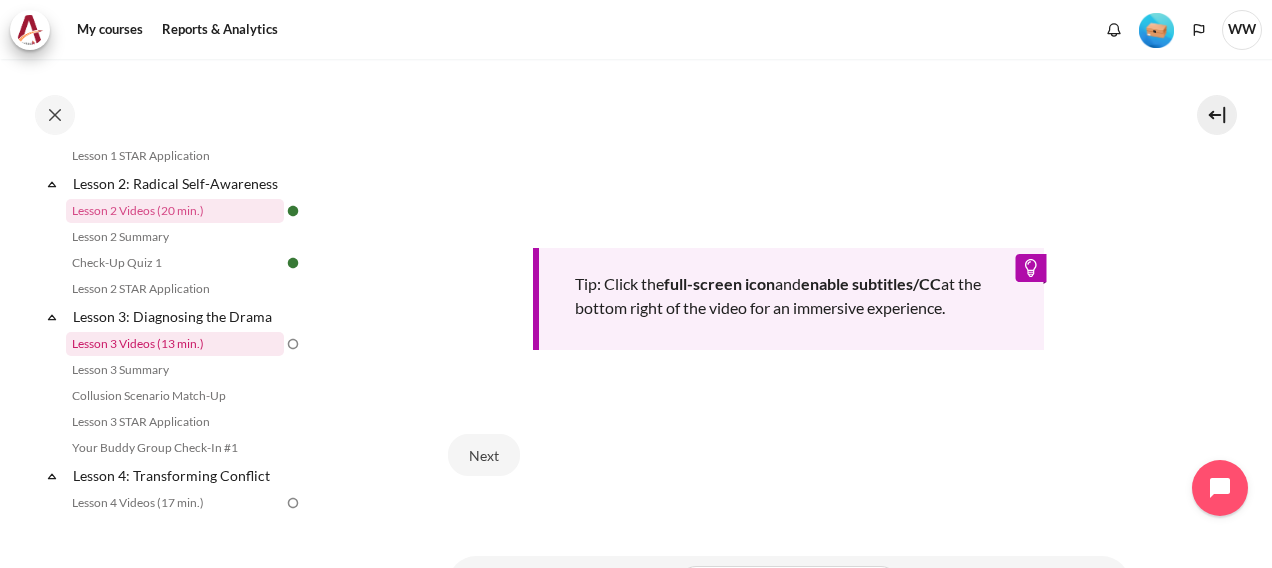 click on "Lesson 3 Videos (13 min.)" at bounding box center (175, 344) 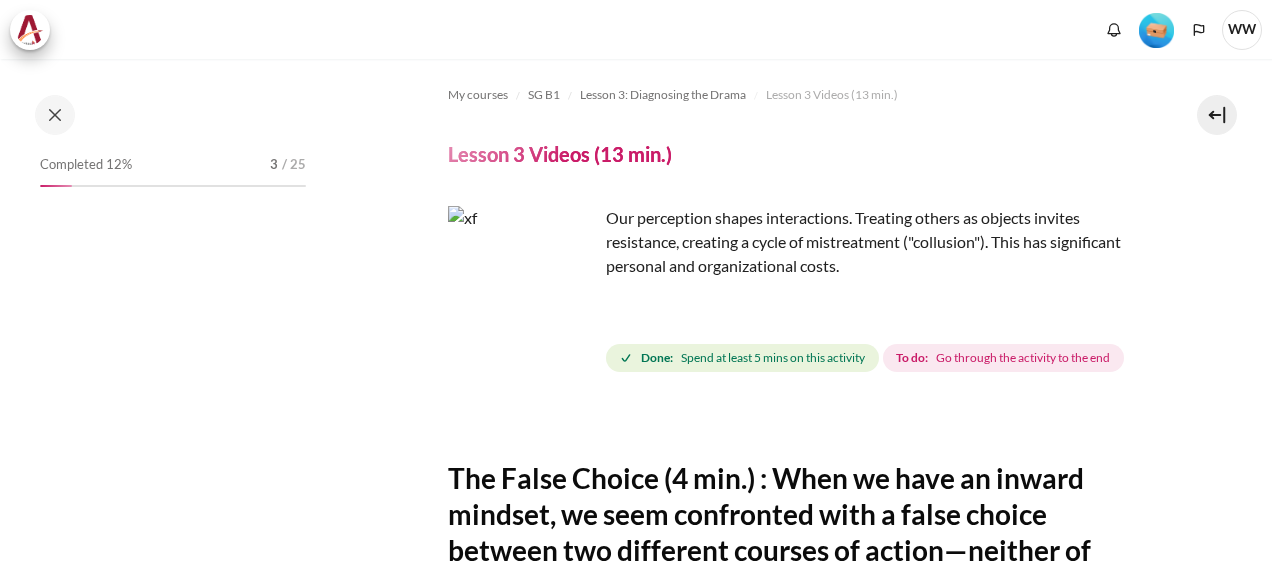 scroll, scrollTop: 0, scrollLeft: 0, axis: both 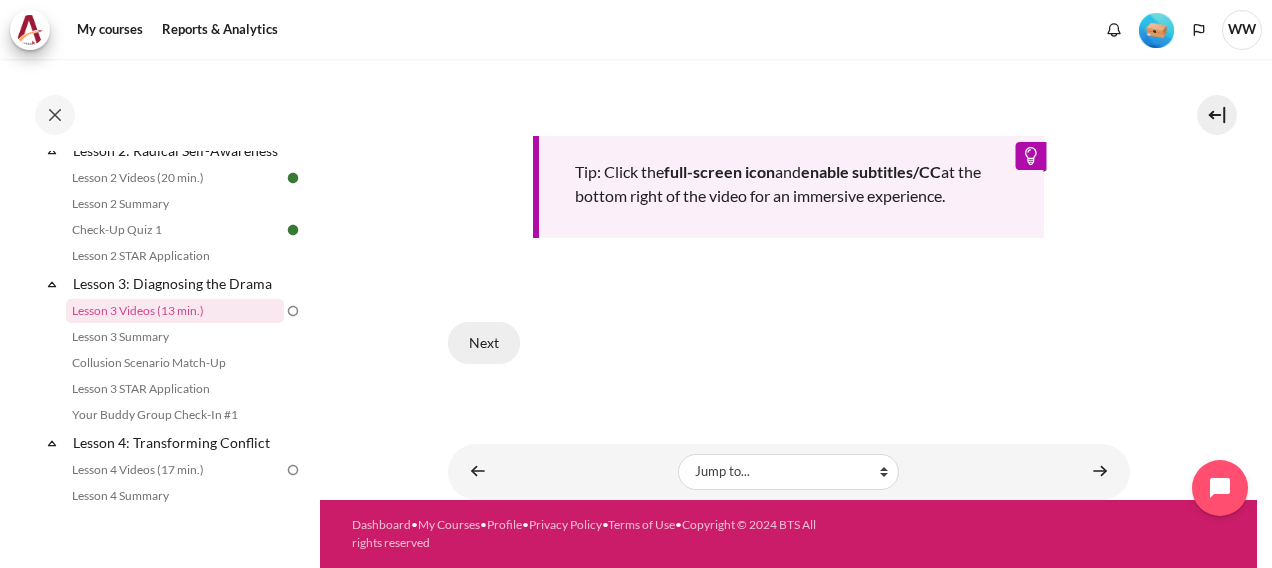 click on "Next" at bounding box center [484, 343] 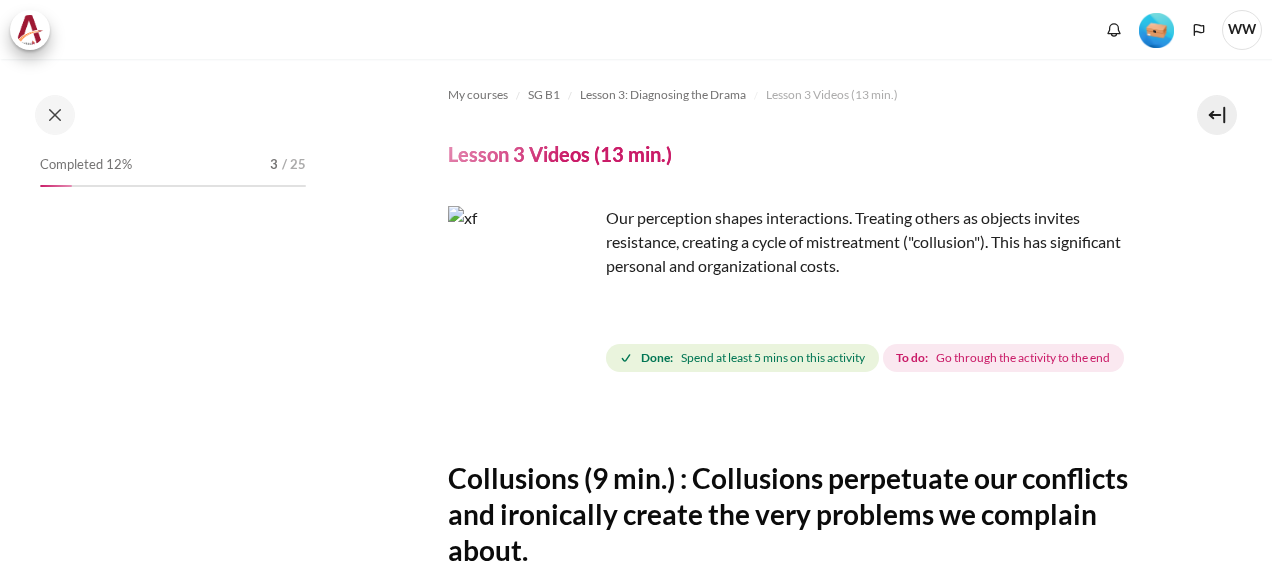 scroll, scrollTop: 0, scrollLeft: 0, axis: both 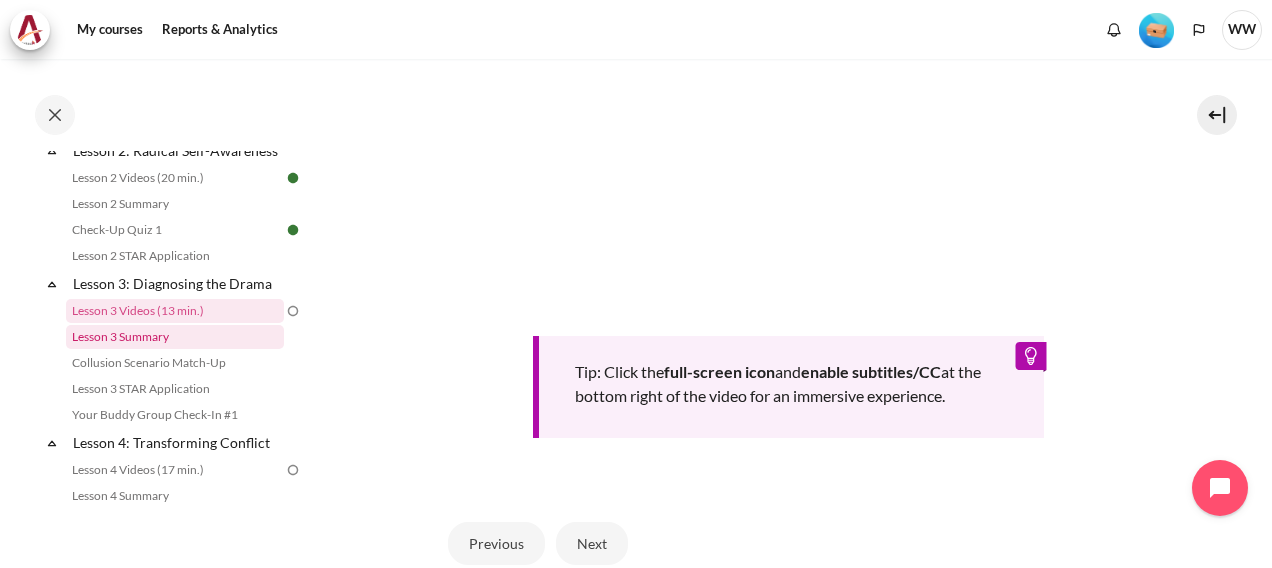 click on "Lesson 3 Summary" at bounding box center [175, 337] 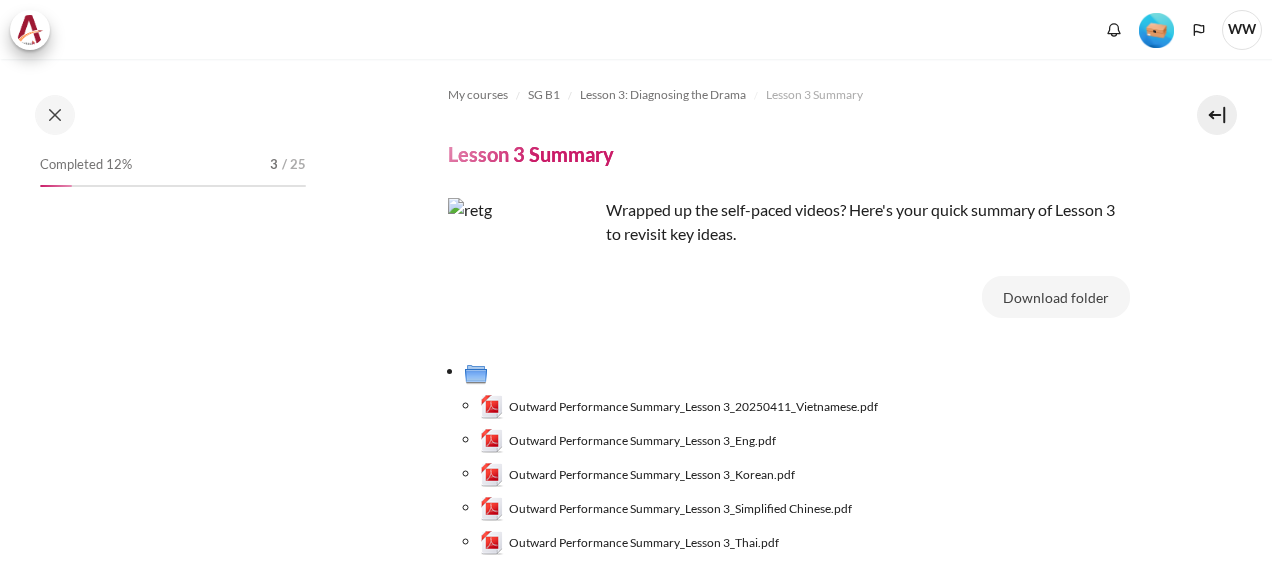 scroll, scrollTop: 0, scrollLeft: 0, axis: both 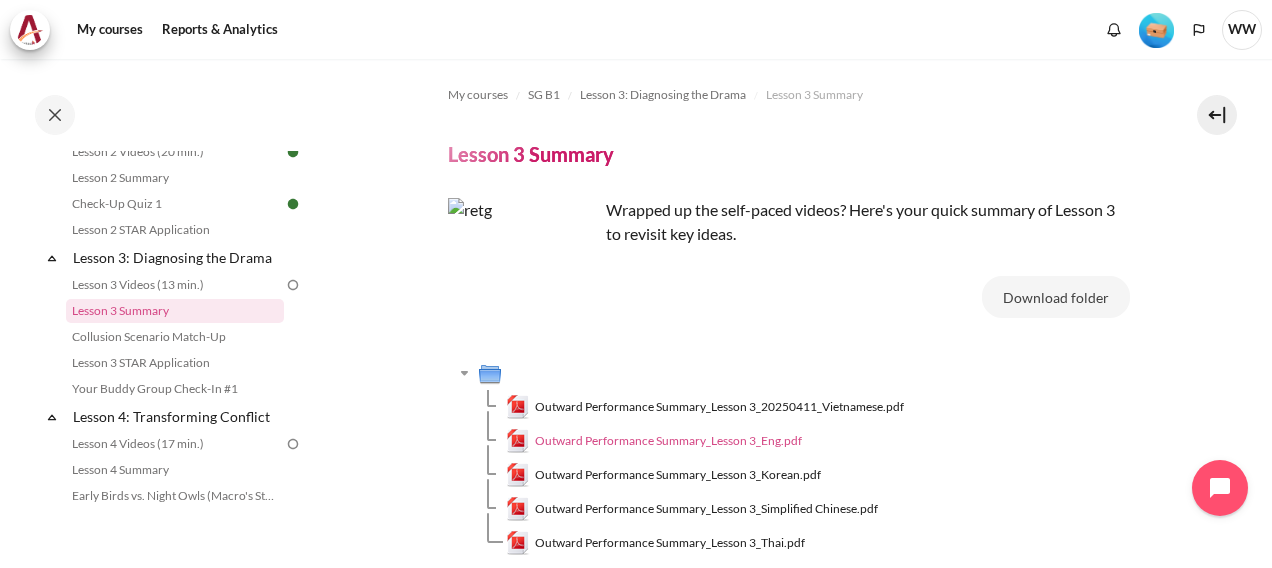 click on "Outward Performance Summary_Lesson 3_Eng.pdf" at bounding box center (668, 441) 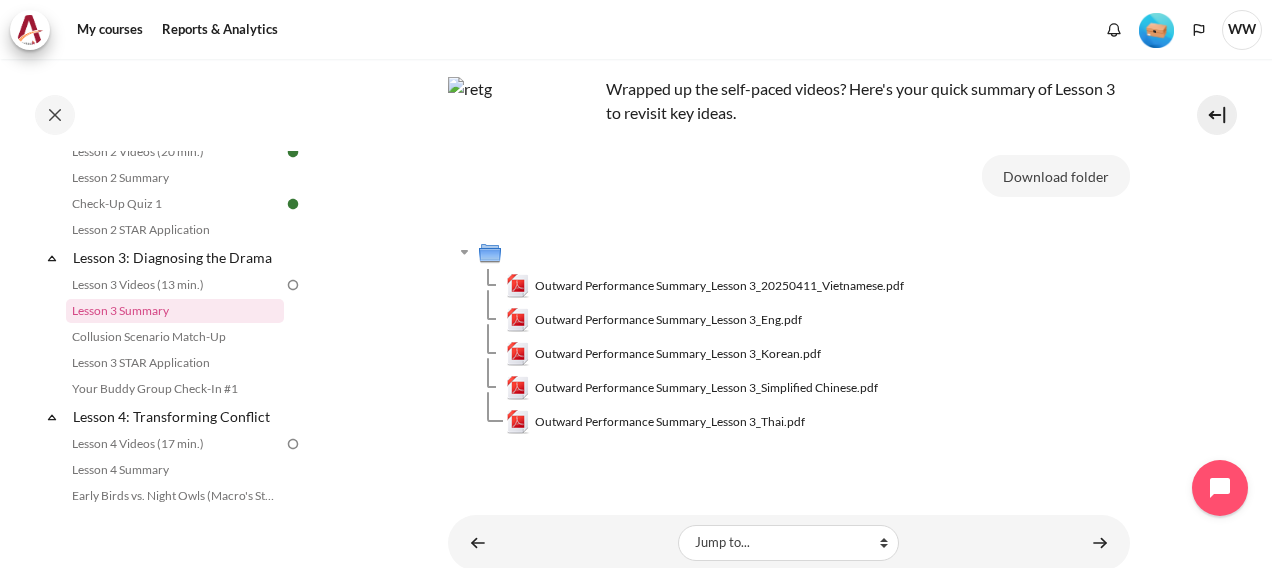 scroll, scrollTop: 191, scrollLeft: 0, axis: vertical 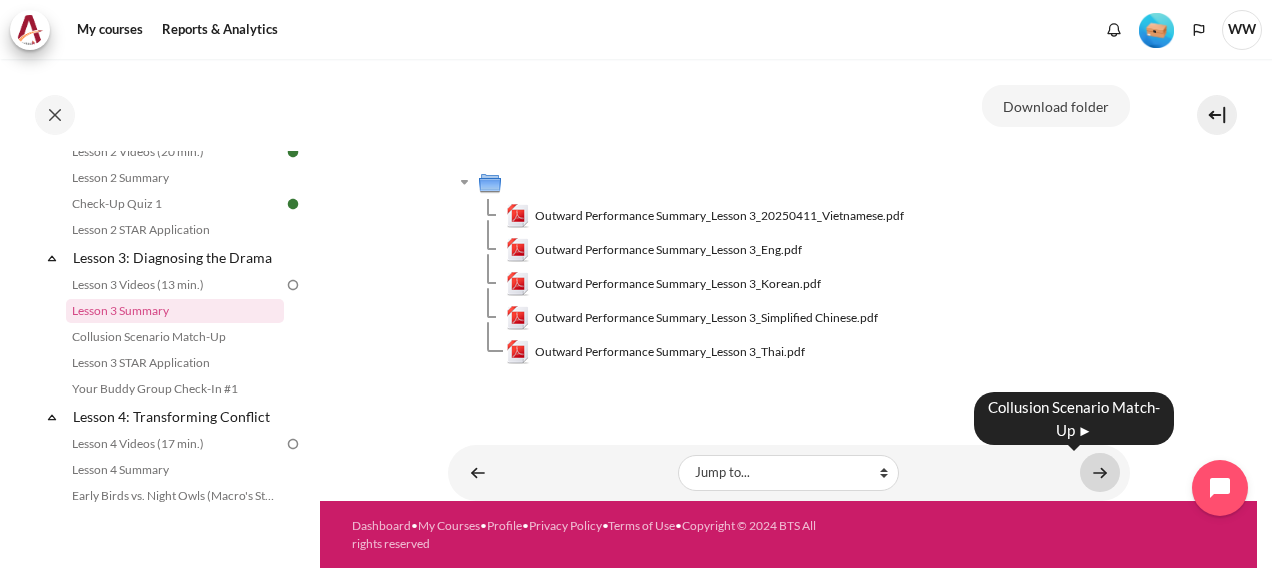 click at bounding box center (1100, 472) 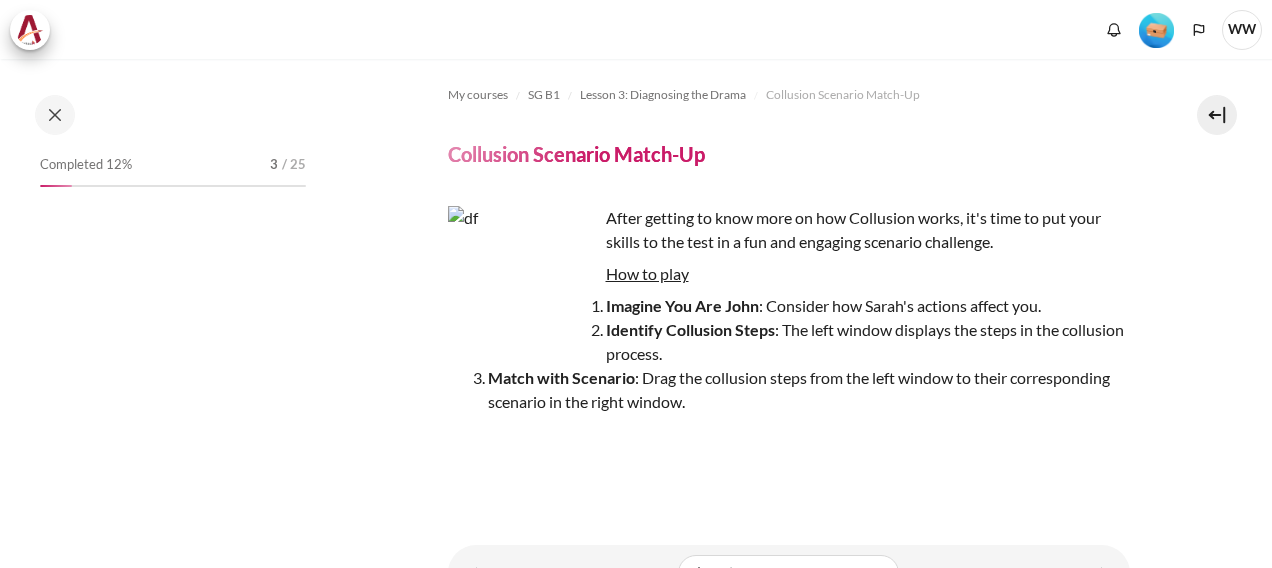 scroll, scrollTop: 0, scrollLeft: 0, axis: both 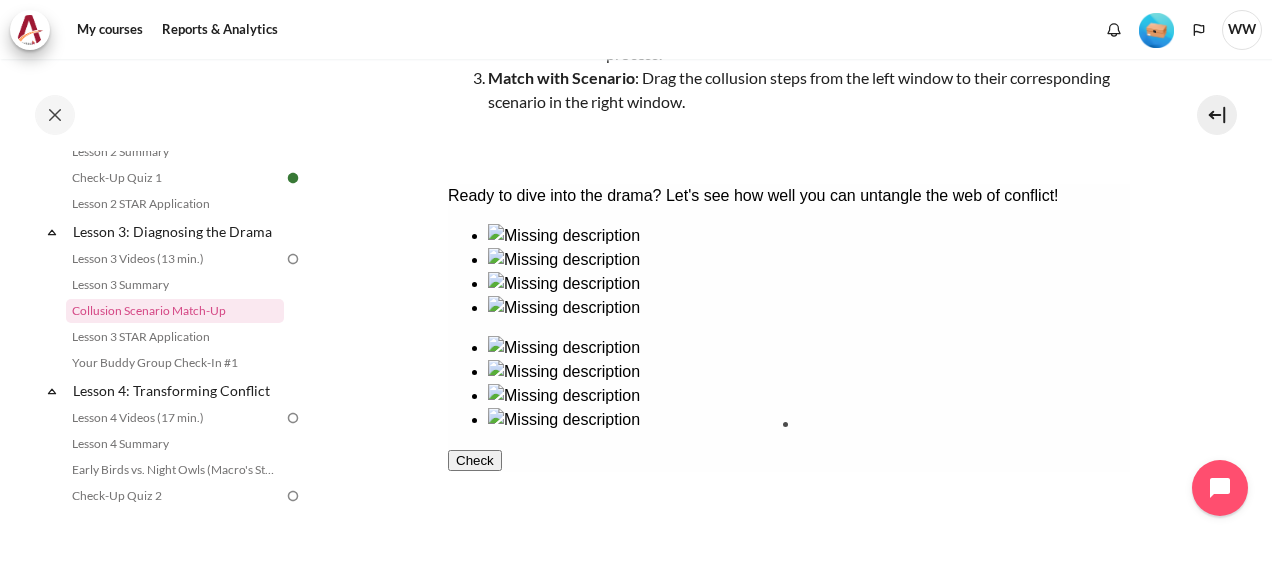 drag, startPoint x: 522, startPoint y: 358, endPoint x: 857, endPoint y: 493, distance: 361.17862 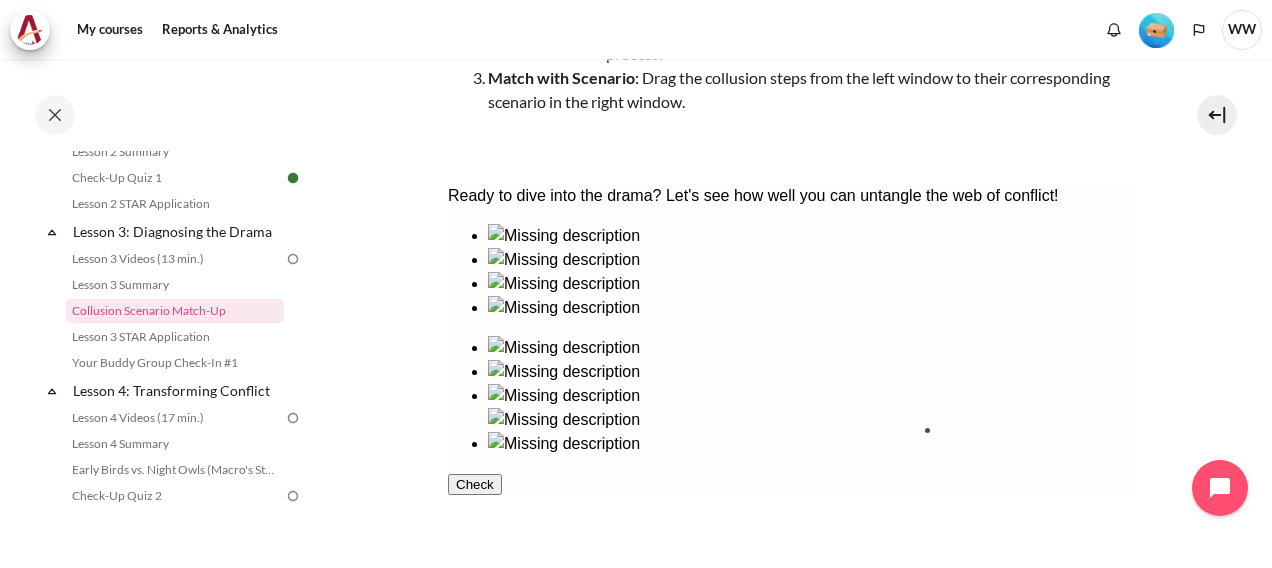 drag, startPoint x: 689, startPoint y: 365, endPoint x: 1032, endPoint y: 506, distance: 370.85037 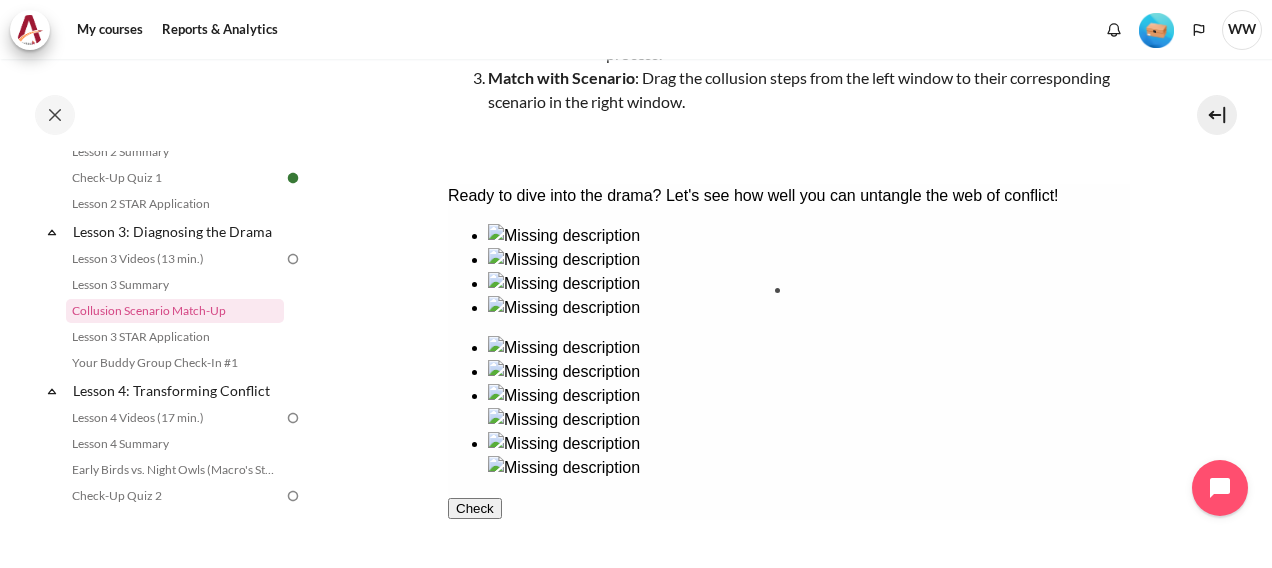 drag, startPoint x: 554, startPoint y: 504, endPoint x: 881, endPoint y: 371, distance: 353.01276 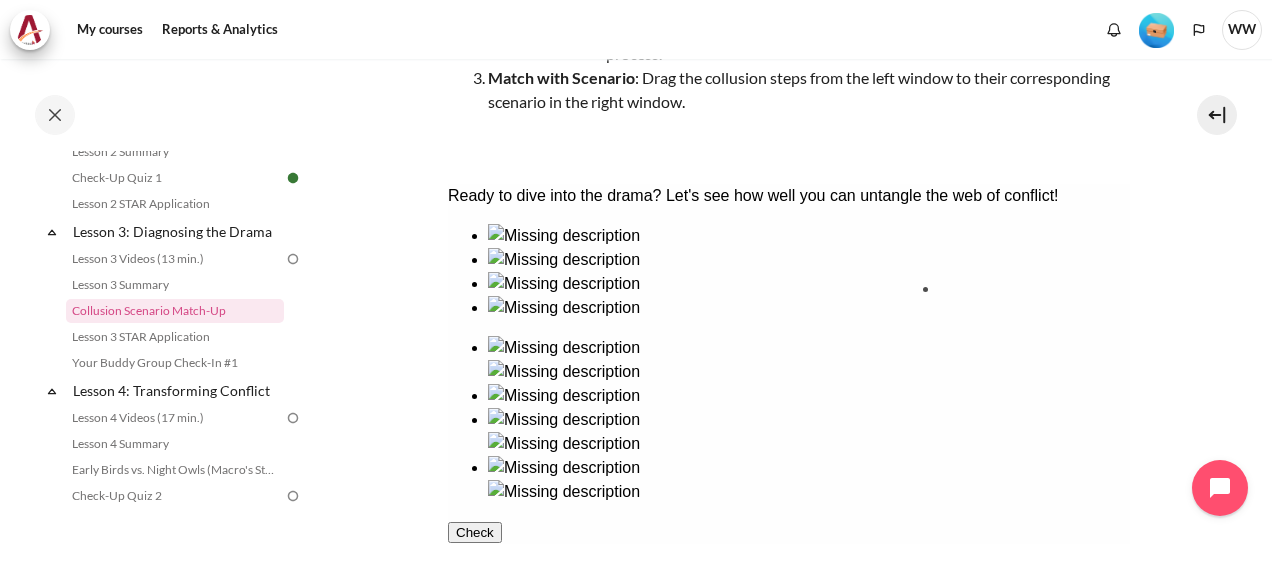 drag, startPoint x: 663, startPoint y: 498, endPoint x: 1004, endPoint y: 364, distance: 366.38367 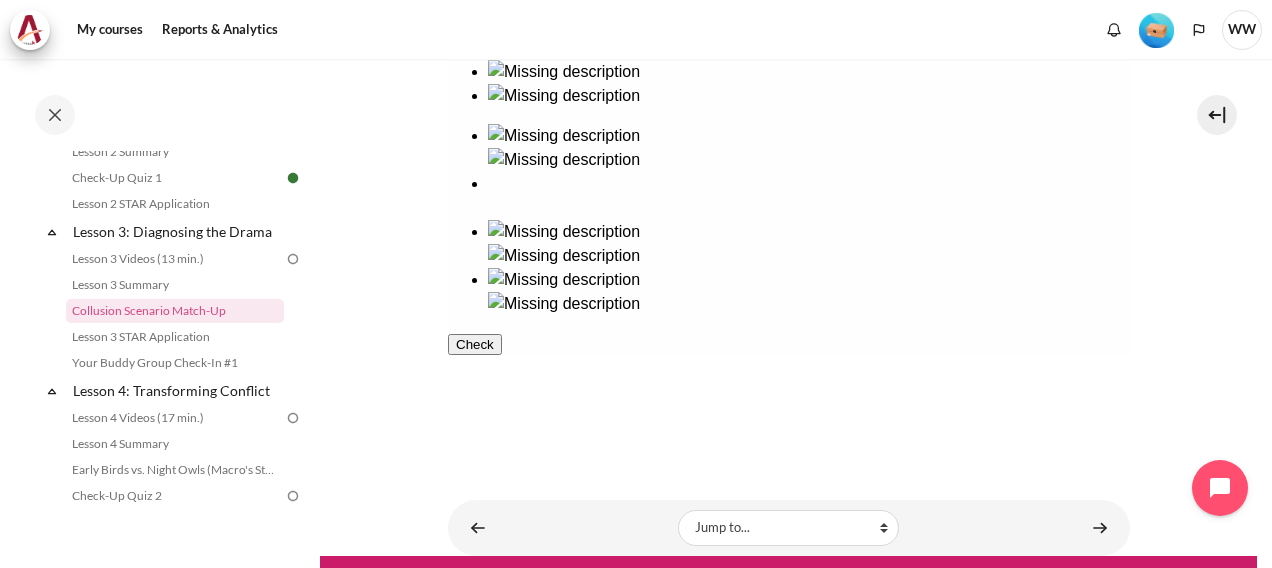 scroll, scrollTop: 568, scrollLeft: 0, axis: vertical 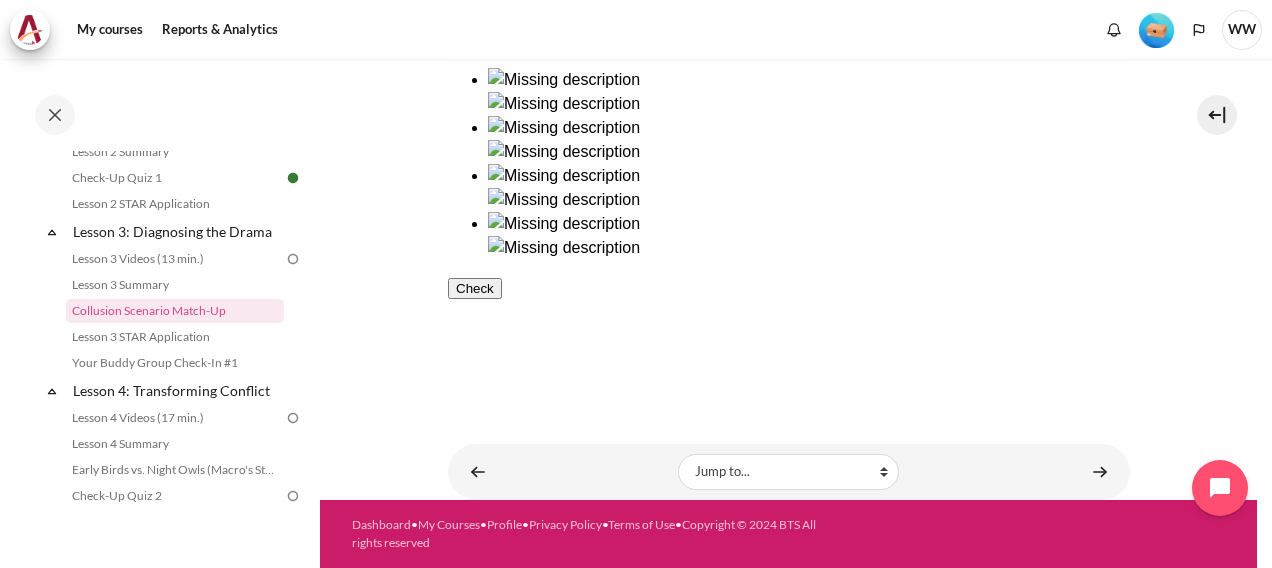 click on "Check" at bounding box center [474, 288] 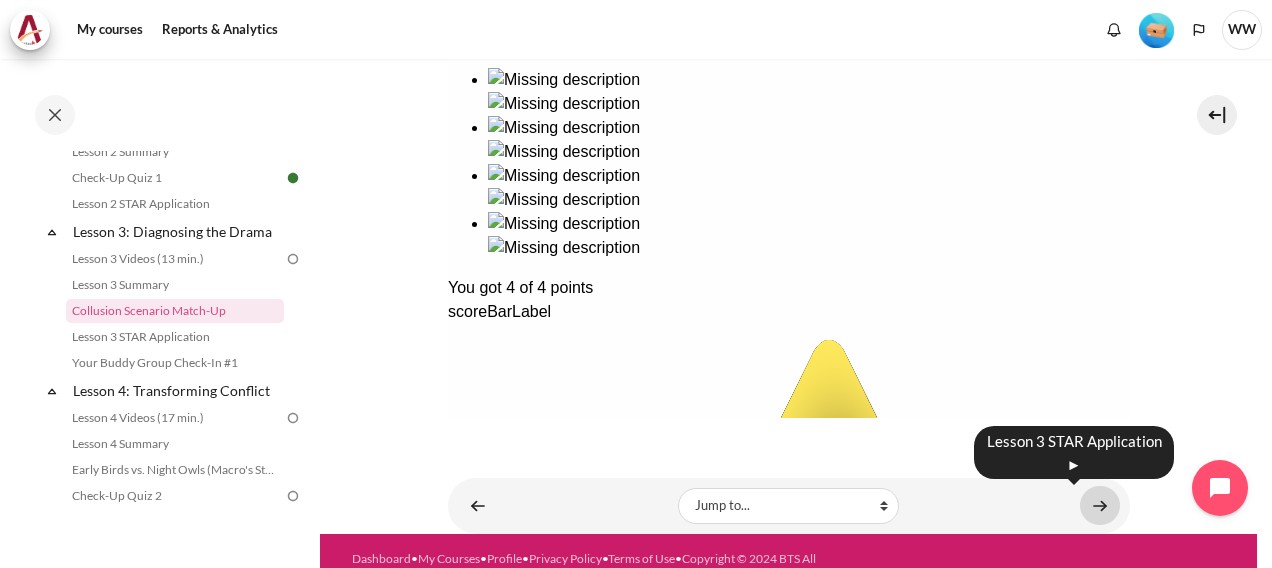click at bounding box center [1100, 505] 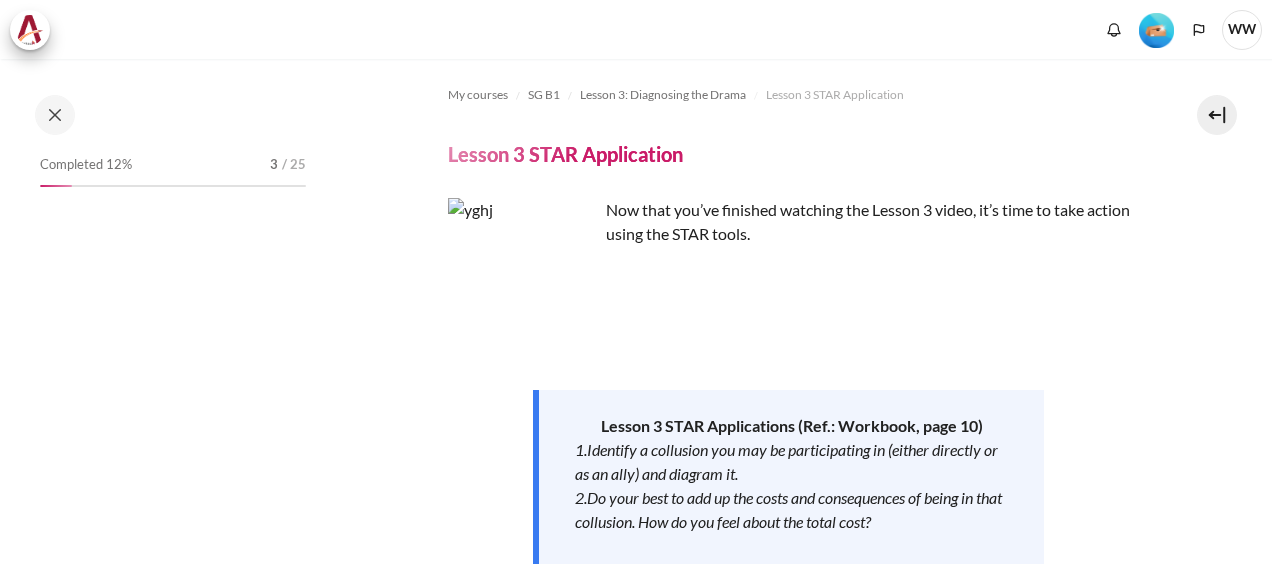 scroll, scrollTop: 0, scrollLeft: 0, axis: both 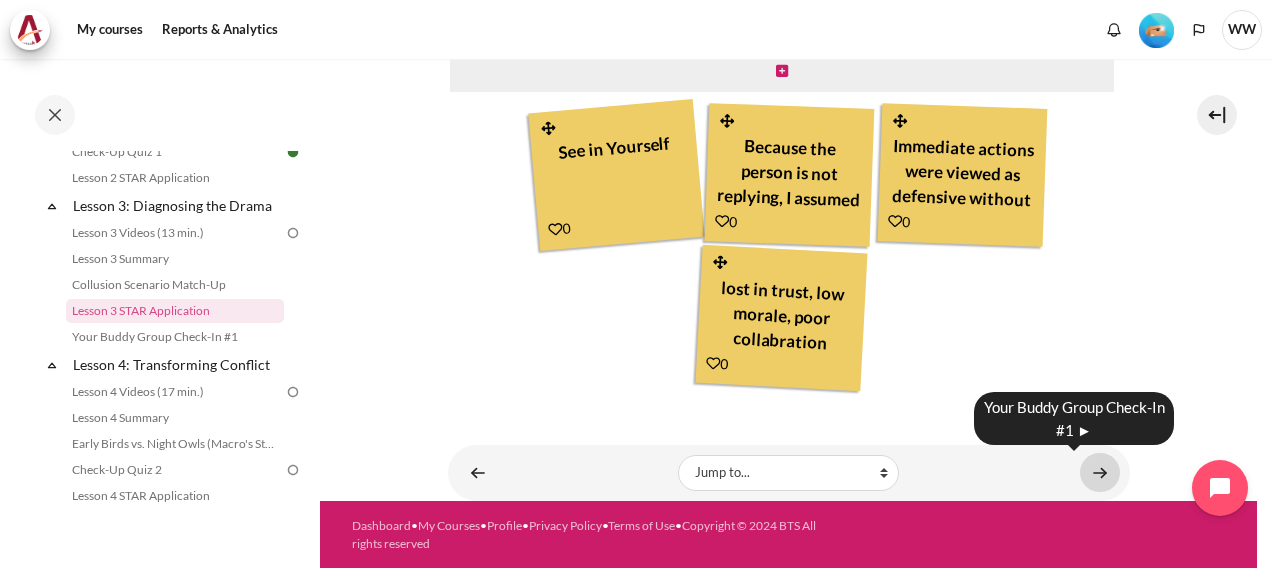click at bounding box center (1100, 472) 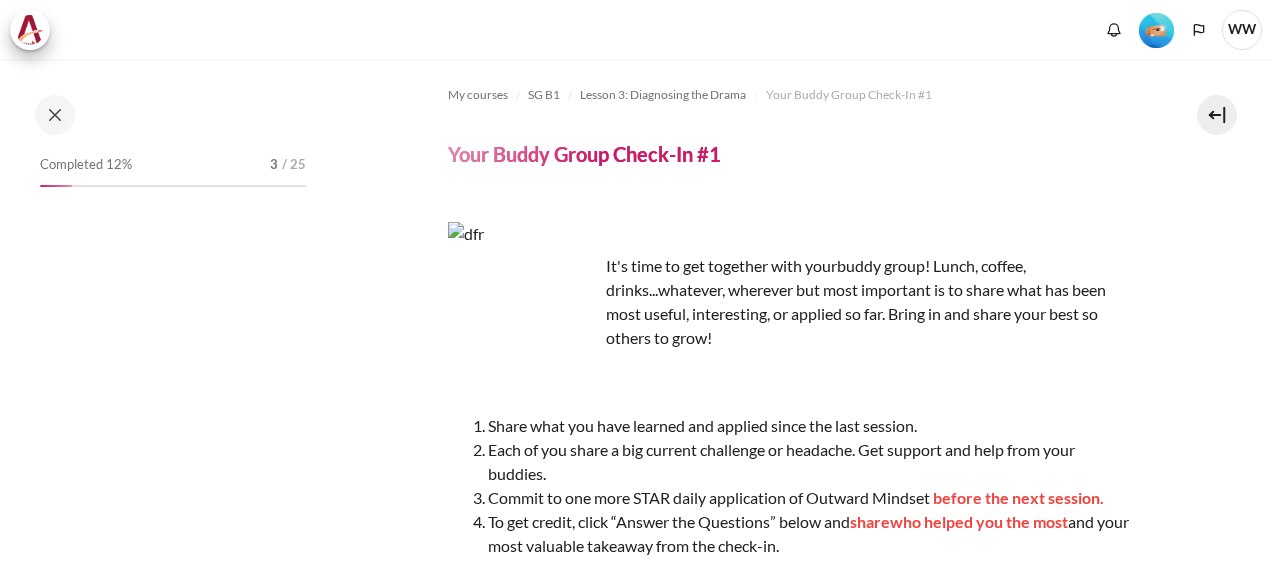 scroll, scrollTop: 0, scrollLeft: 0, axis: both 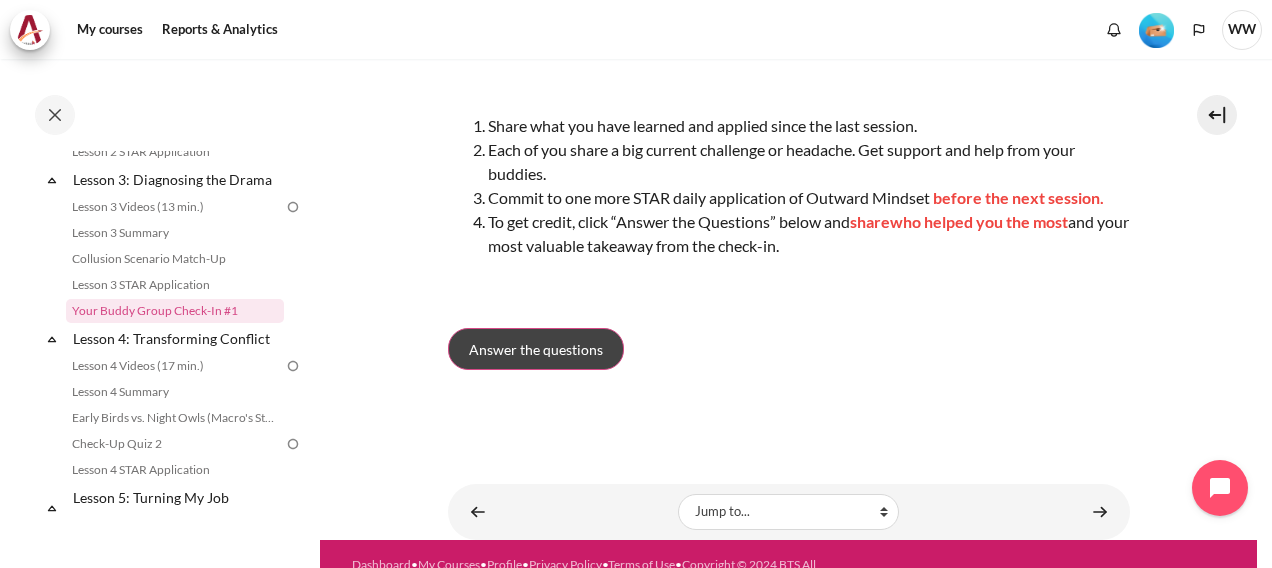 click on "Answer the questions" at bounding box center (536, 349) 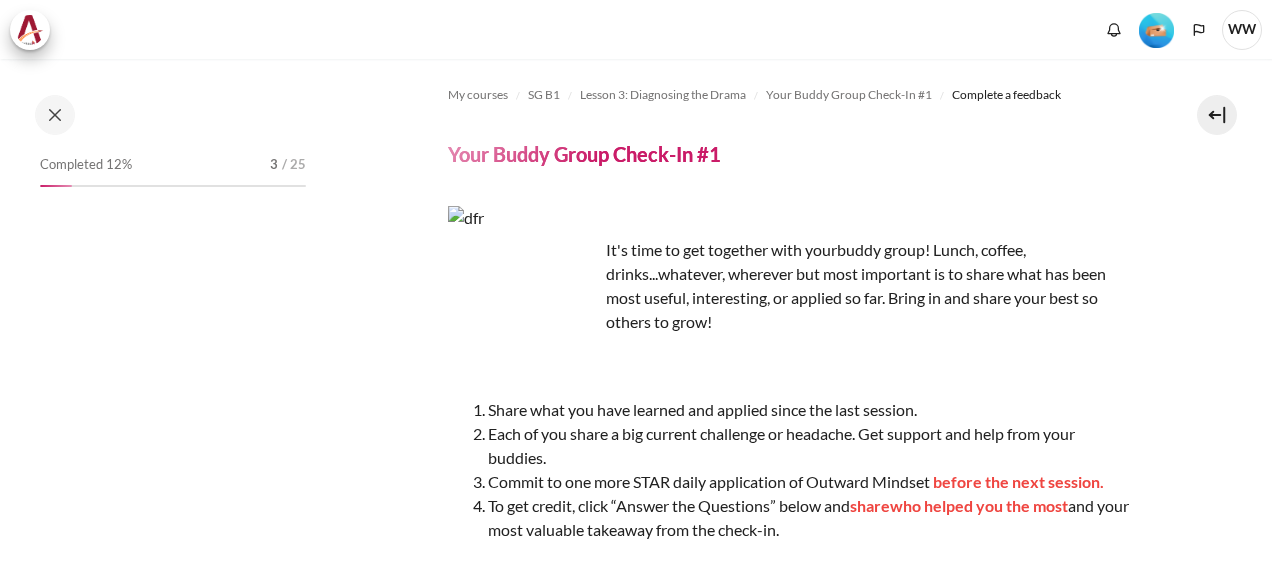 scroll, scrollTop: 0, scrollLeft: 0, axis: both 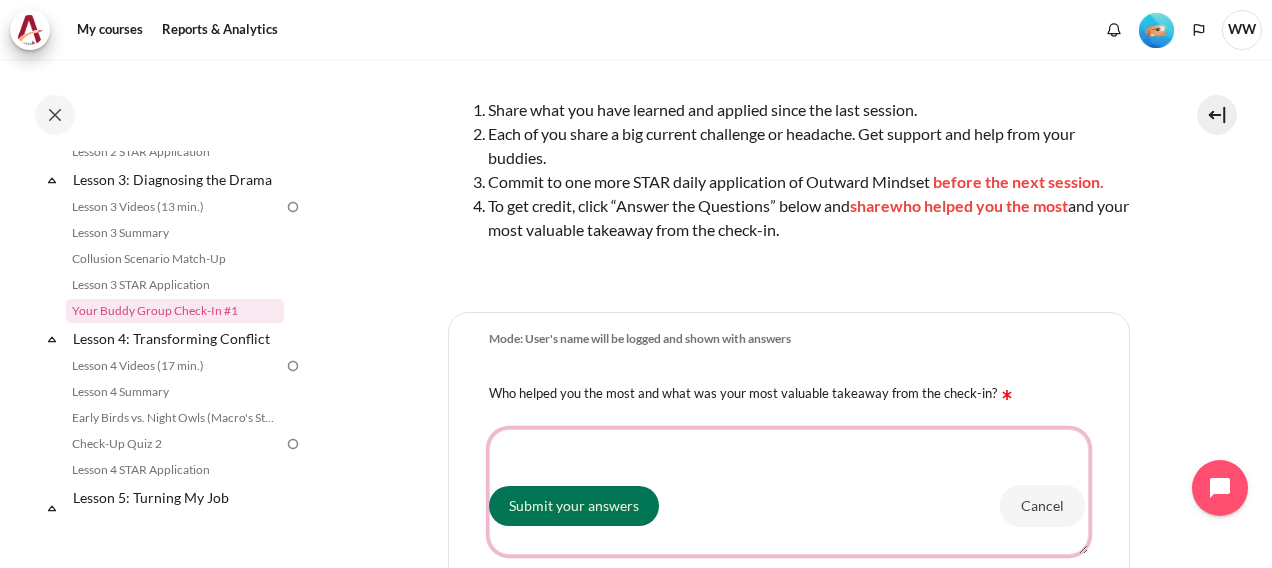 click on "Who helped you the most and what was your most valuable takeaway from the check-in?" at bounding box center (789, 492) 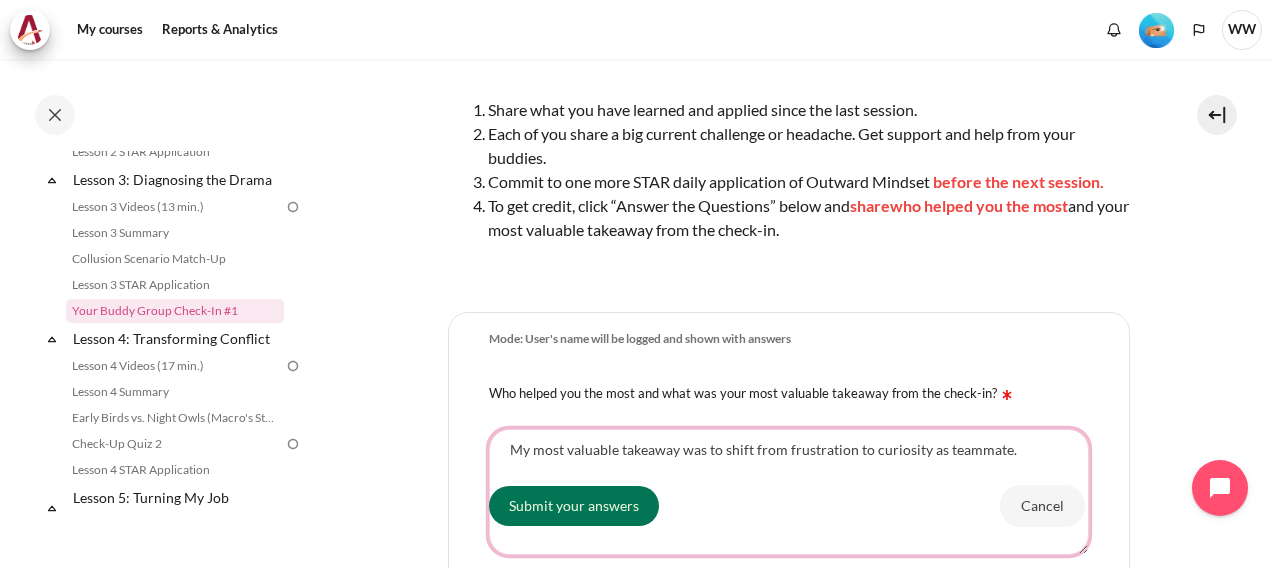 click on "My most valuable takeaway was to shift from frustration to curiosity as teammate." at bounding box center [789, 492] 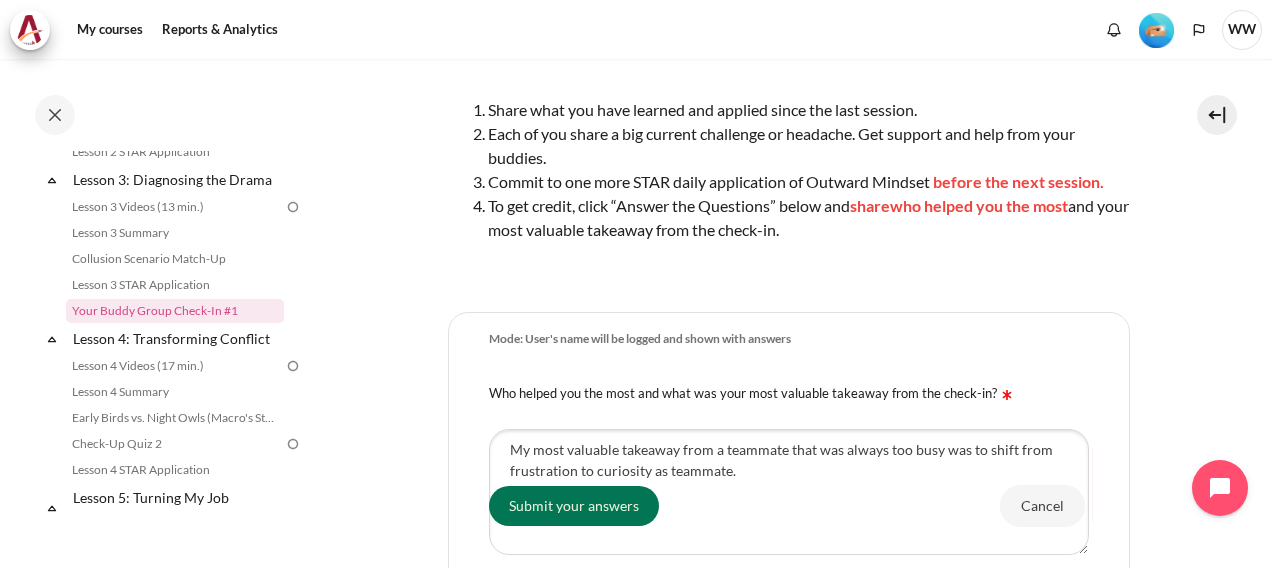 click on "Submit your answers
Cancel" at bounding box center (789, 505) 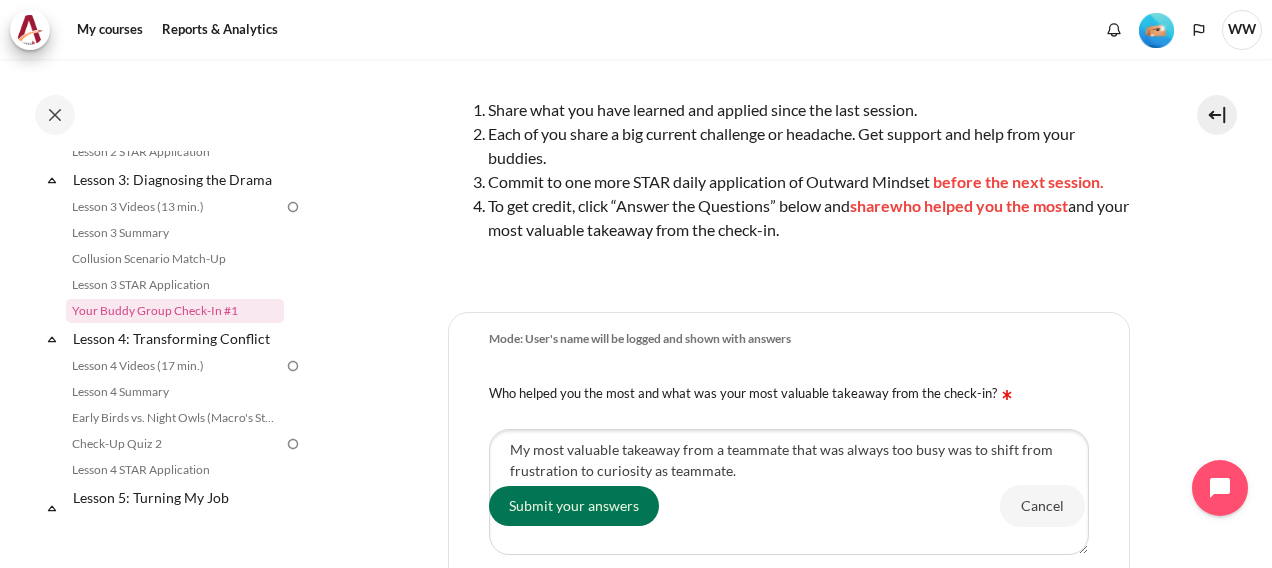 click on "Submit your answers
Cancel" at bounding box center (789, 505) 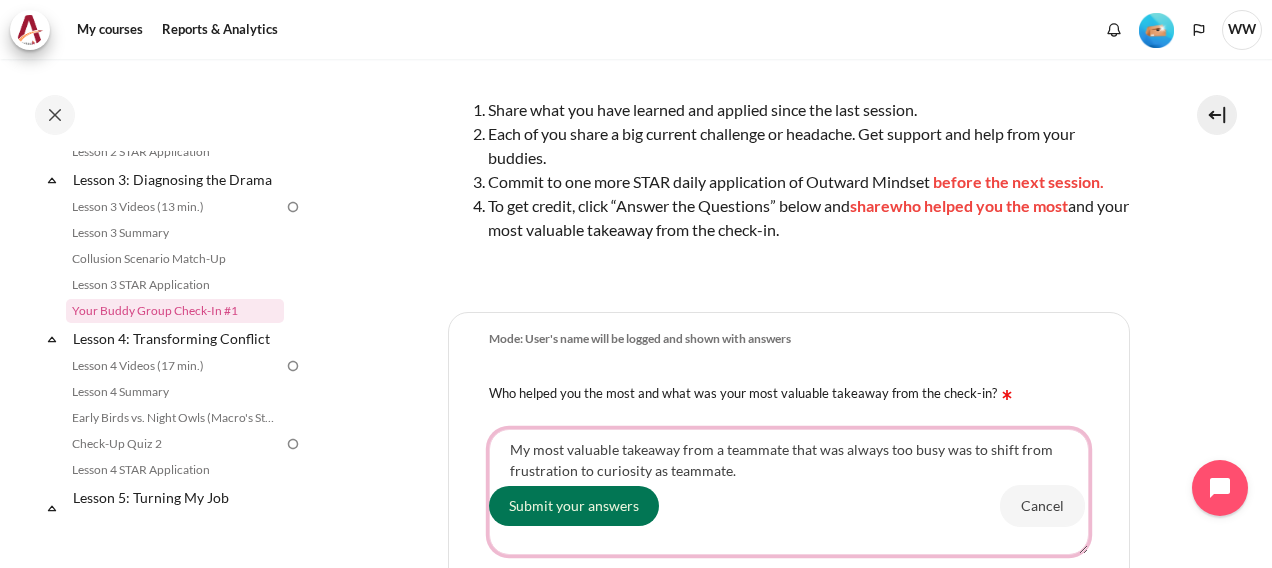 click on "My most valuable takeaway from a teammate that was always too busy was to shift from frustration to curiosity as teammate." at bounding box center [789, 492] 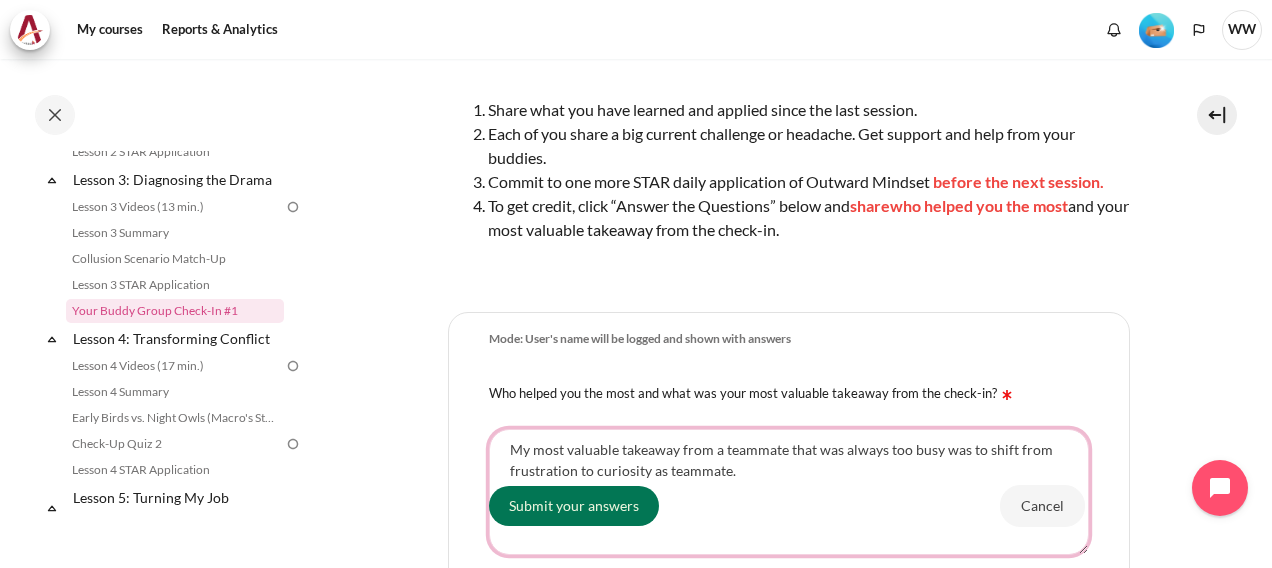 click on "My most valuable takeaway from a teammate that was always too busy was to shift from frustration to curiosity as teammate." at bounding box center [789, 492] 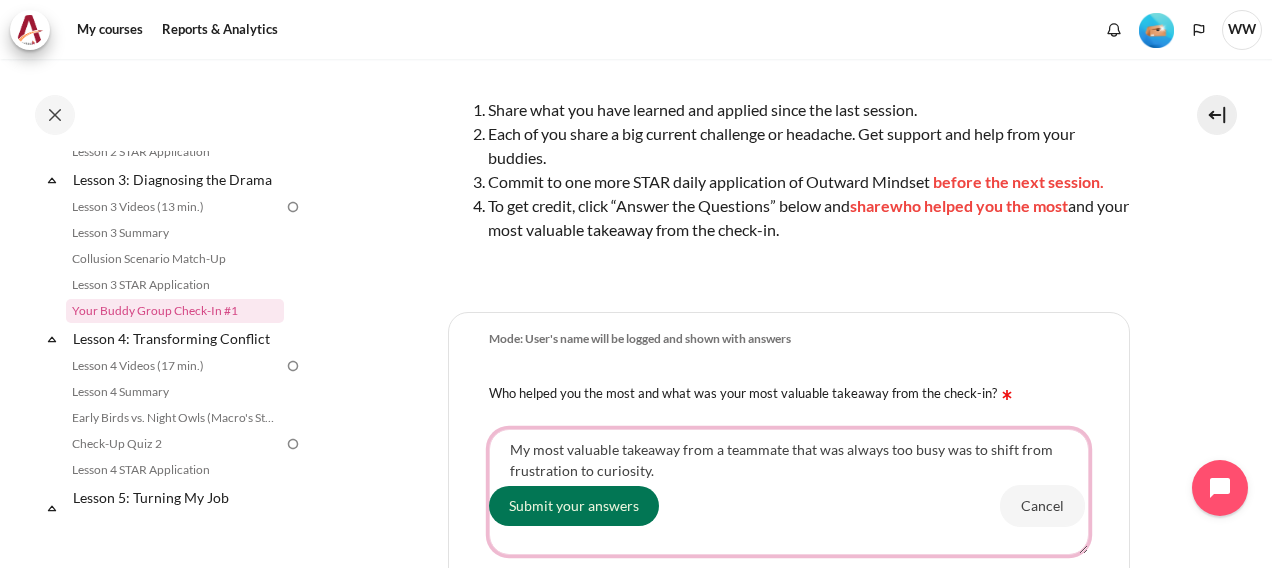 click on "My most valuable takeaway from a teammate that was always too busy was to shift from frustration to curiosity." at bounding box center (789, 492) 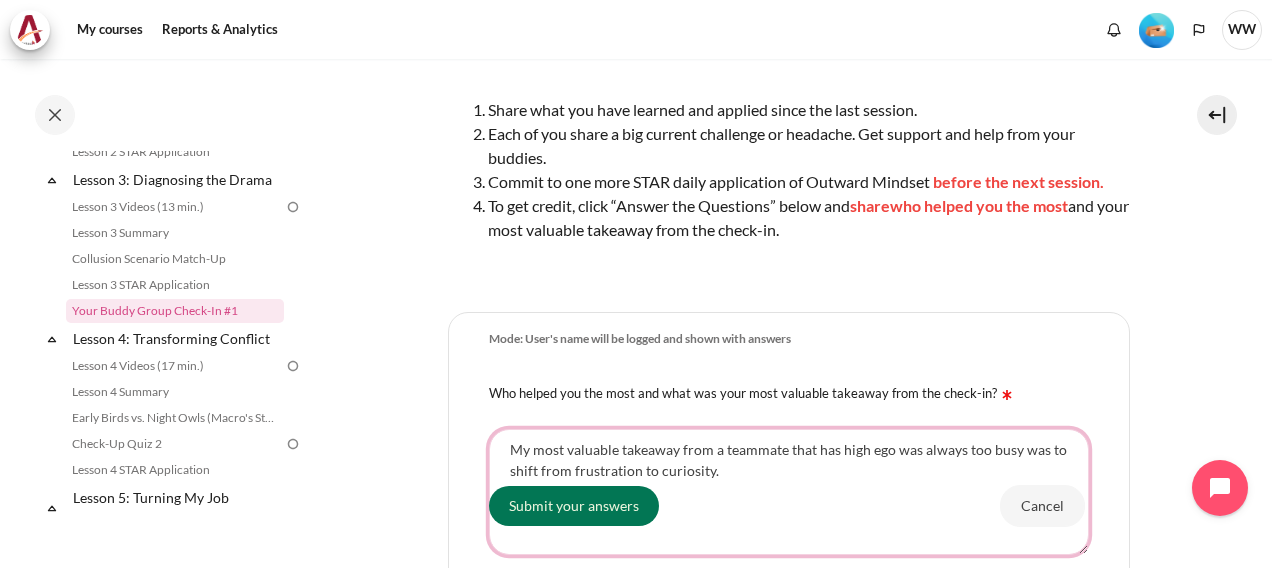 drag, startPoint x: 919, startPoint y: 448, endPoint x: 1043, endPoint y: 444, distance: 124.0645 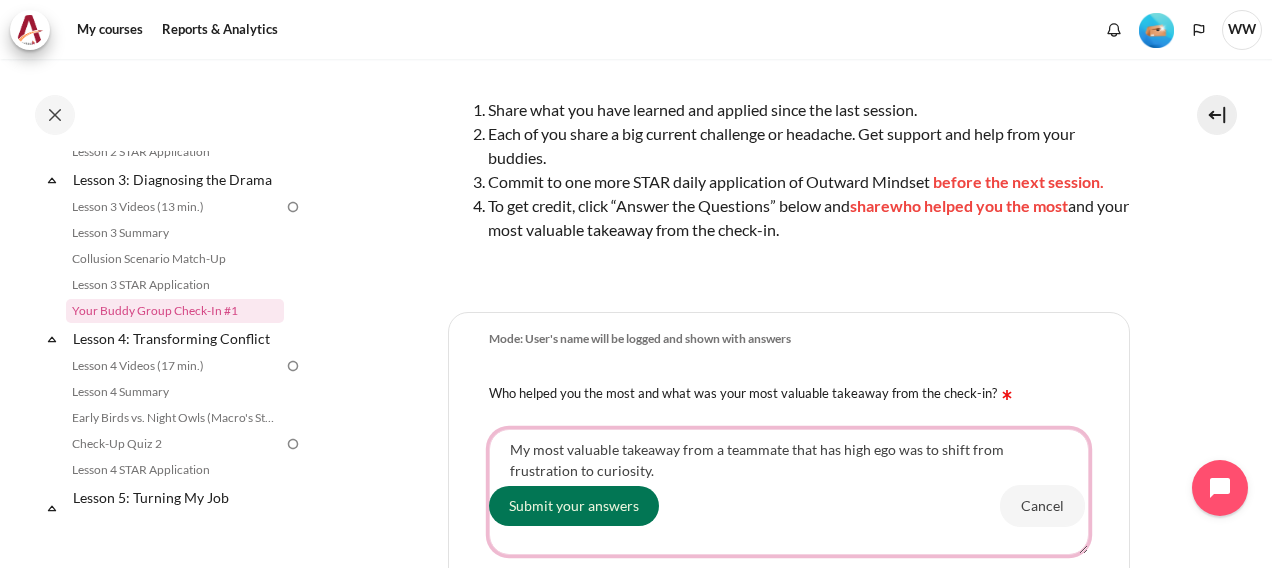 click on "My most valuable takeaway from a teammate that has high ego was to shift from frustration to curiosity." at bounding box center (789, 492) 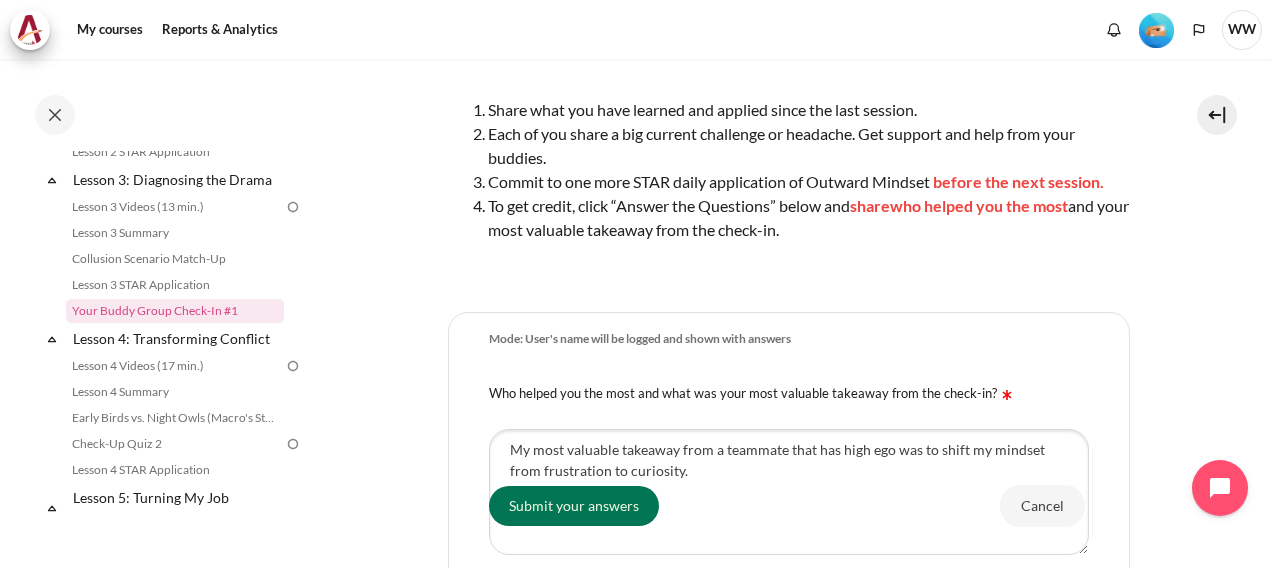 click on "Submit your answers
Cancel" at bounding box center (789, 505) 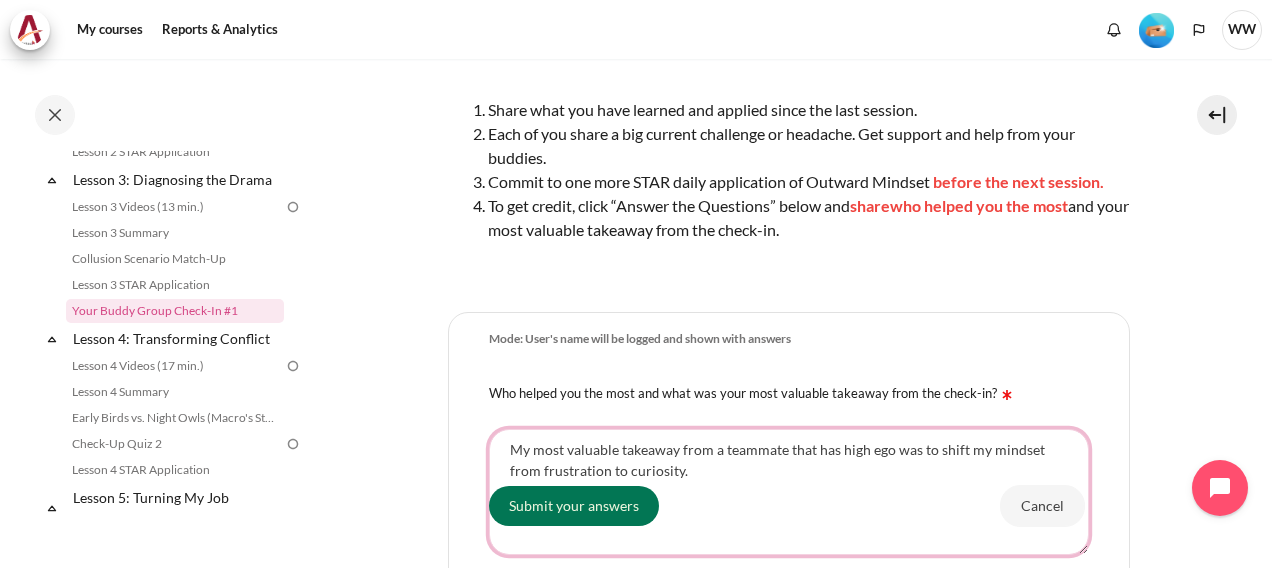 click on "My most valuable takeaway from a teammate that has high ego was to shift my mindset from frustration to curiosity." at bounding box center (789, 492) 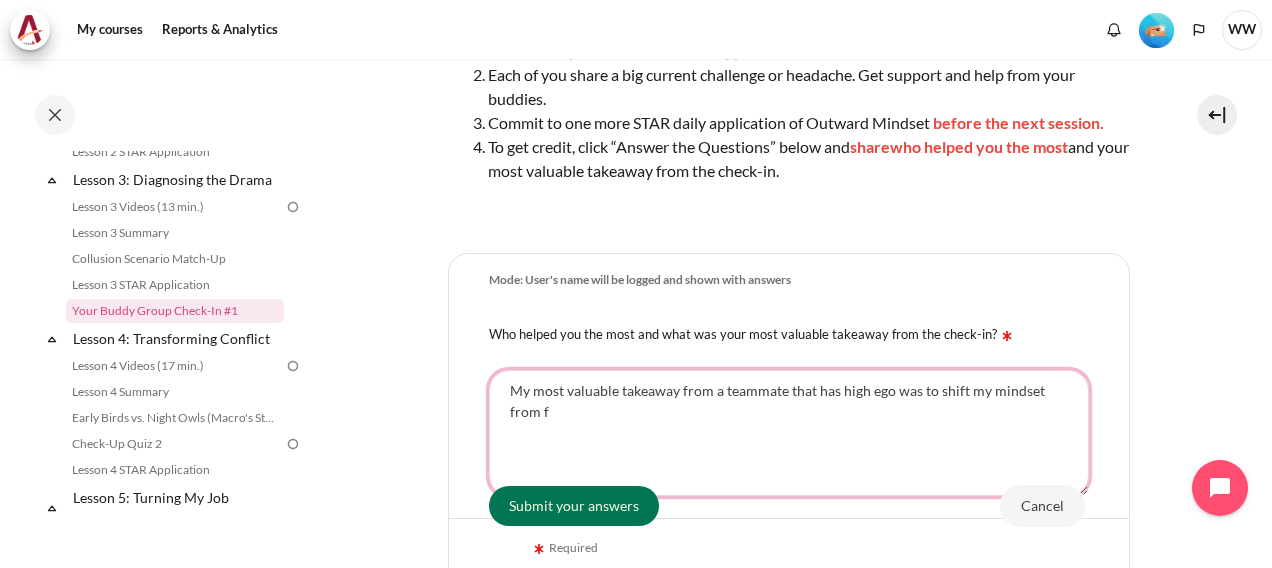 scroll, scrollTop: 400, scrollLeft: 0, axis: vertical 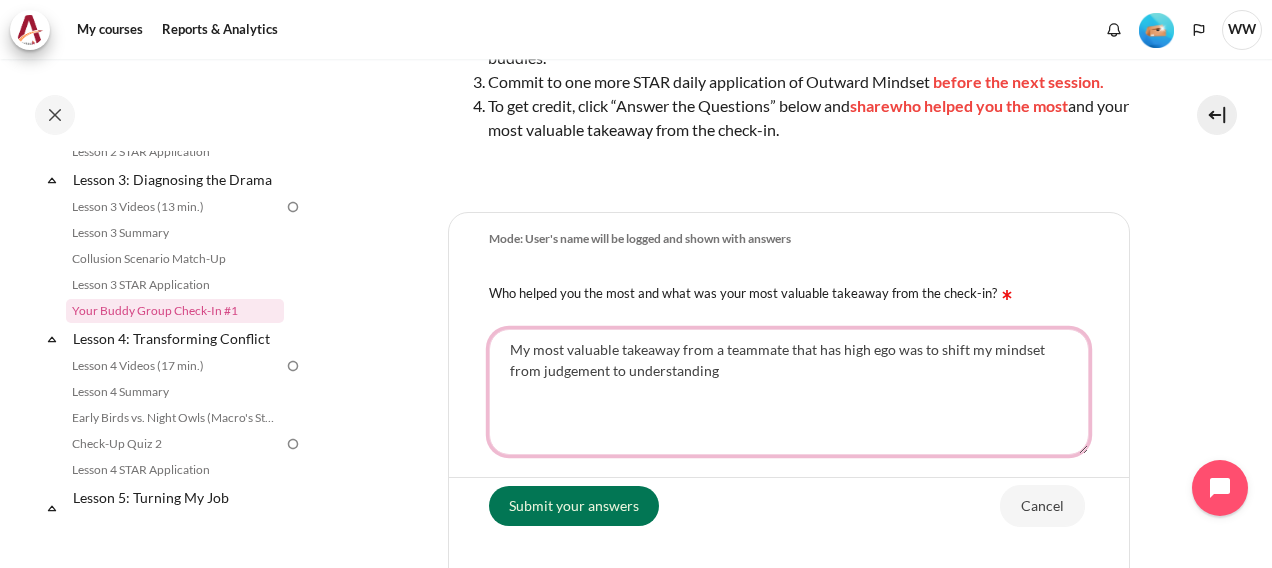 click on "My most valuable takeaway from a teammate that has high ego was to shift my mindset from judgement to understanding" at bounding box center [789, 392] 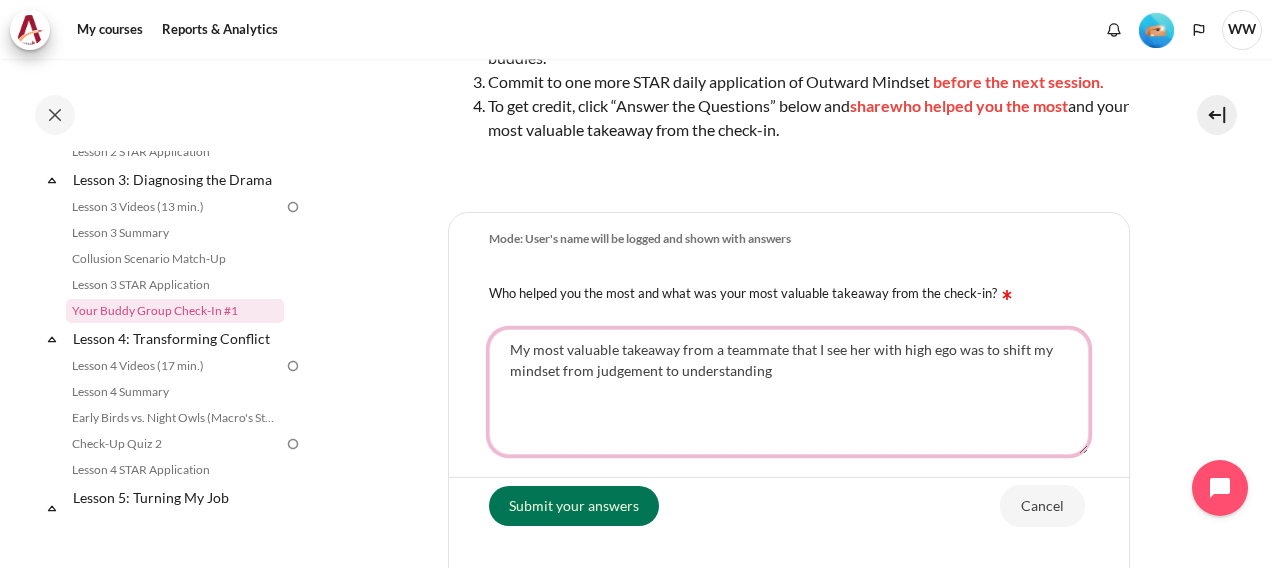 click on "My most valuable takeaway from a teammate that I see her with high ego was to shift my mindset from judgement to understanding" at bounding box center [789, 392] 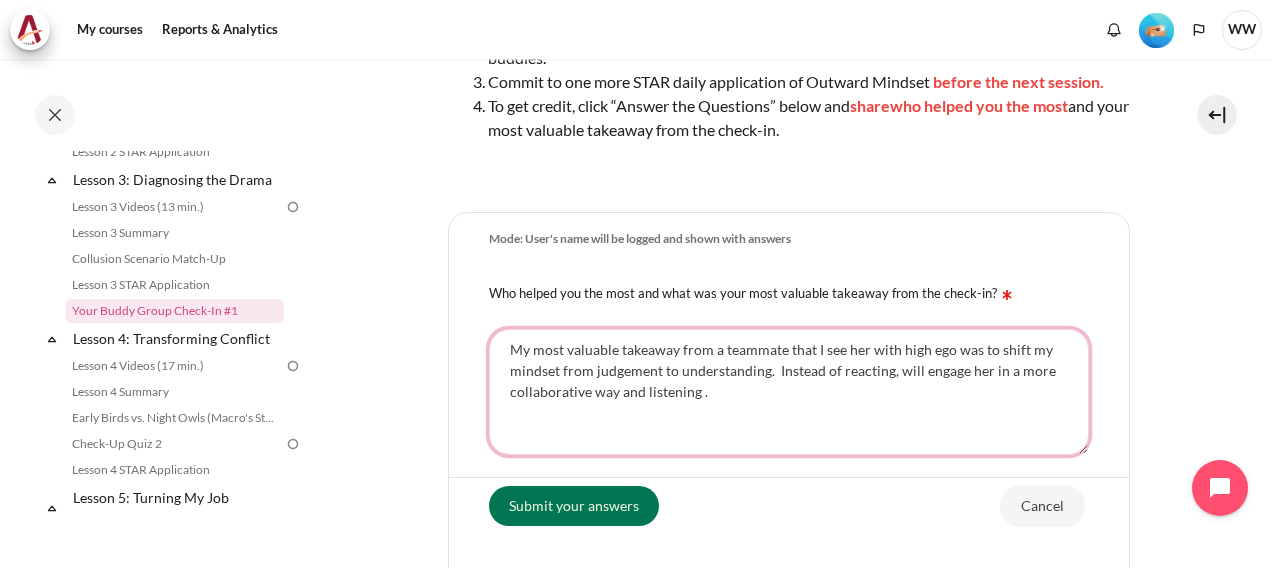 click on "My most valuable takeaway from a teammate that I see her with high ego was to shift my mindset from judgement to understanding.  Instead of reacting, will engage her in a more collaborative way and listening ." at bounding box center (789, 392) 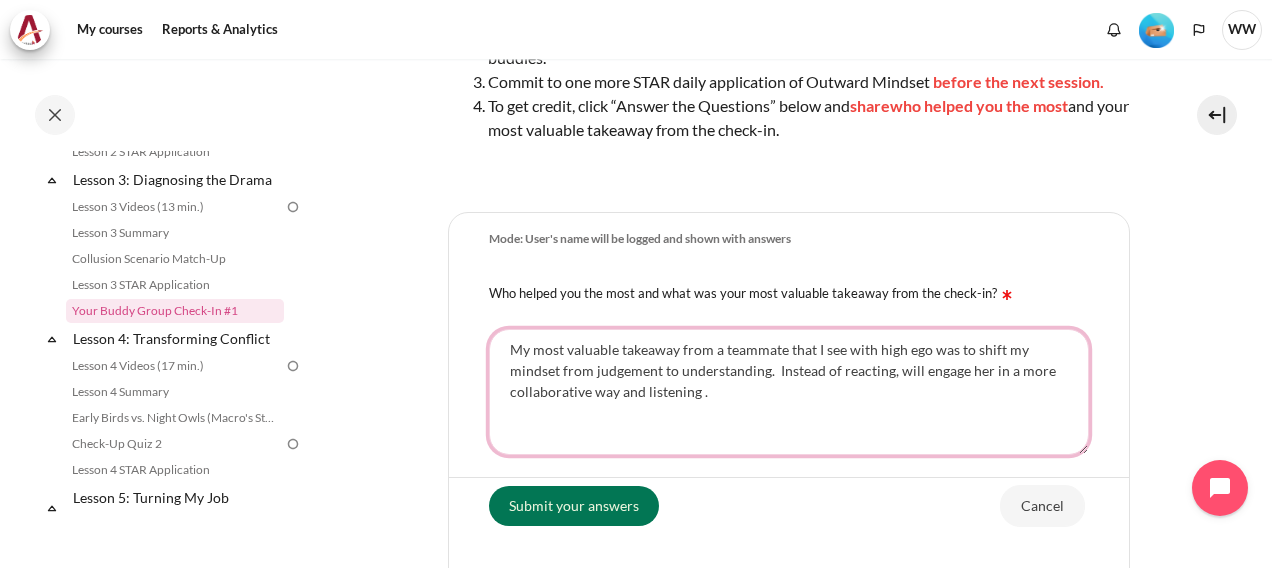 click on "My most valuable takeaway from a teammate that I see with high ego was to shift my mindset from judgement to understanding.  Instead of reacting, will engage her in a more collaborative way and listening ." at bounding box center (789, 392) 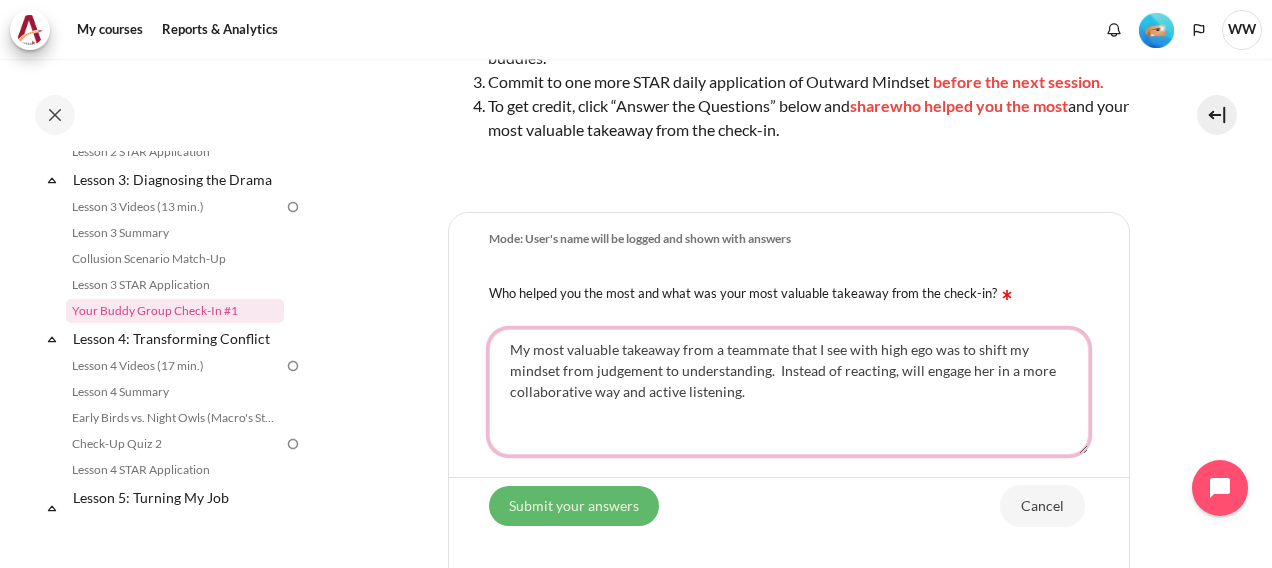 type on "My most valuable takeaway from a teammate that I see with high ego was to shift my mindset from judgement to understanding.  Instead of reacting, will engage her in a more collaborative way and active listening." 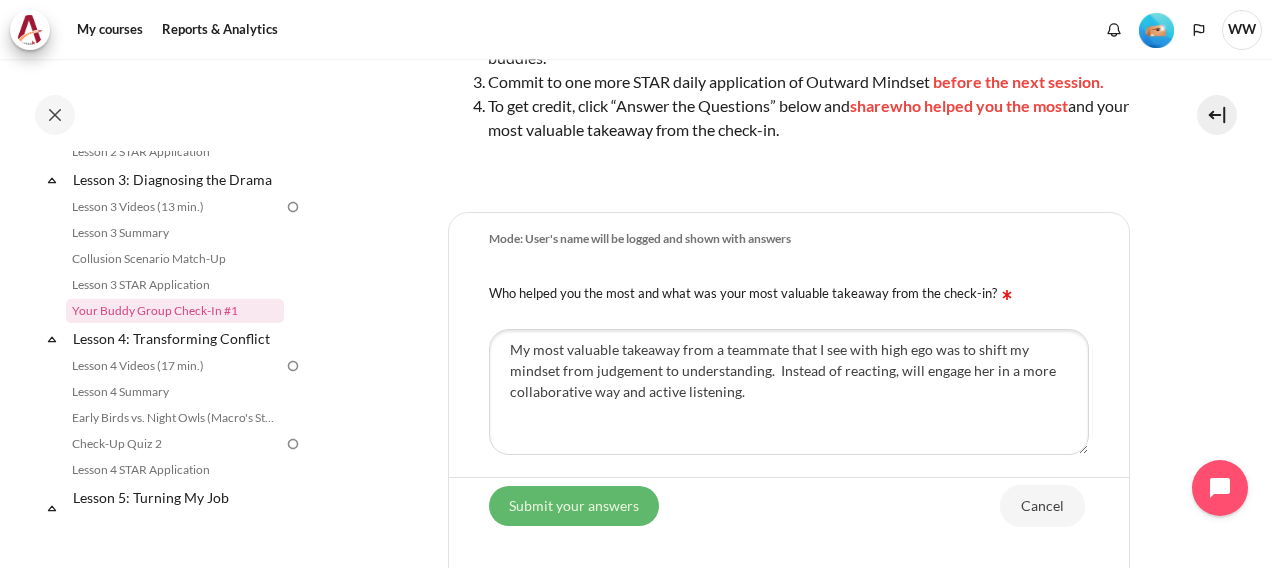 click on "Submit your answers" at bounding box center [574, 505] 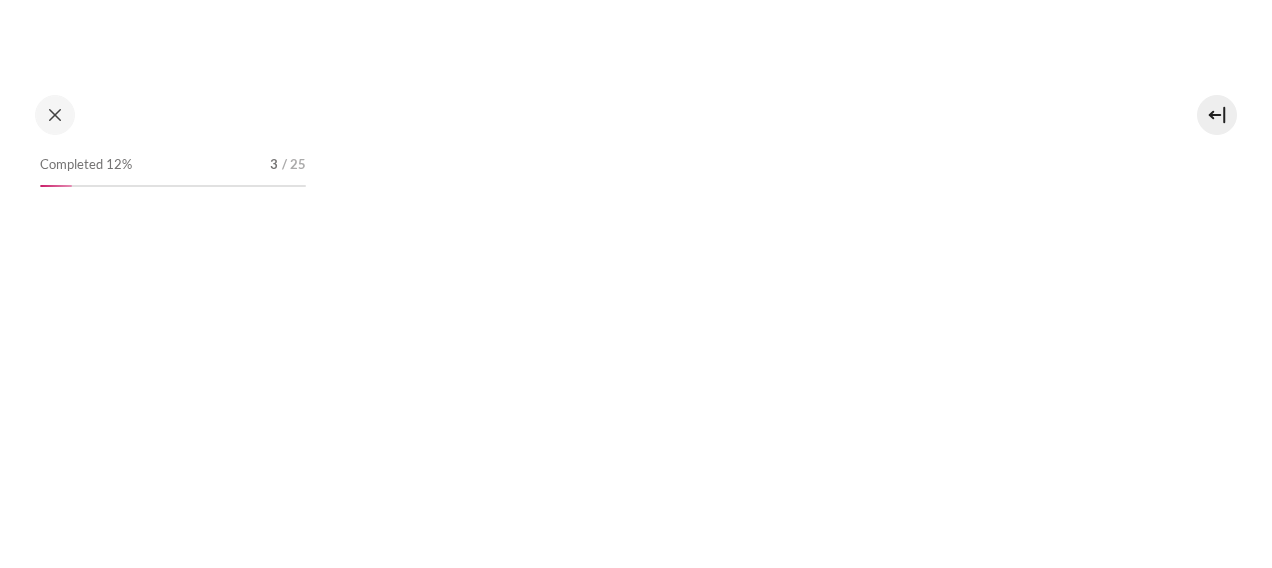 scroll, scrollTop: 0, scrollLeft: 0, axis: both 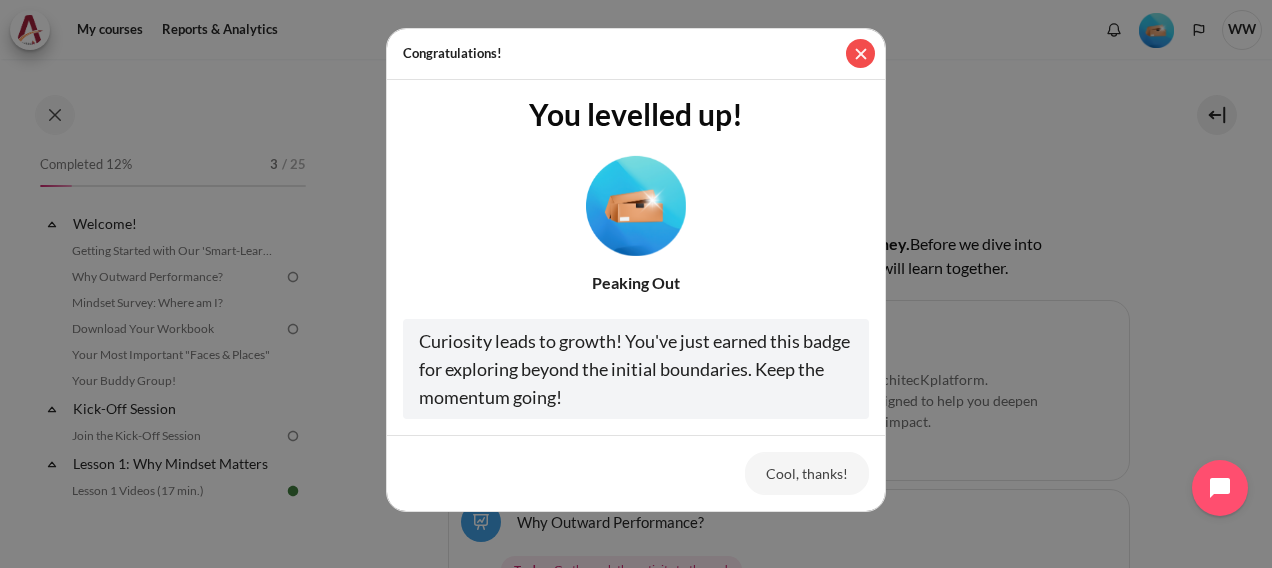 click at bounding box center (860, 53) 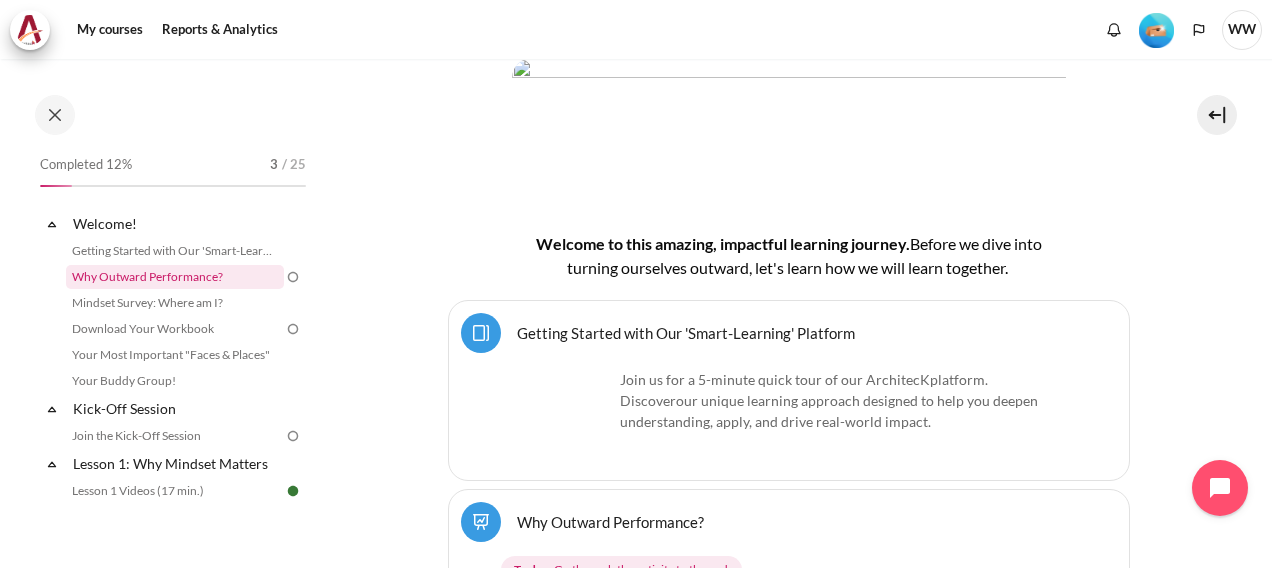 click on "Why Outward Performance?" at bounding box center [175, 277] 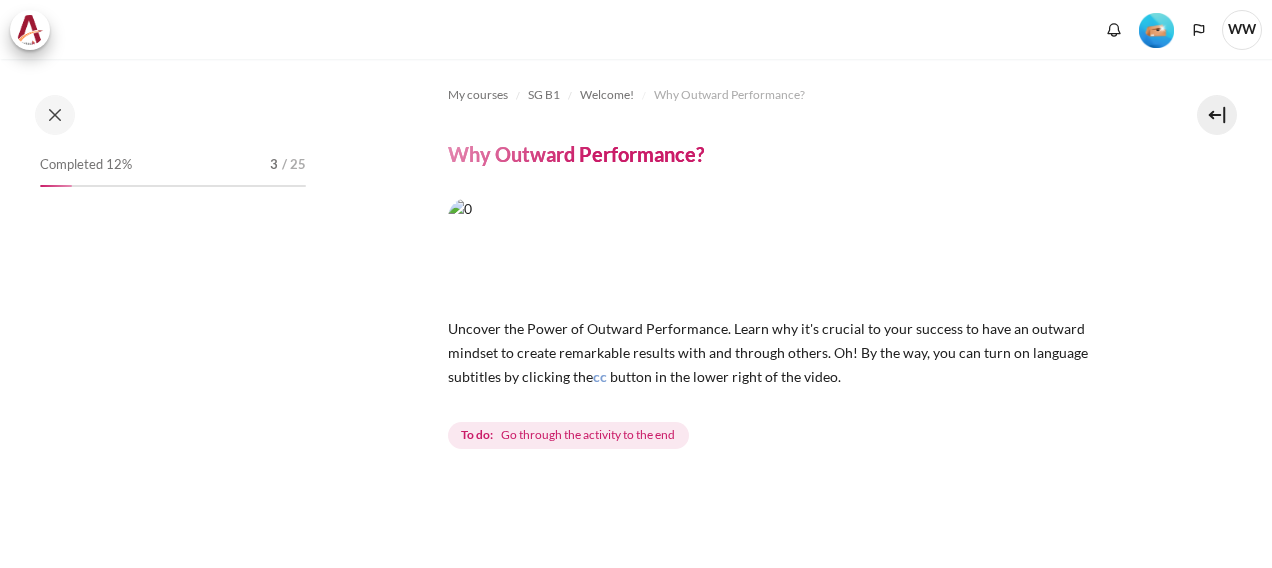 scroll, scrollTop: 0, scrollLeft: 0, axis: both 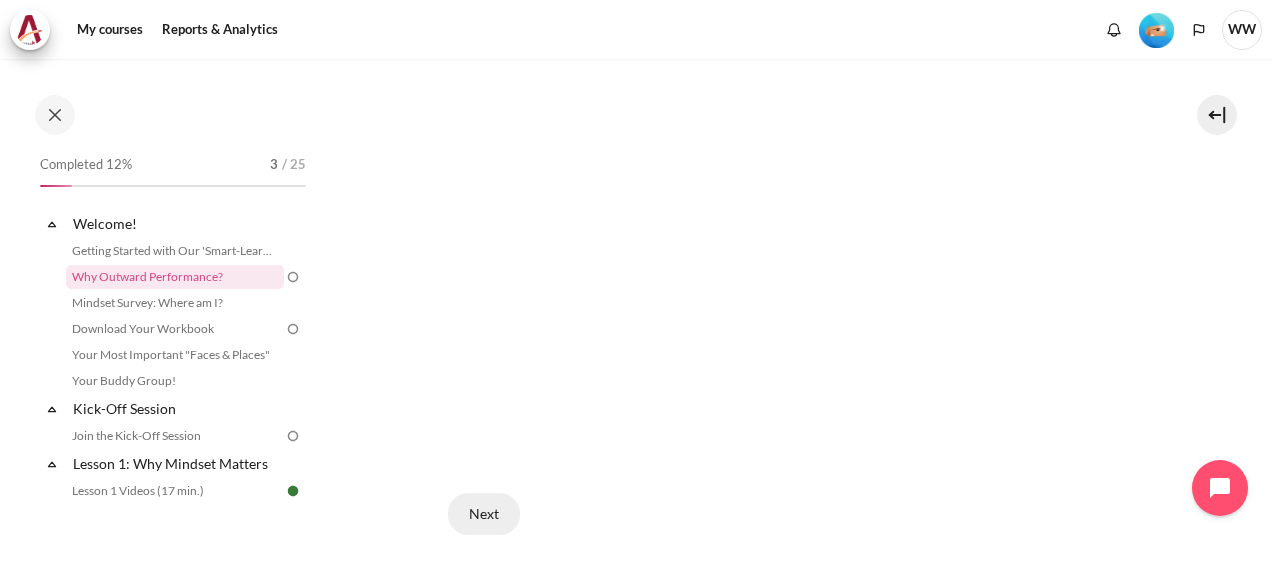 click on "Next" at bounding box center [484, 514] 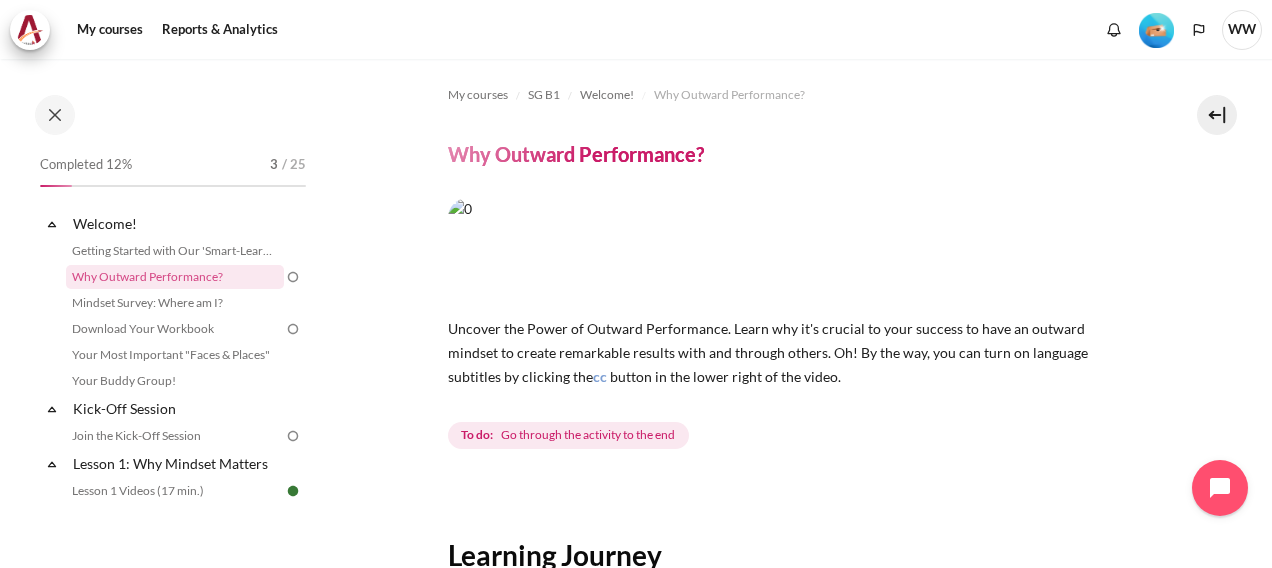 scroll, scrollTop: 0, scrollLeft: 0, axis: both 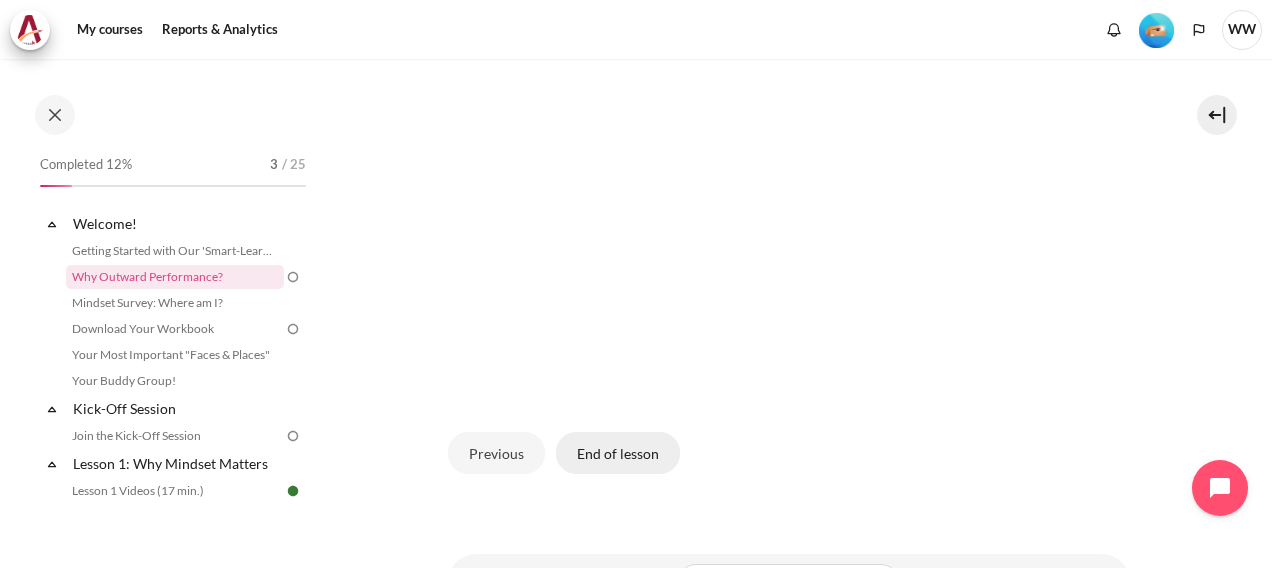 click on "End of lesson" at bounding box center (618, 453) 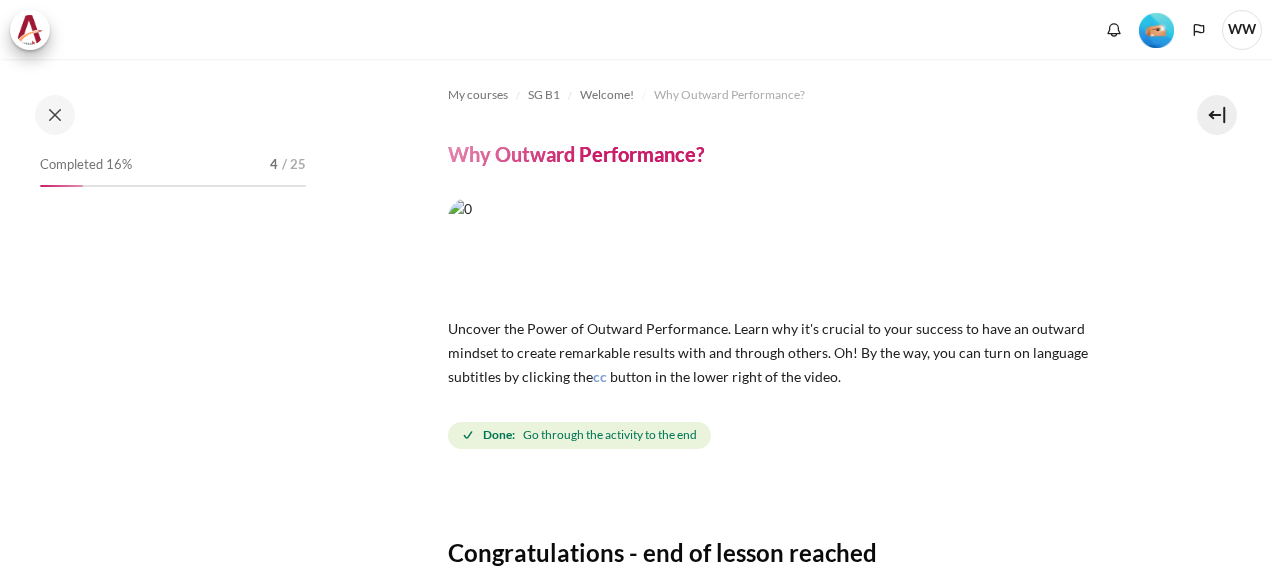 scroll, scrollTop: 0, scrollLeft: 0, axis: both 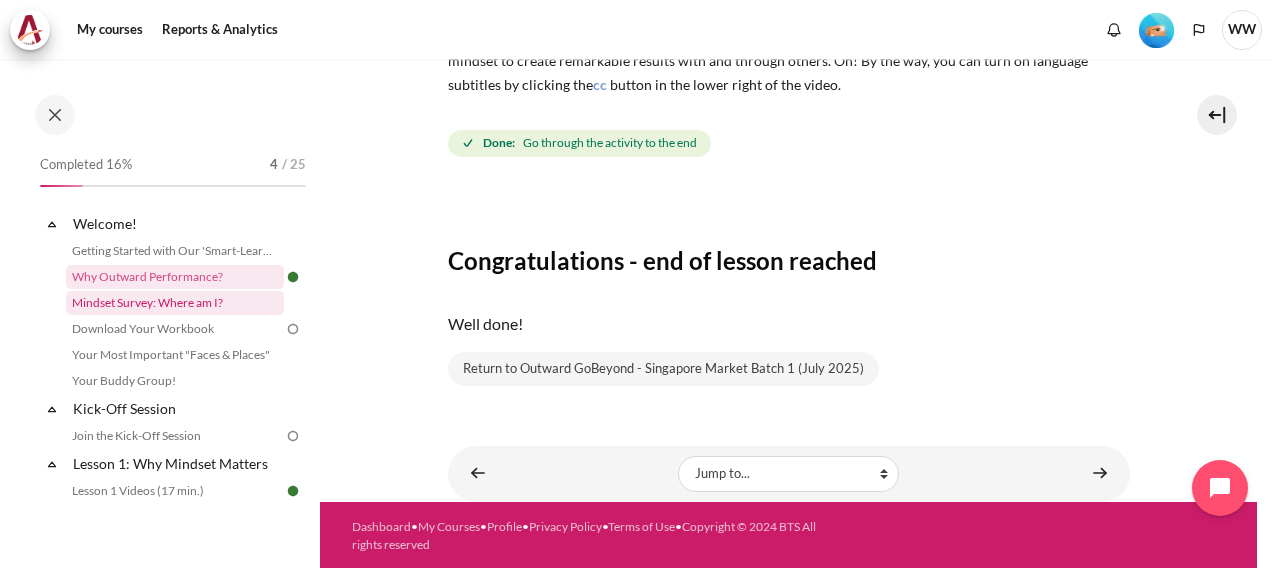 drag, startPoint x: 198, startPoint y: 300, endPoint x: 220, endPoint y: 295, distance: 22.561028 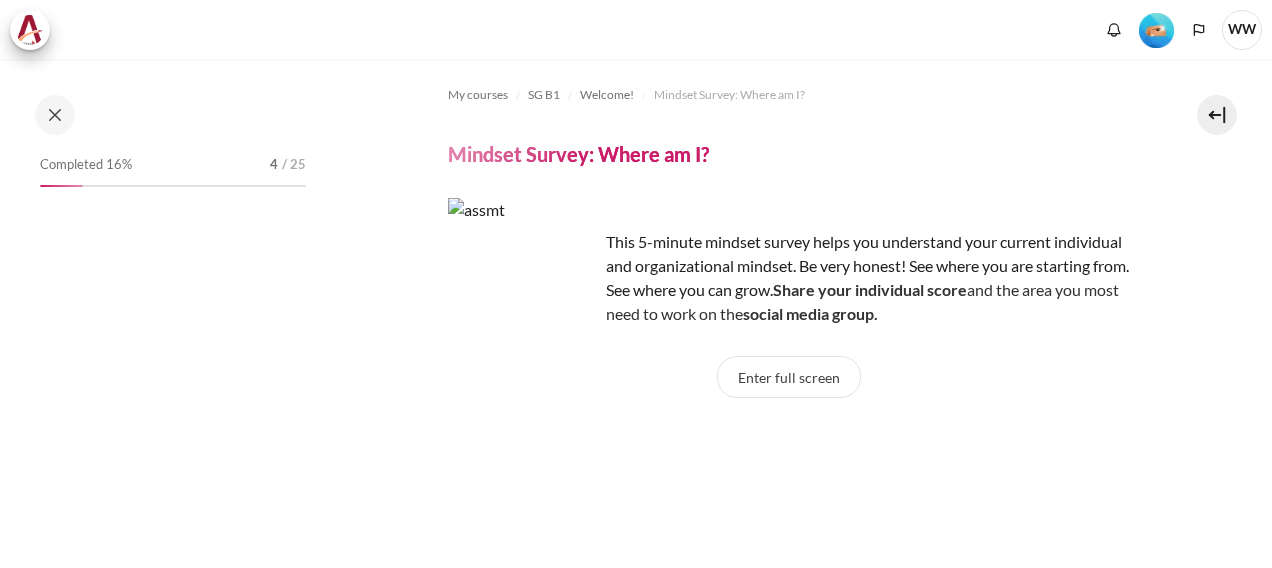 scroll, scrollTop: 0, scrollLeft: 0, axis: both 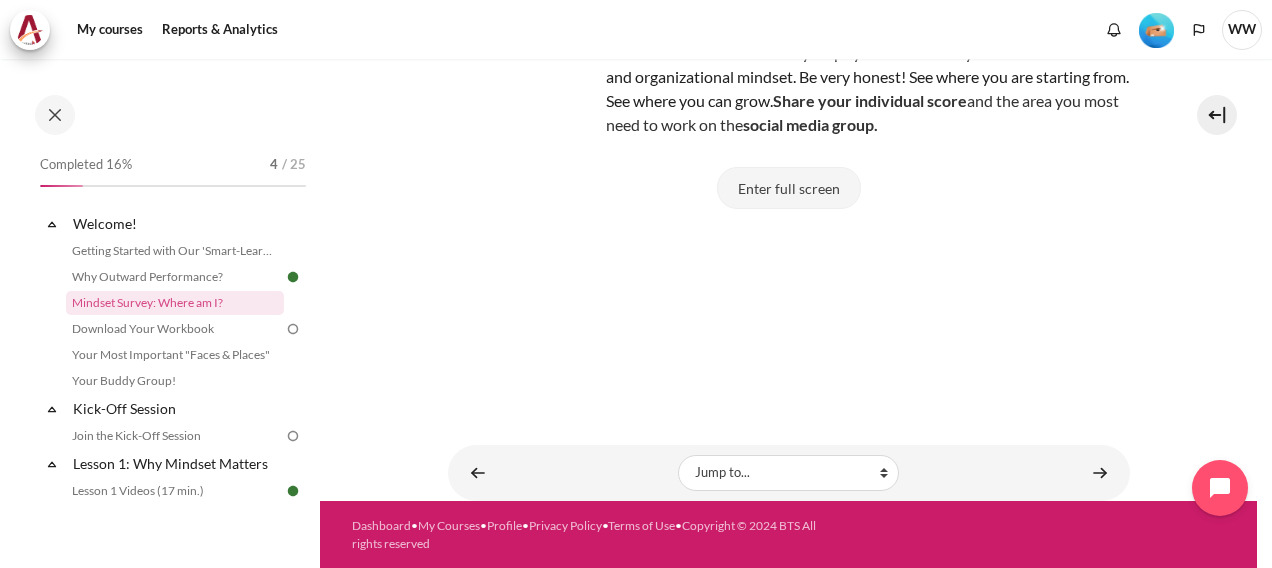 click on "Enter full screen" at bounding box center [789, 188] 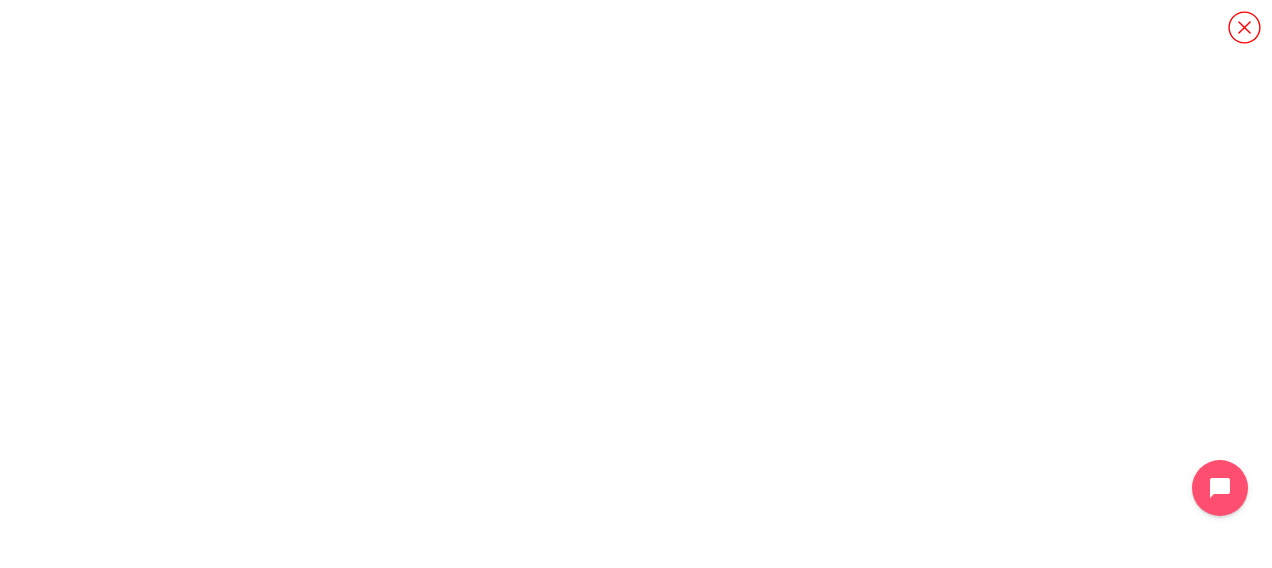 scroll, scrollTop: 33, scrollLeft: 0, axis: vertical 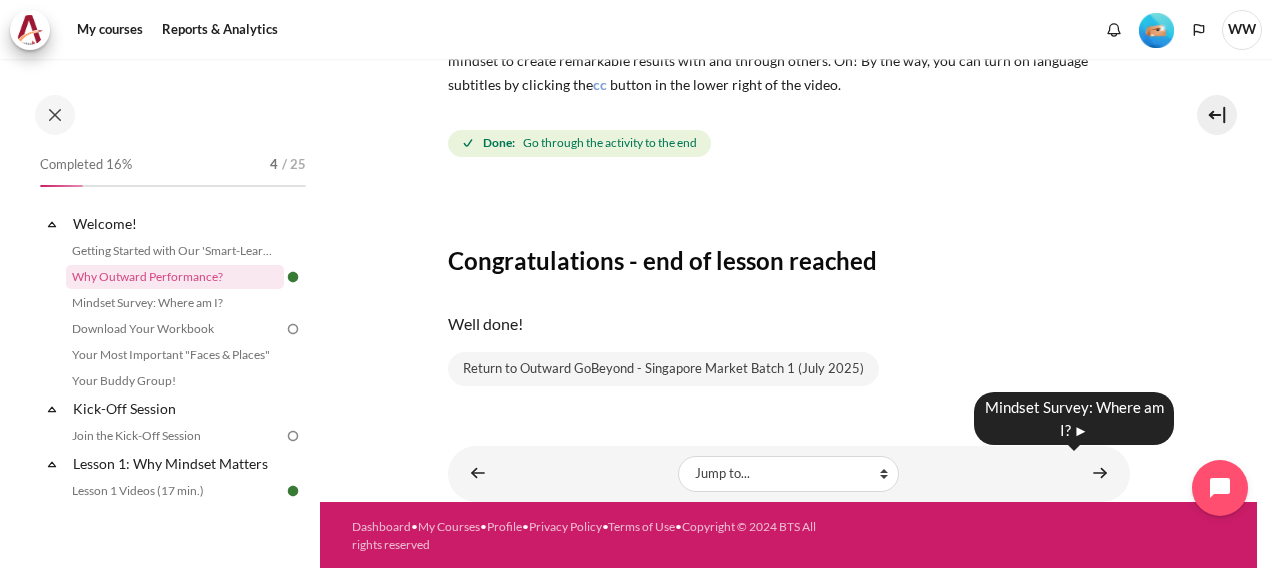 drag, startPoint x: 1093, startPoint y: 472, endPoint x: 1037, endPoint y: 412, distance: 82.073135 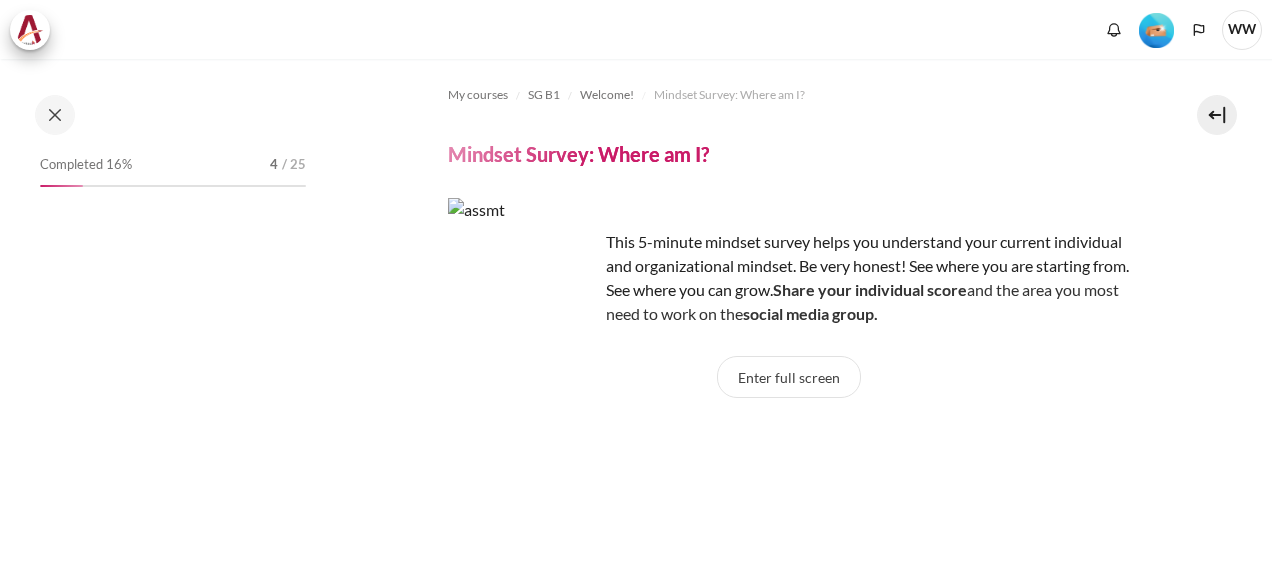 scroll, scrollTop: 0, scrollLeft: 0, axis: both 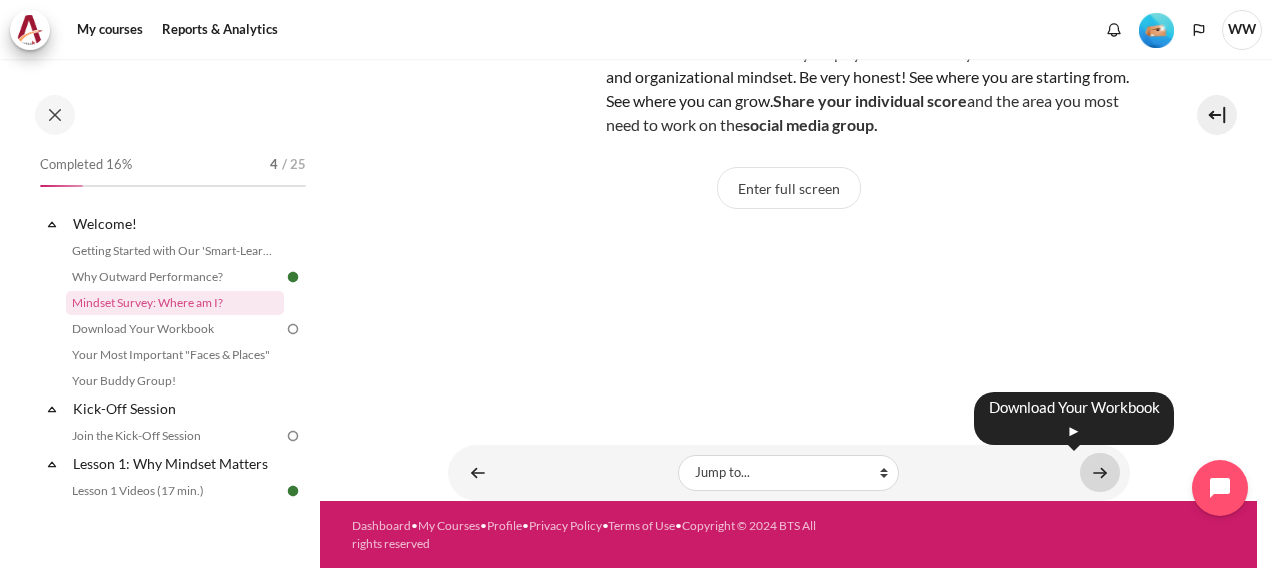 click at bounding box center (1100, 472) 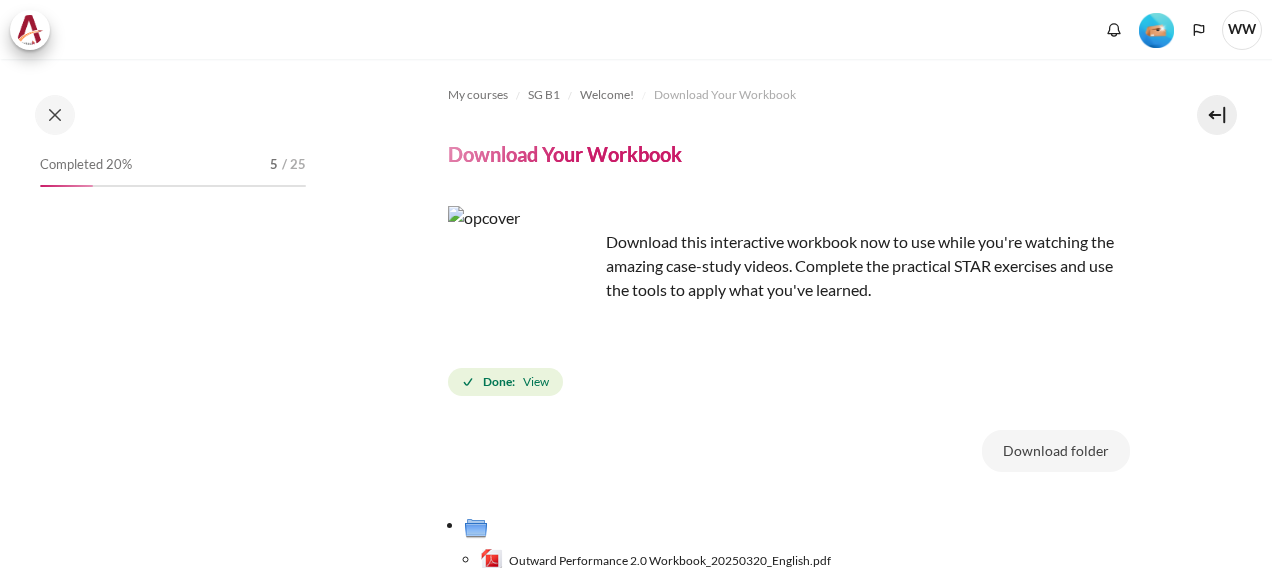 scroll, scrollTop: 0, scrollLeft: 0, axis: both 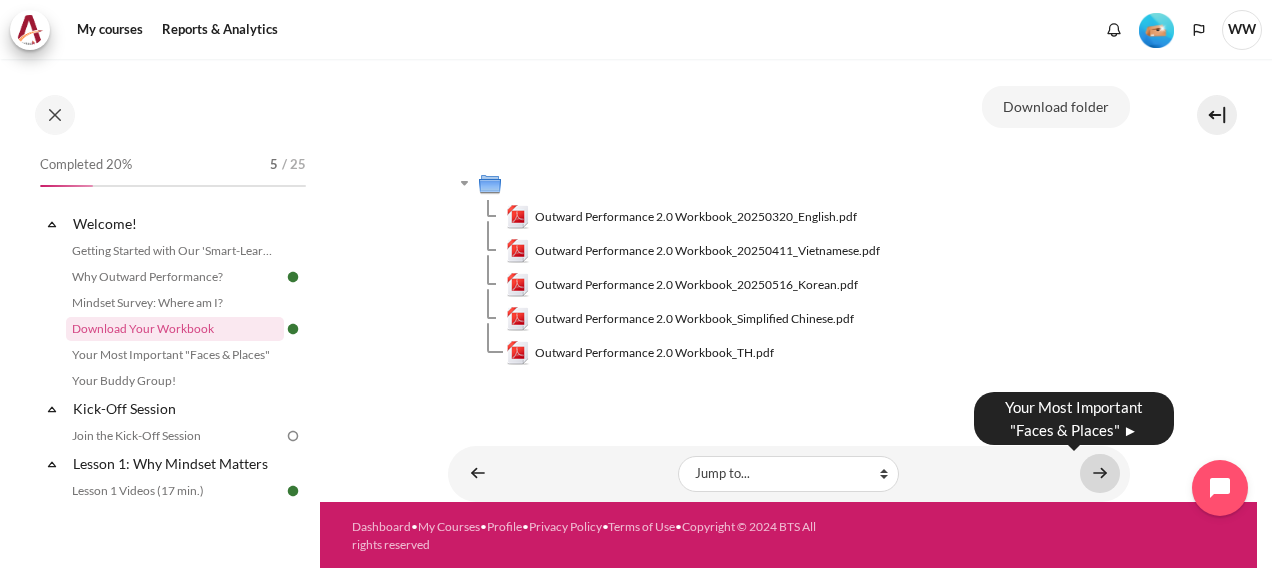 click at bounding box center [1100, 473] 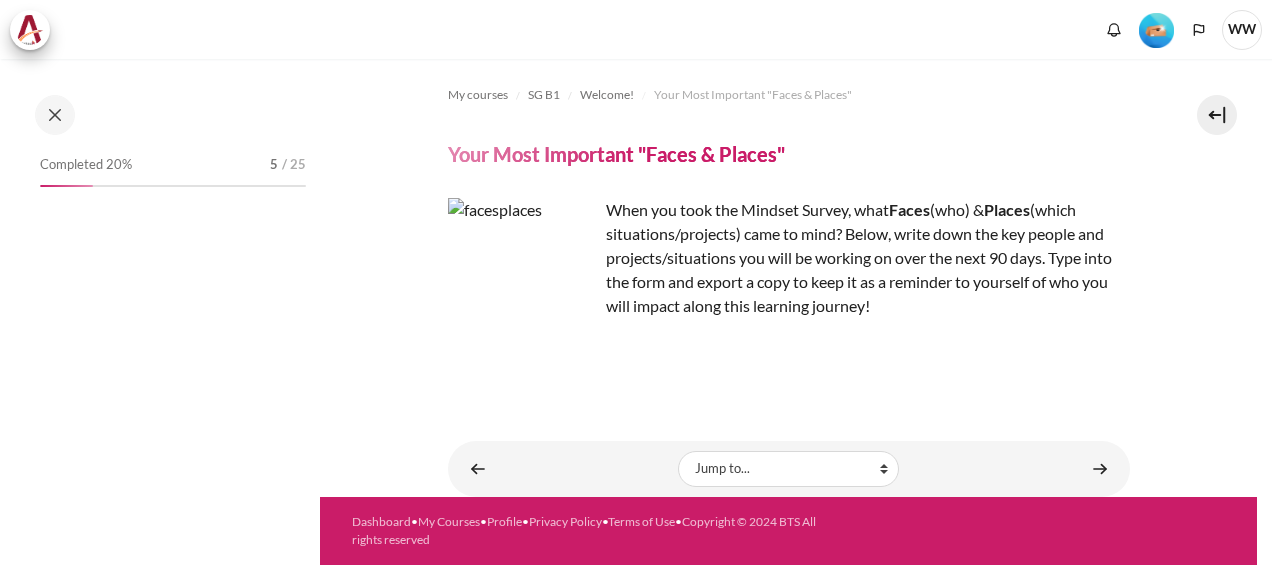 scroll, scrollTop: 0, scrollLeft: 0, axis: both 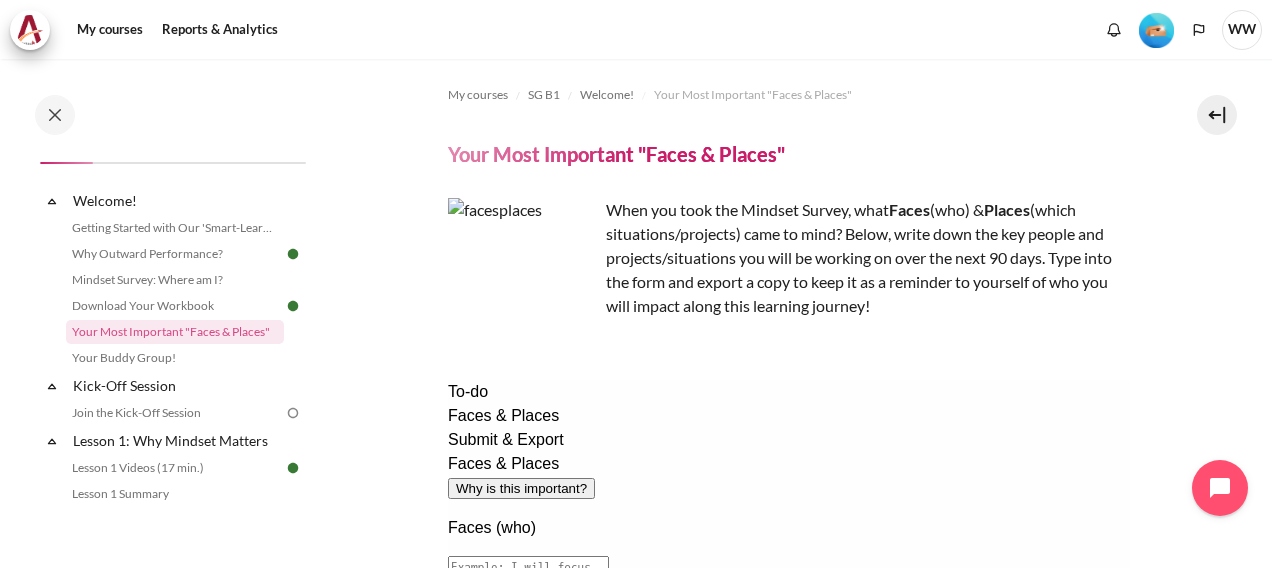 click on "Why is this important?" at bounding box center [520, 488] 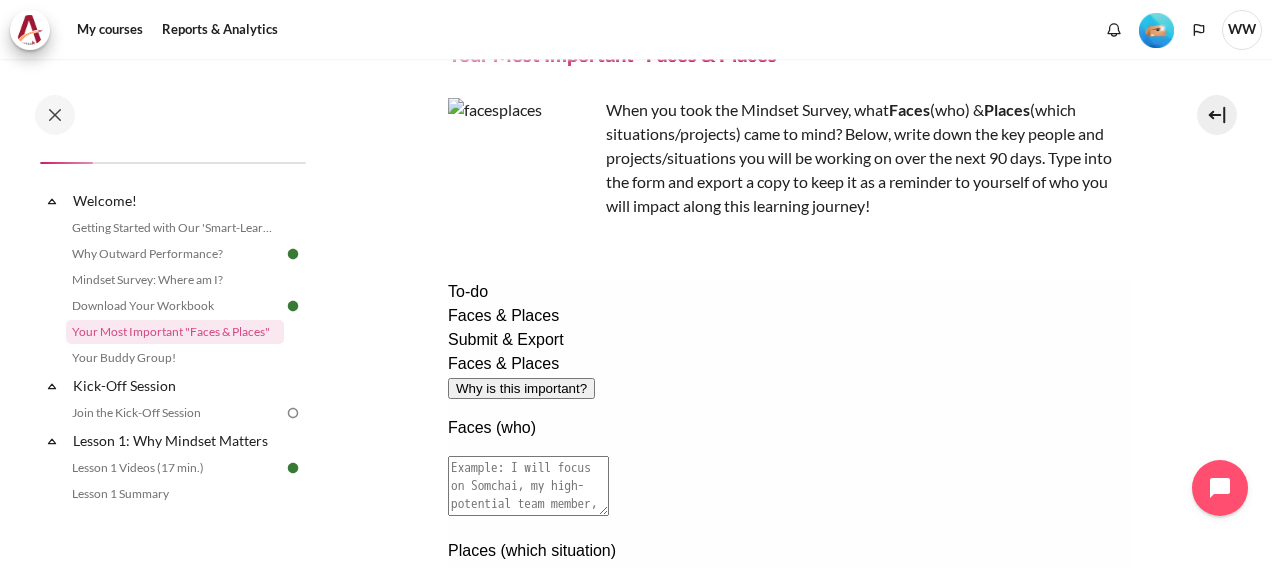 click at bounding box center [788, 950] 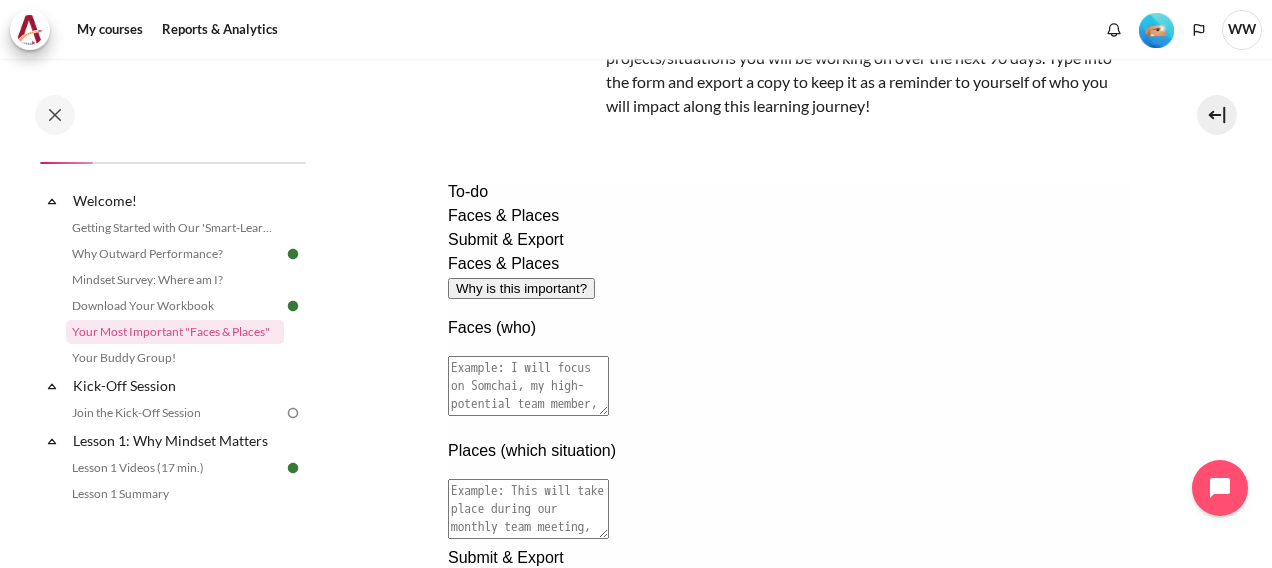 scroll, scrollTop: 500, scrollLeft: 0, axis: vertical 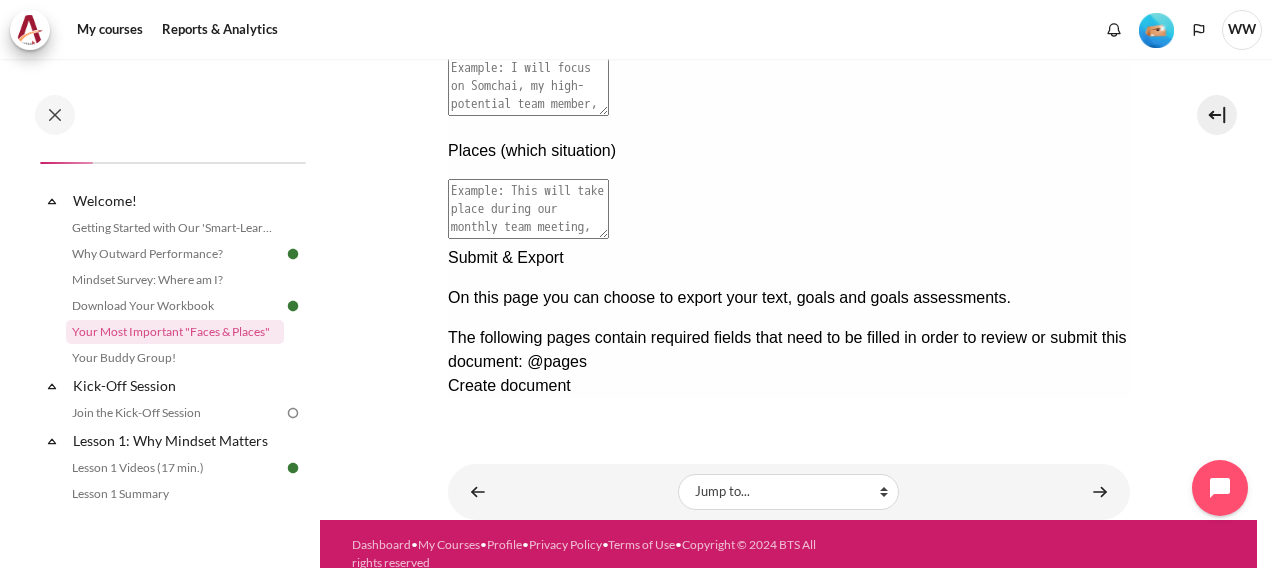 click at bounding box center [788, 246] 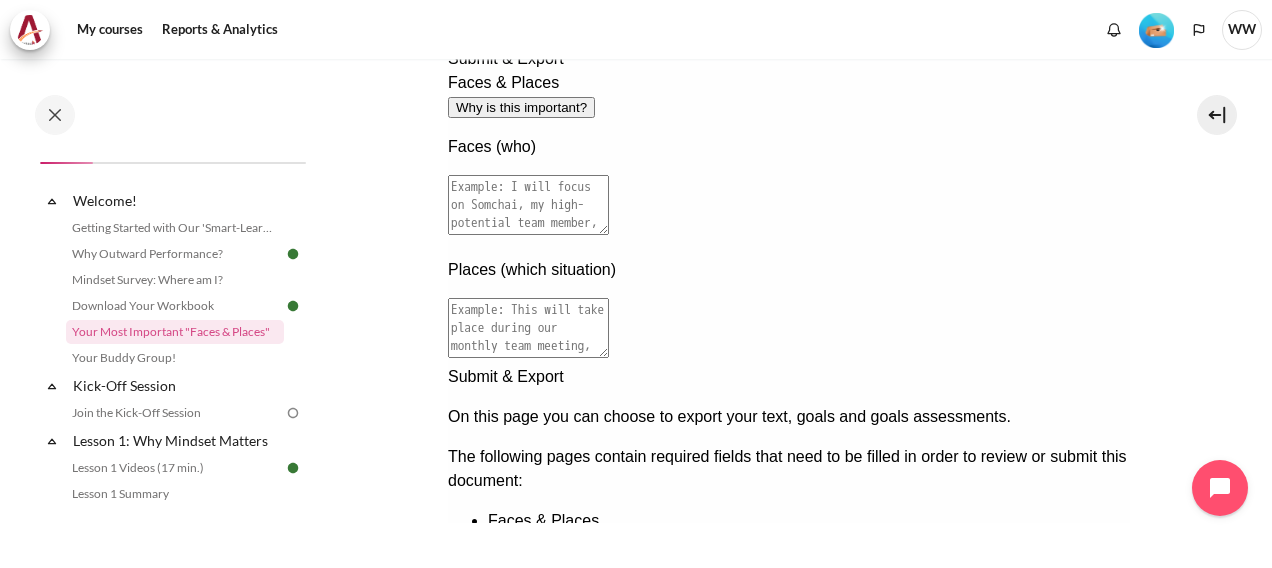 scroll, scrollTop: 494, scrollLeft: 0, axis: vertical 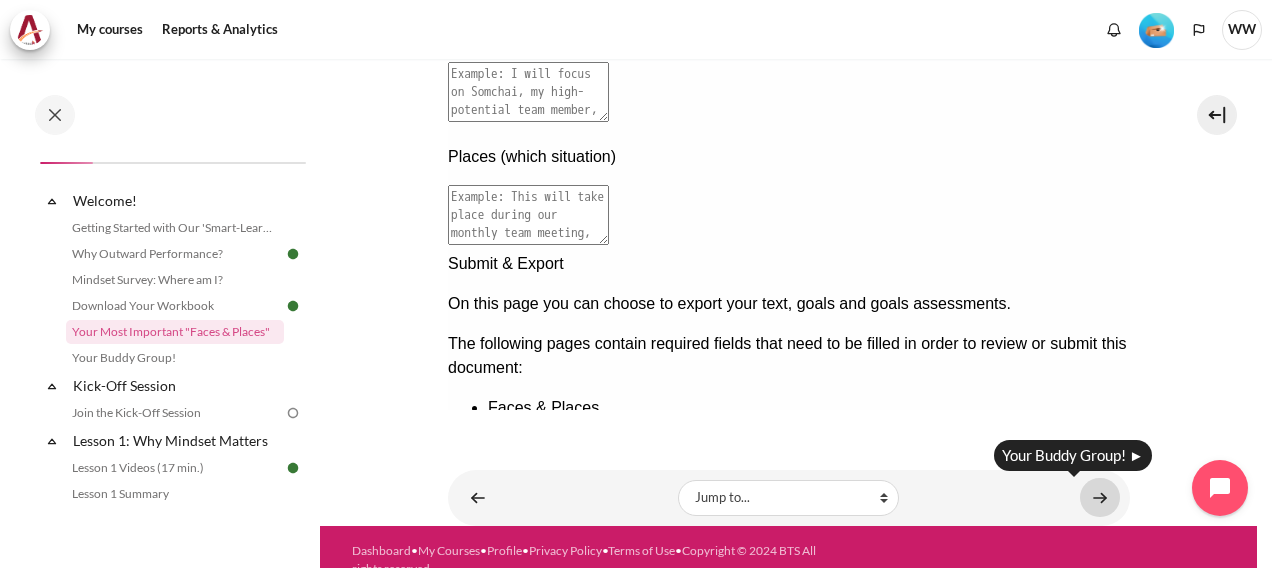 click at bounding box center (1100, 497) 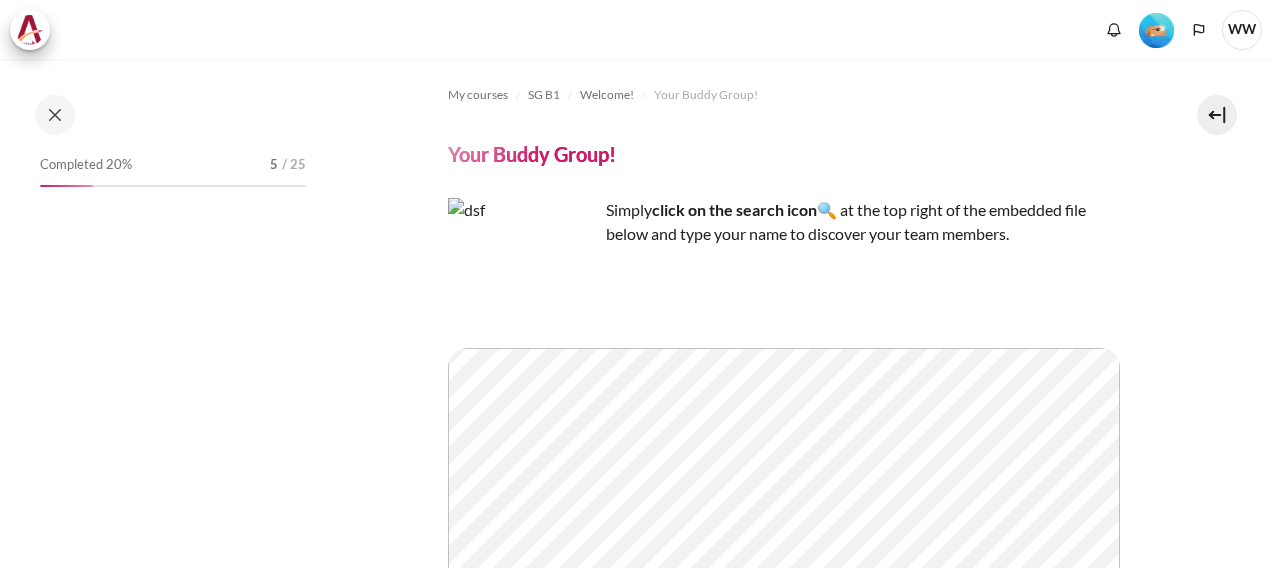 scroll, scrollTop: 0, scrollLeft: 0, axis: both 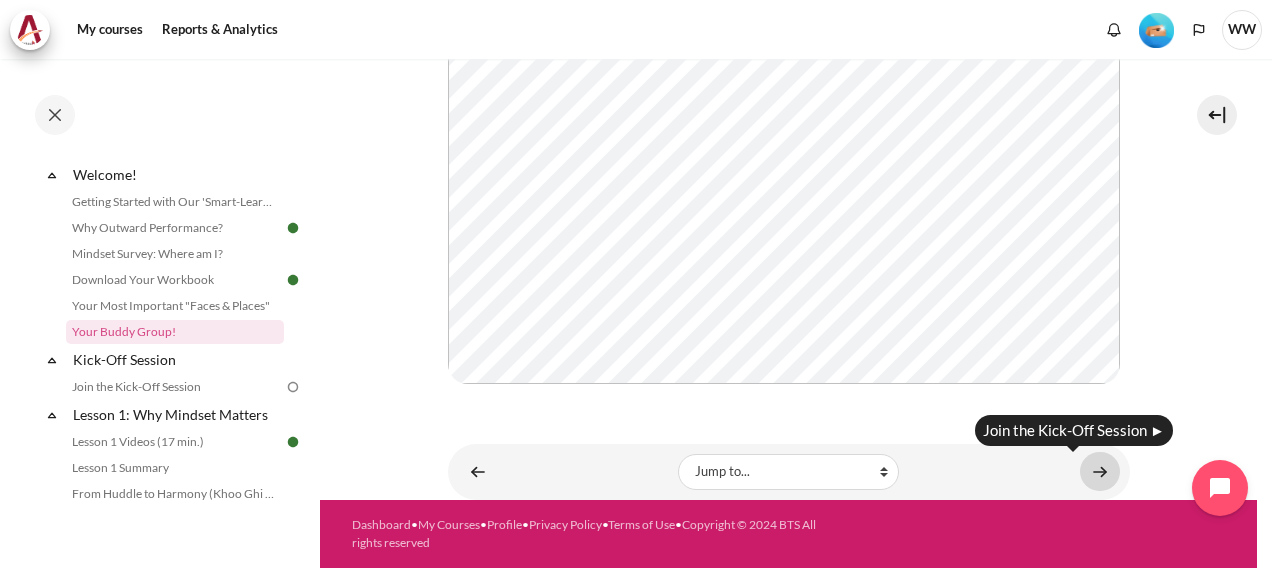 click at bounding box center (1100, 471) 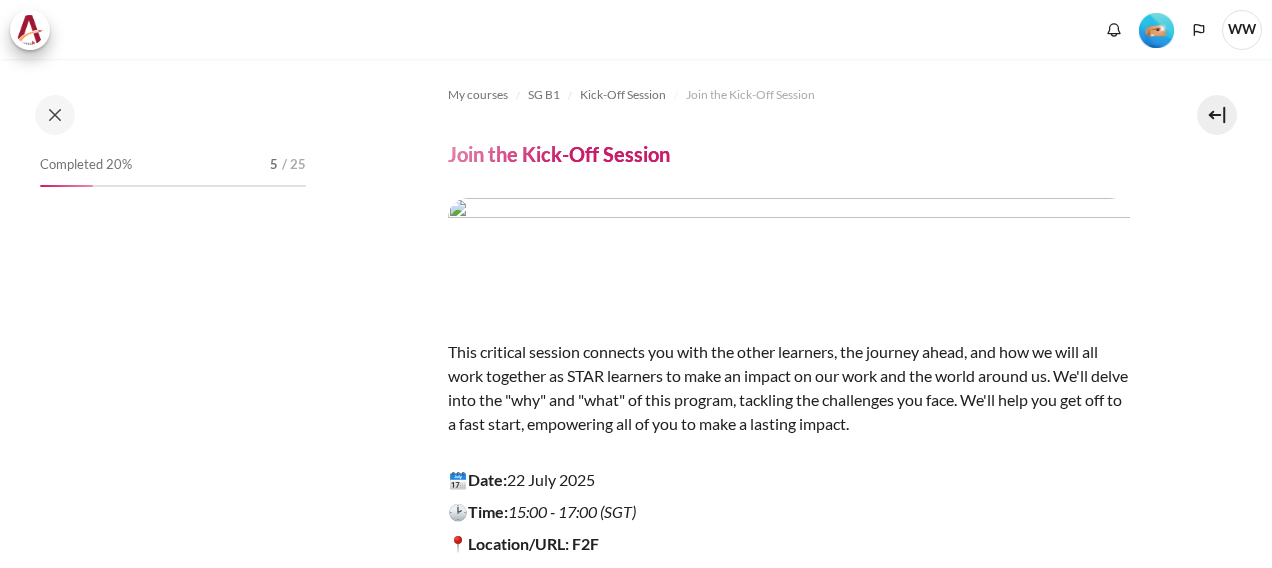 scroll, scrollTop: 0, scrollLeft: 0, axis: both 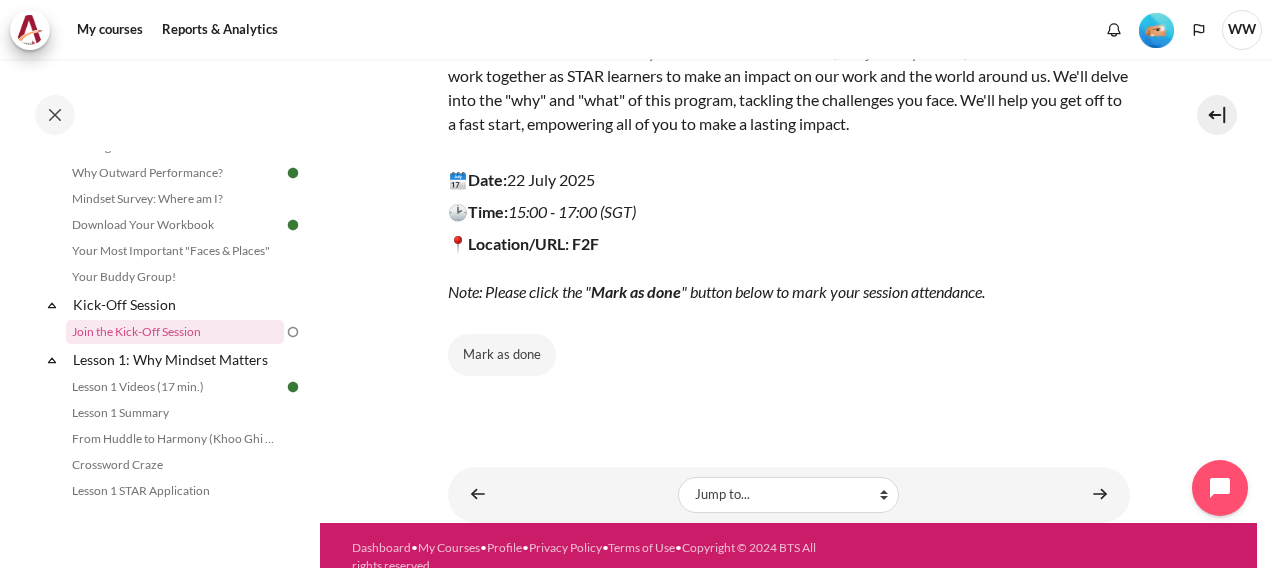 drag, startPoint x: 515, startPoint y: 345, endPoint x: 555, endPoint y: 322, distance: 46.141087 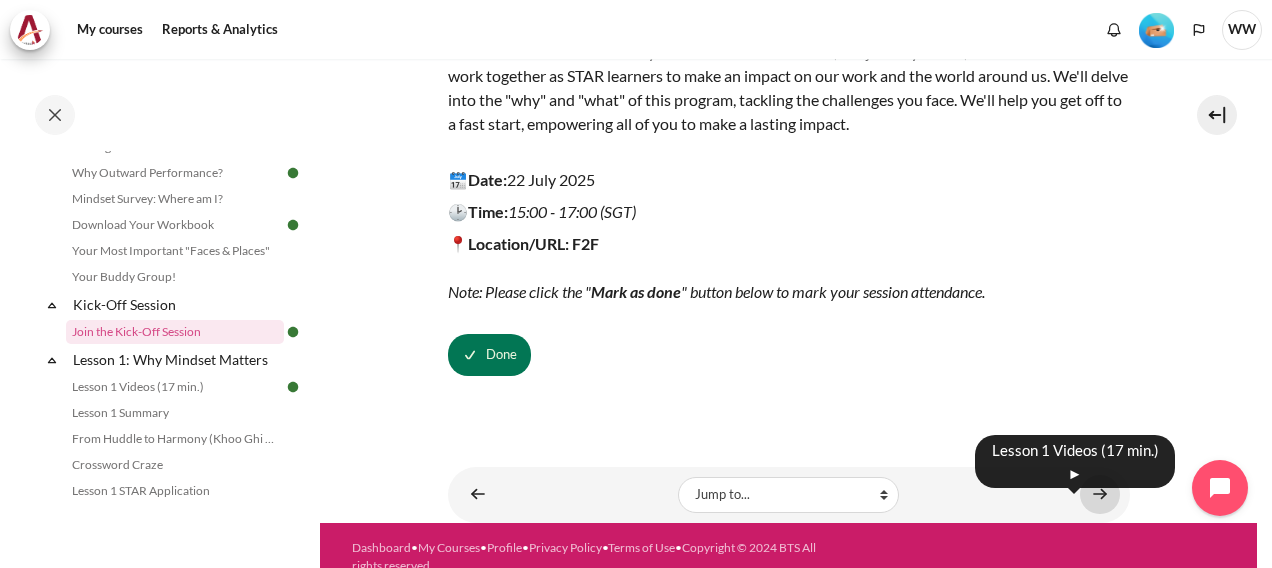 click at bounding box center (1100, 494) 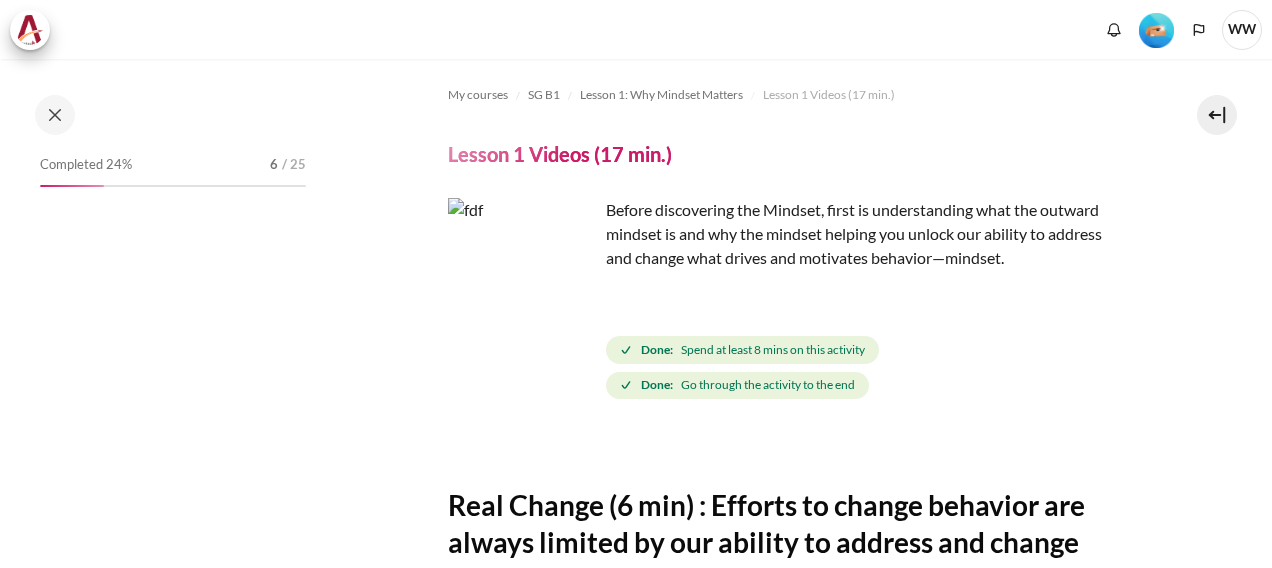 scroll, scrollTop: 0, scrollLeft: 0, axis: both 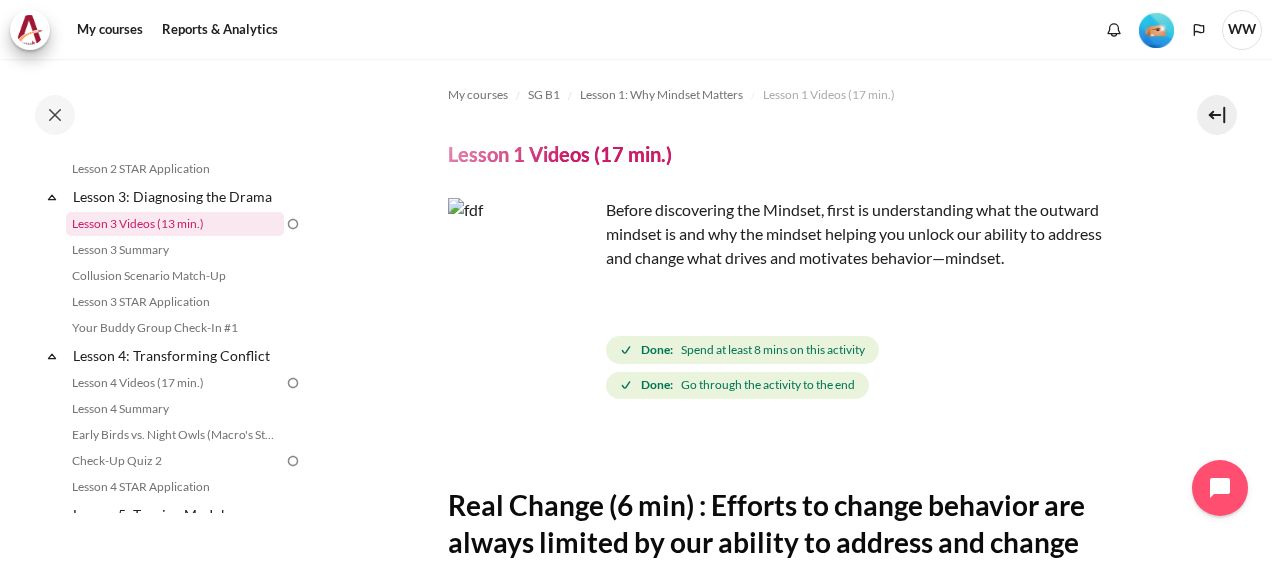 click on "Lesson 3 Videos (13 min.)" at bounding box center (175, 224) 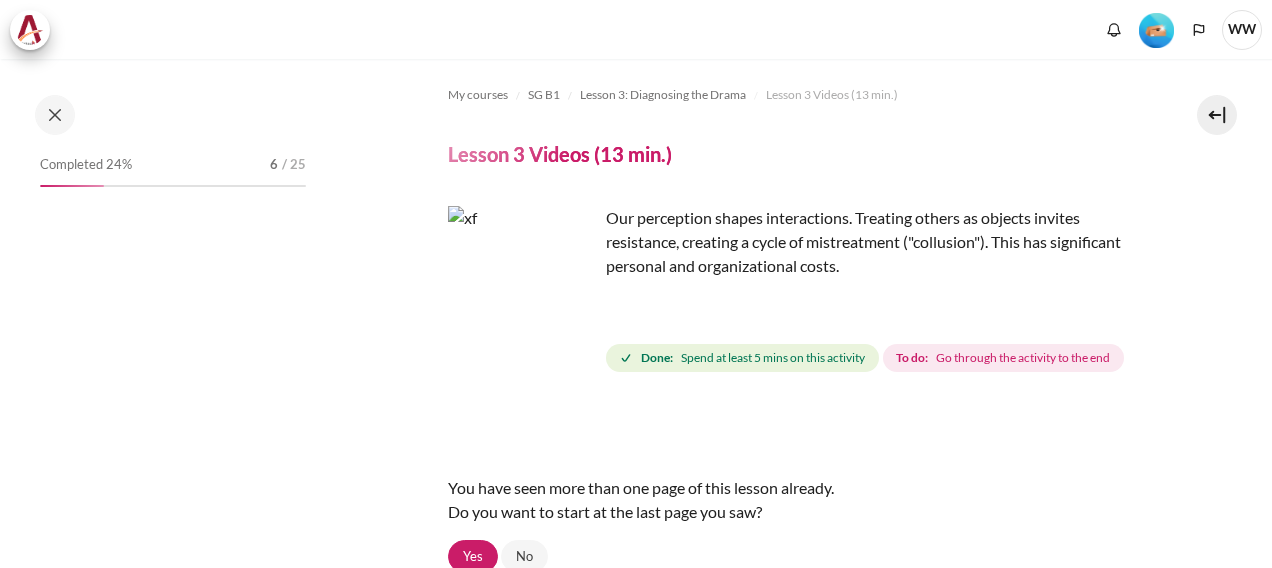 scroll, scrollTop: 0, scrollLeft: 0, axis: both 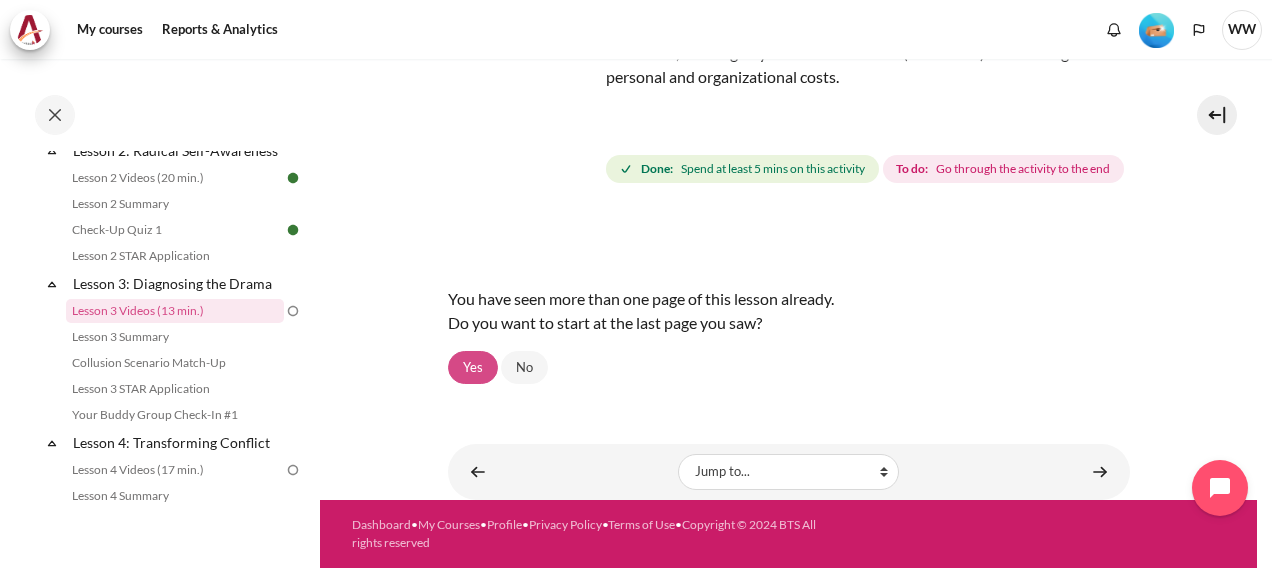 click on "Yes" at bounding box center (473, 368) 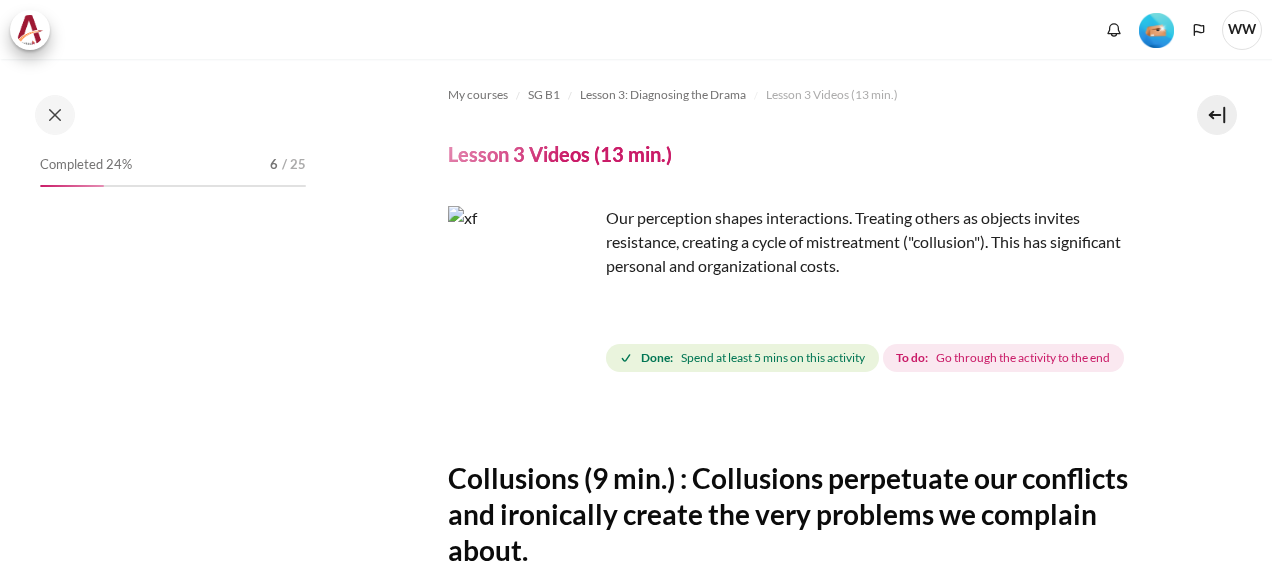 scroll, scrollTop: 0, scrollLeft: 0, axis: both 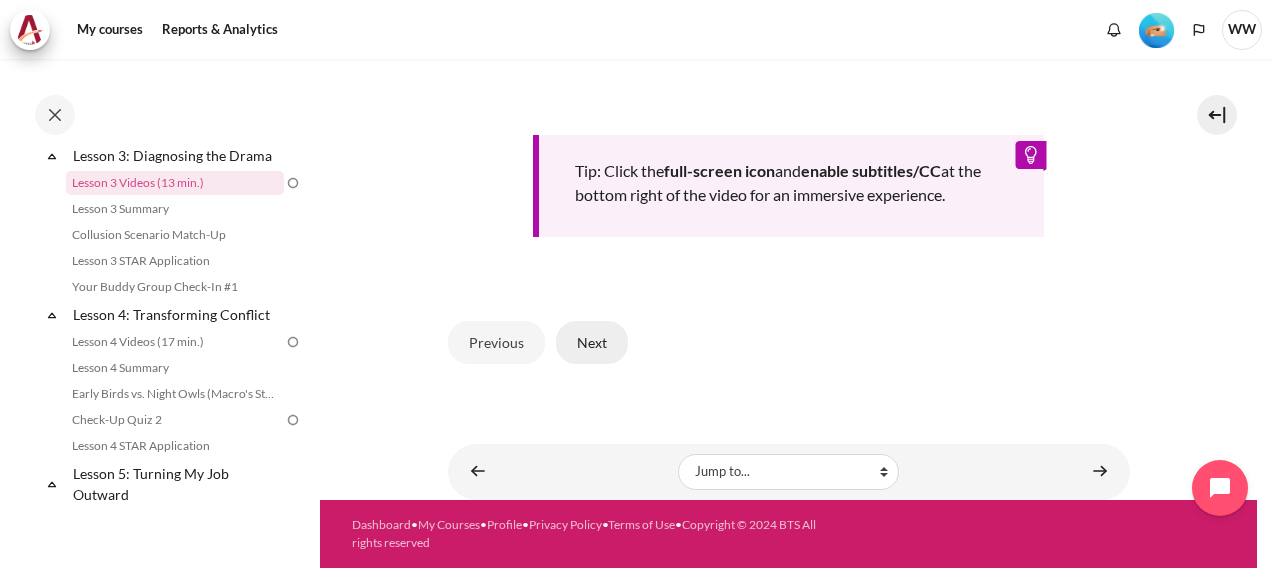click on "Next" at bounding box center (592, 342) 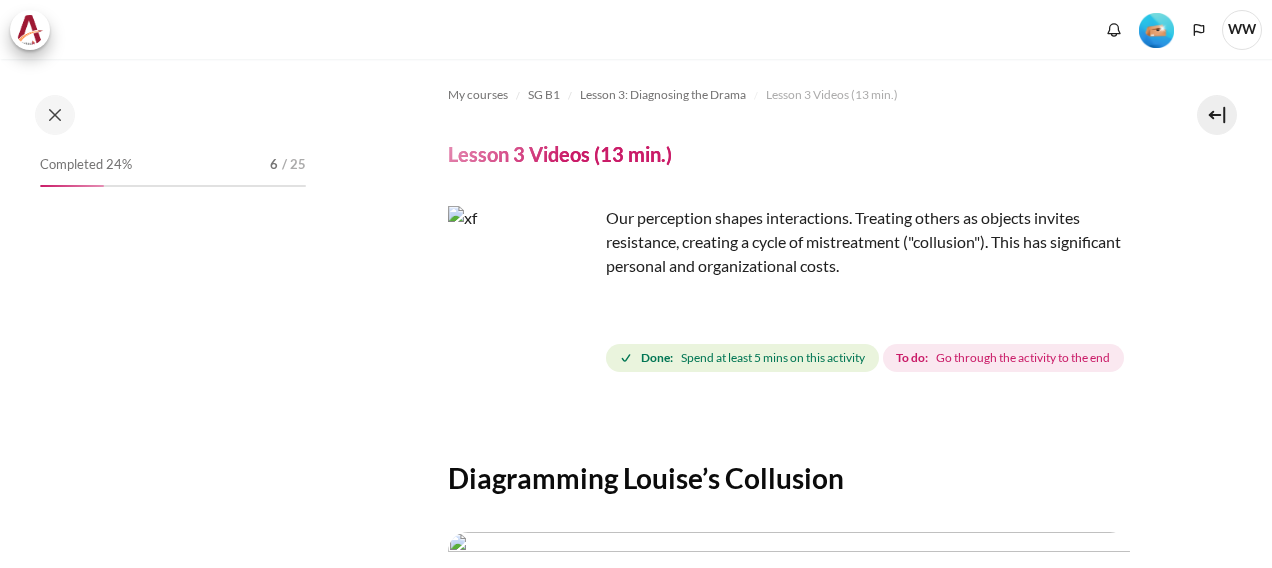 scroll, scrollTop: 0, scrollLeft: 0, axis: both 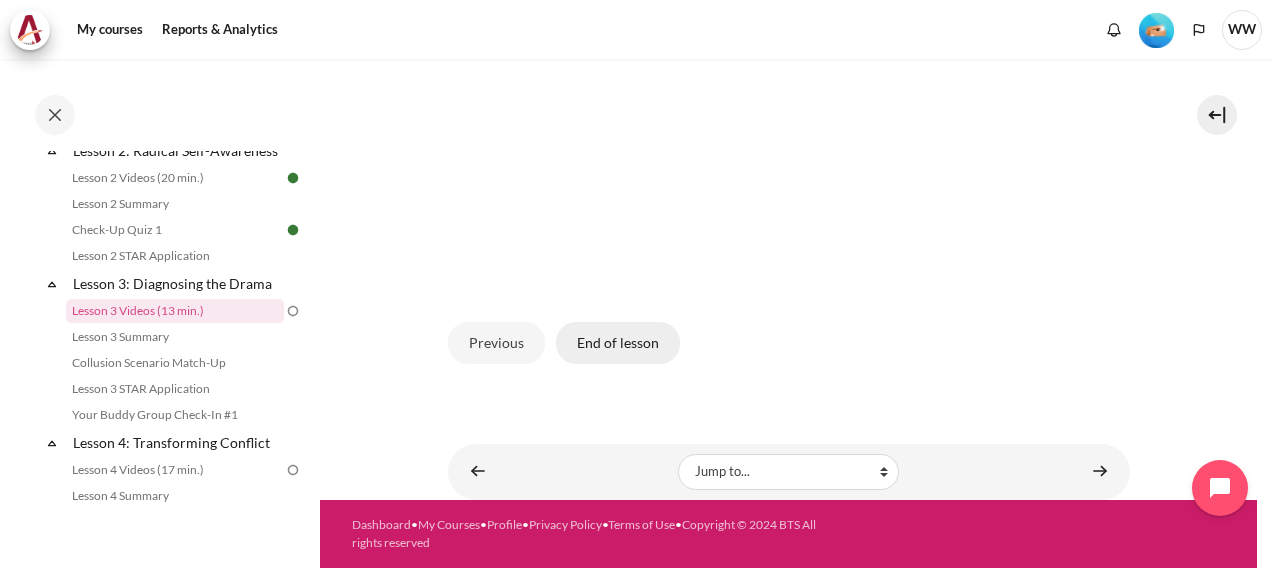 click on "End of lesson" at bounding box center (618, 343) 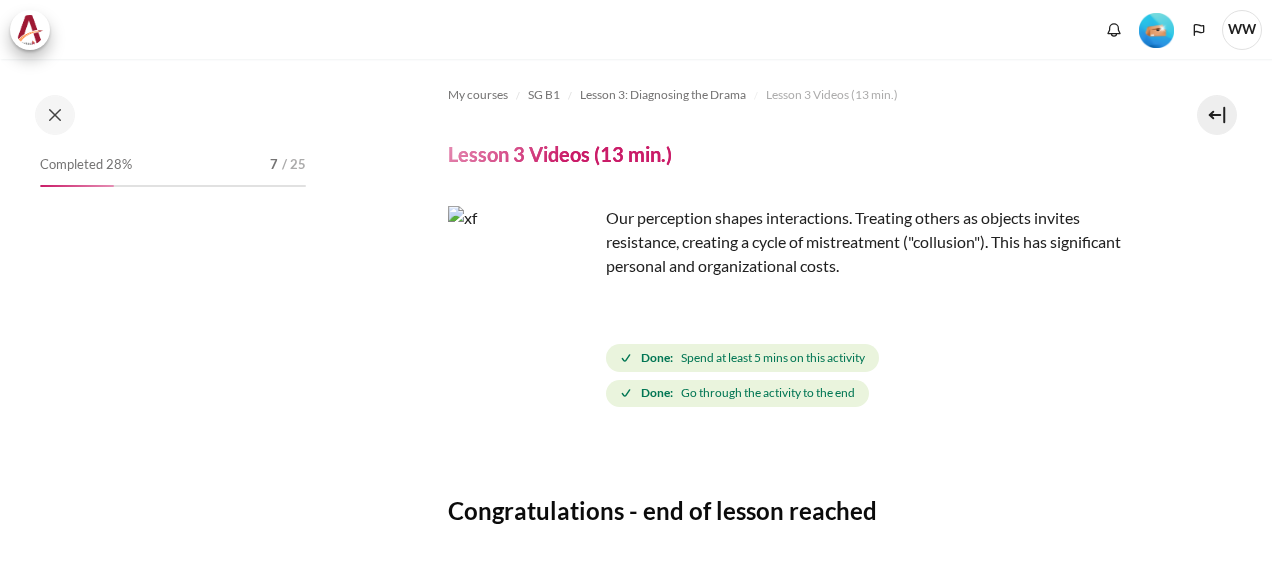 scroll, scrollTop: 0, scrollLeft: 0, axis: both 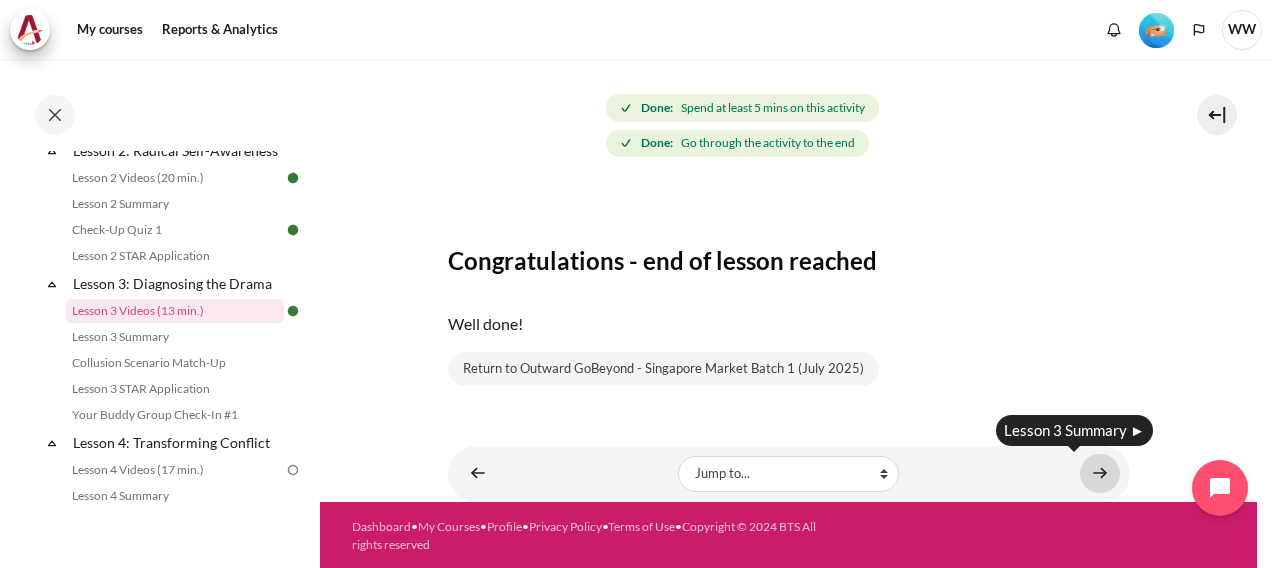 click at bounding box center (1100, 473) 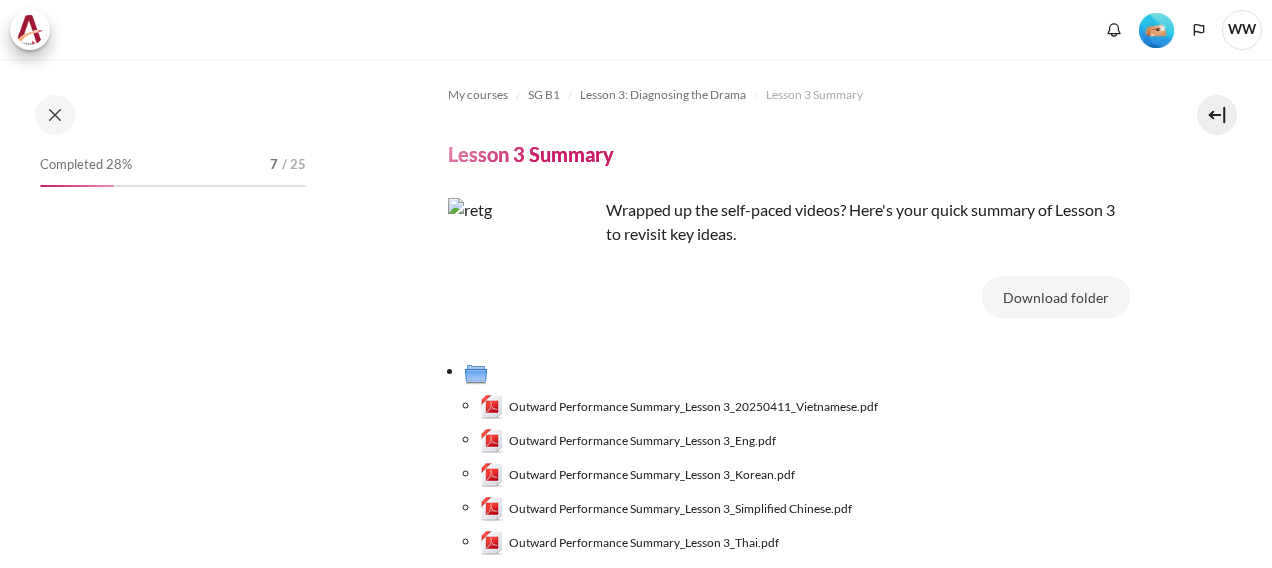 scroll, scrollTop: 0, scrollLeft: 0, axis: both 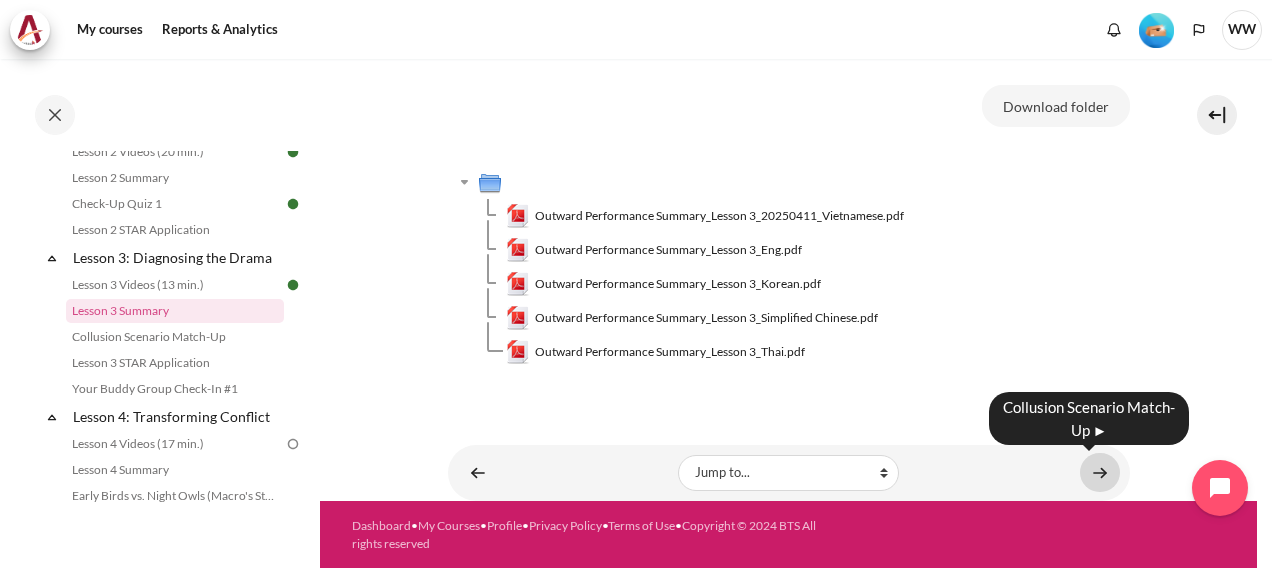 click at bounding box center [1100, 472] 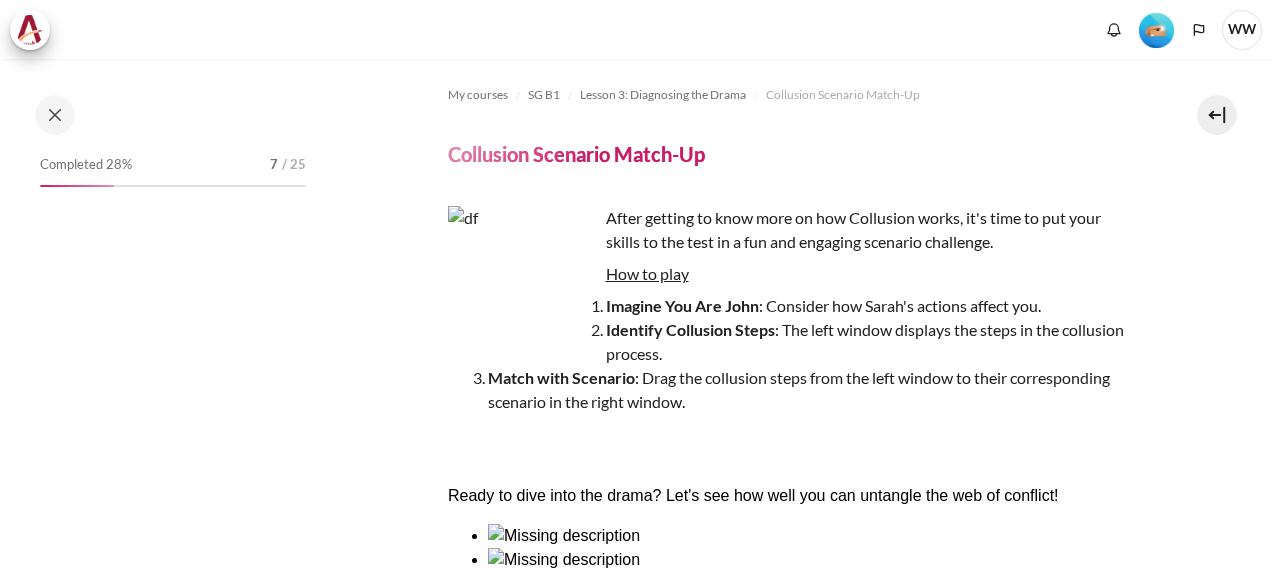 scroll, scrollTop: 0, scrollLeft: 0, axis: both 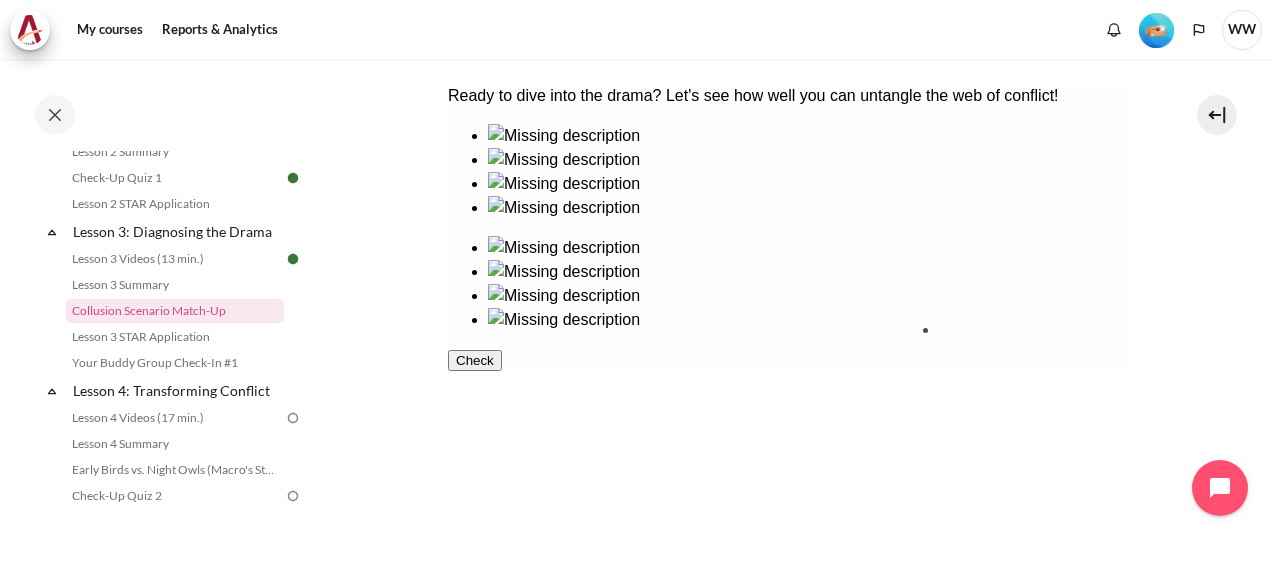 drag, startPoint x: 655, startPoint y: 364, endPoint x: 997, endPoint y: 371, distance: 342.07162 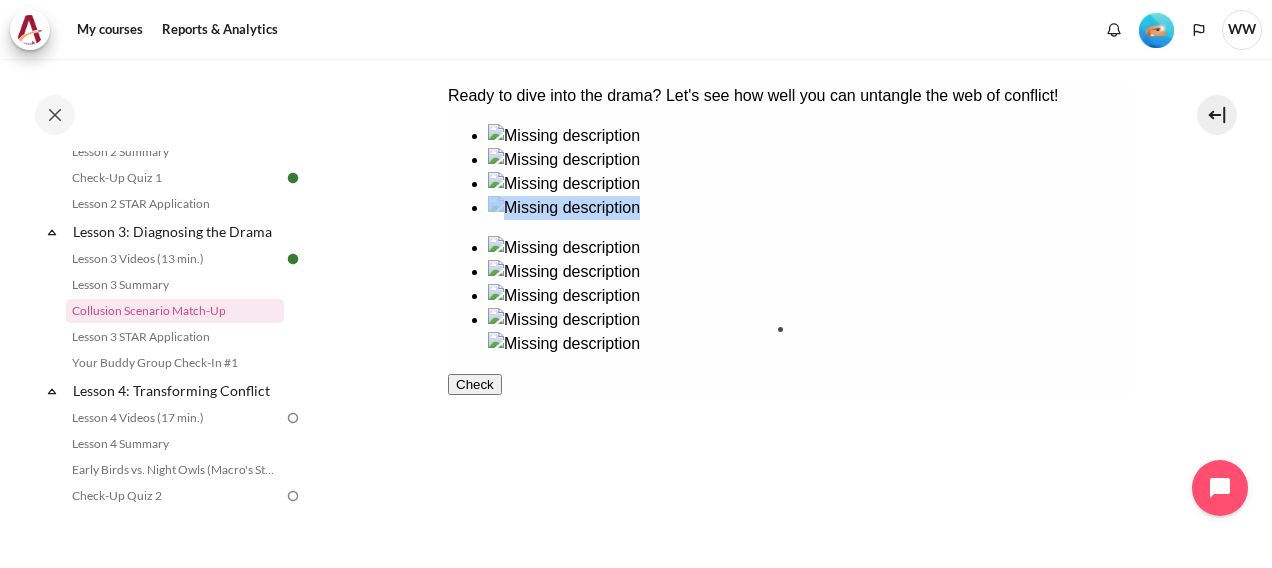 drag, startPoint x: 533, startPoint y: 382, endPoint x: 876, endPoint y: 388, distance: 343.05246 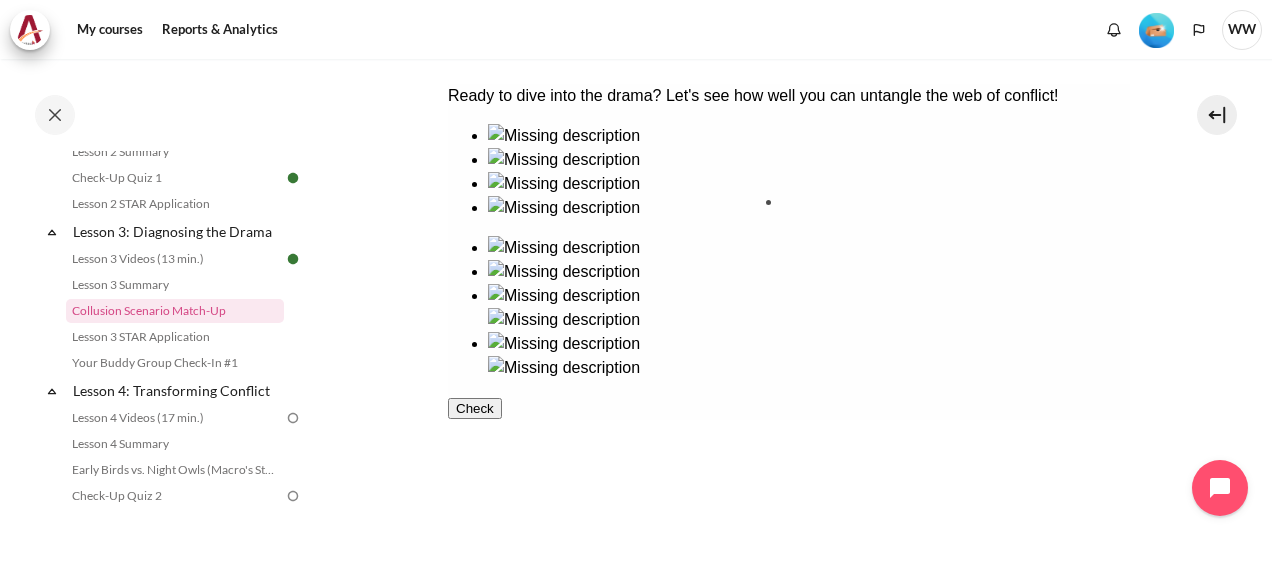 drag, startPoint x: 547, startPoint y: 261, endPoint x: 883, endPoint y: 267, distance: 336.05356 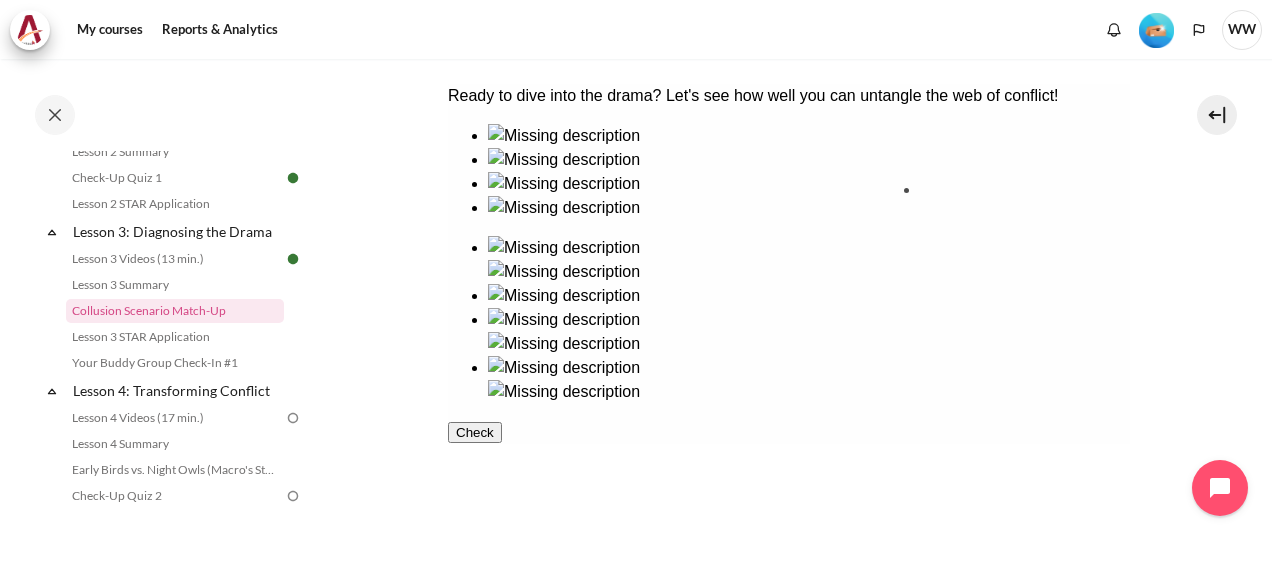 drag, startPoint x: 672, startPoint y: 263, endPoint x: 994, endPoint y: 264, distance: 322.00156 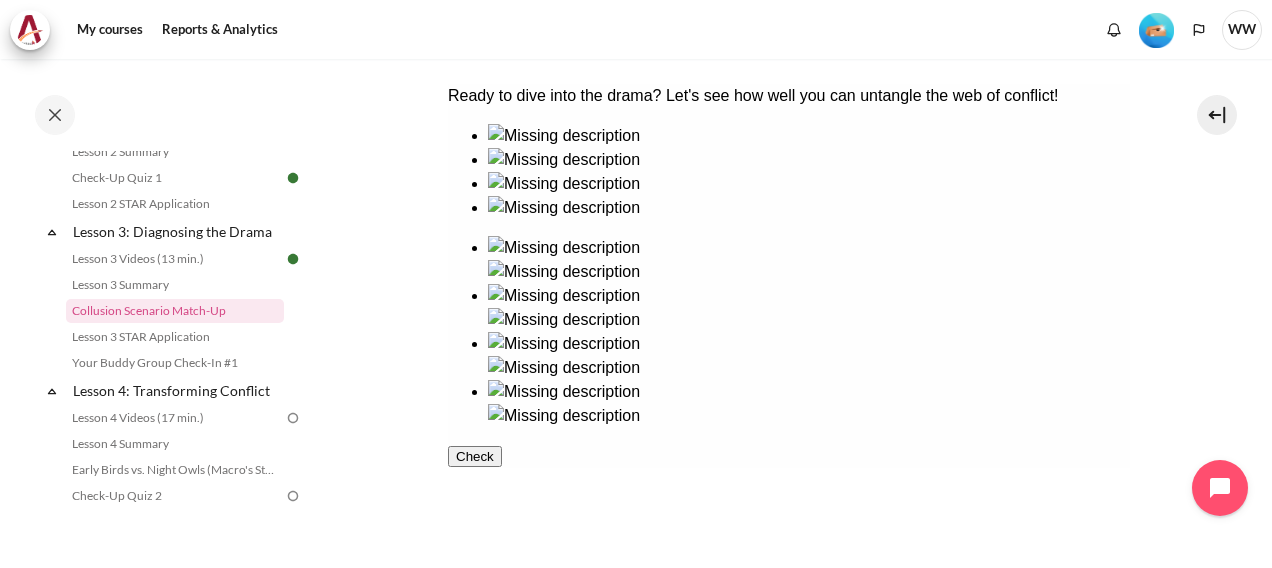 click on "Check" at bounding box center (474, 456) 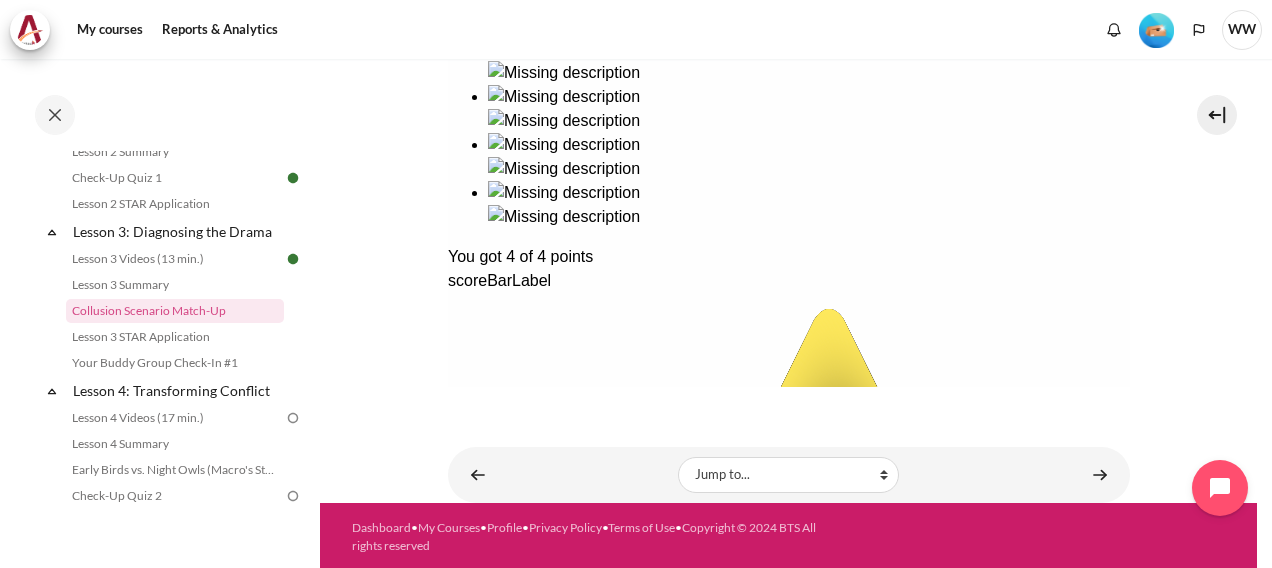 scroll, scrollTop: 600, scrollLeft: 0, axis: vertical 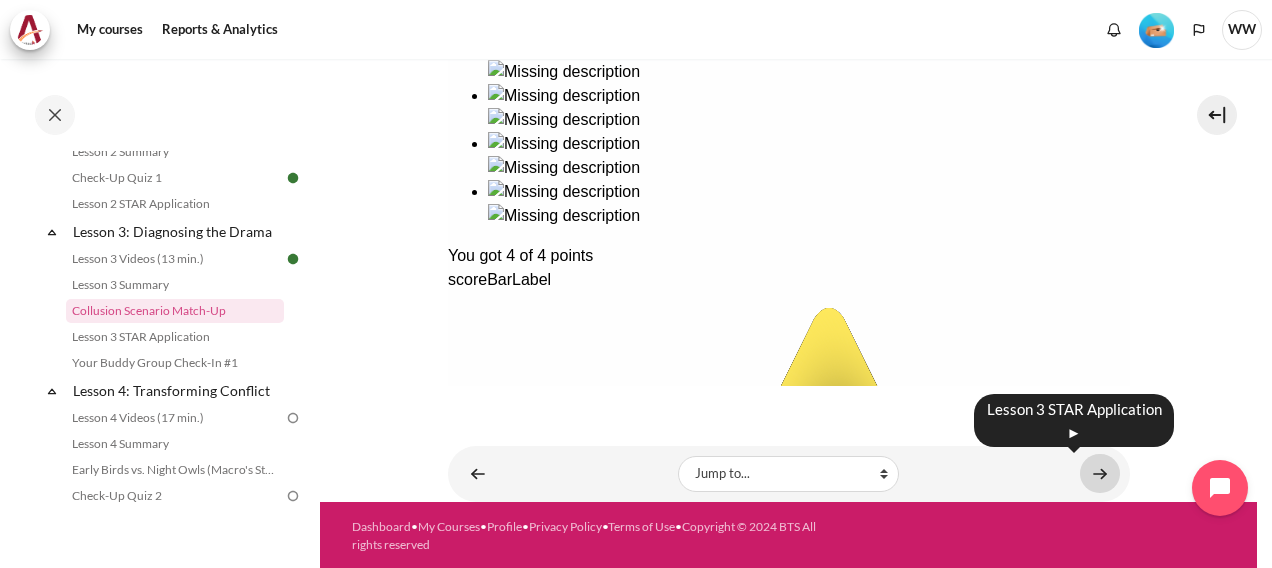 click at bounding box center [1100, 473] 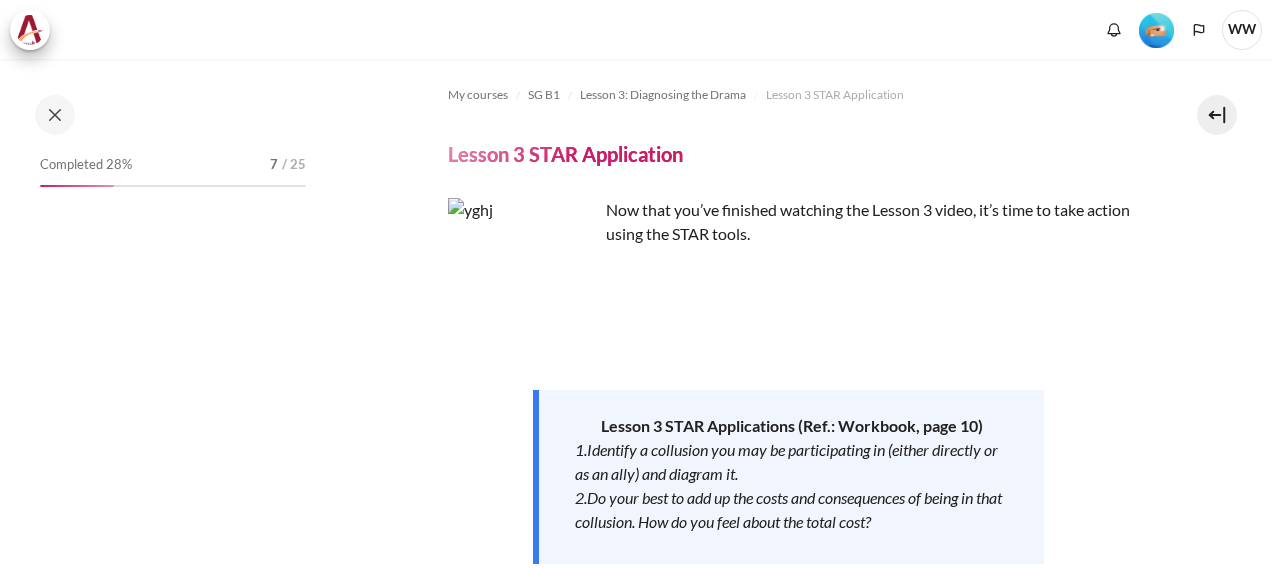 scroll, scrollTop: 0, scrollLeft: 0, axis: both 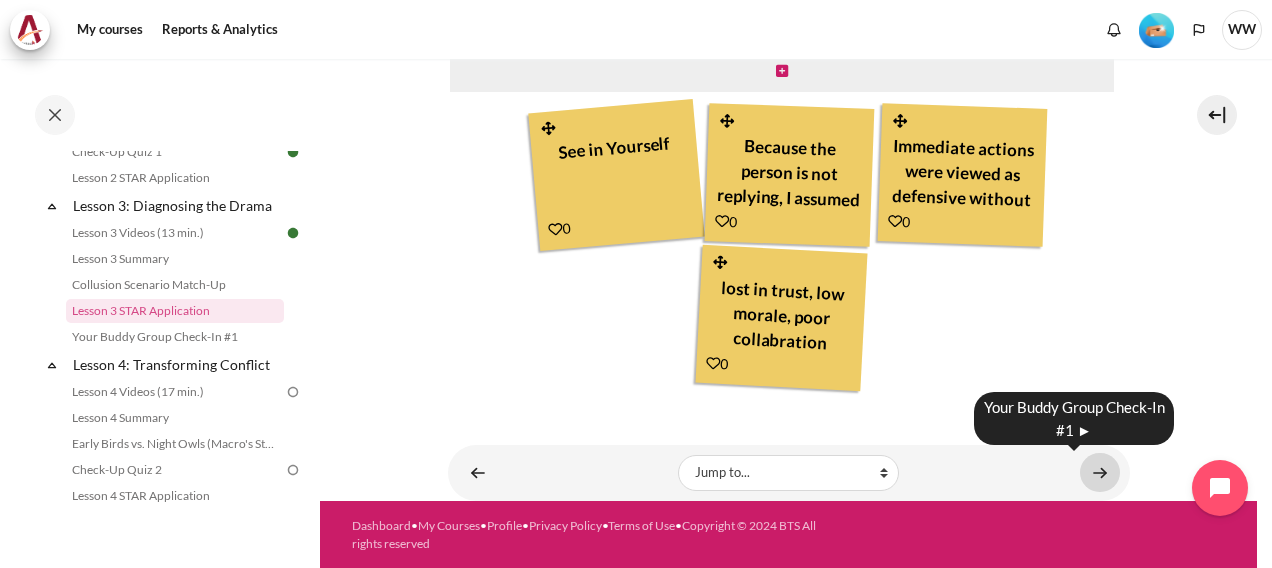 click at bounding box center [1100, 472] 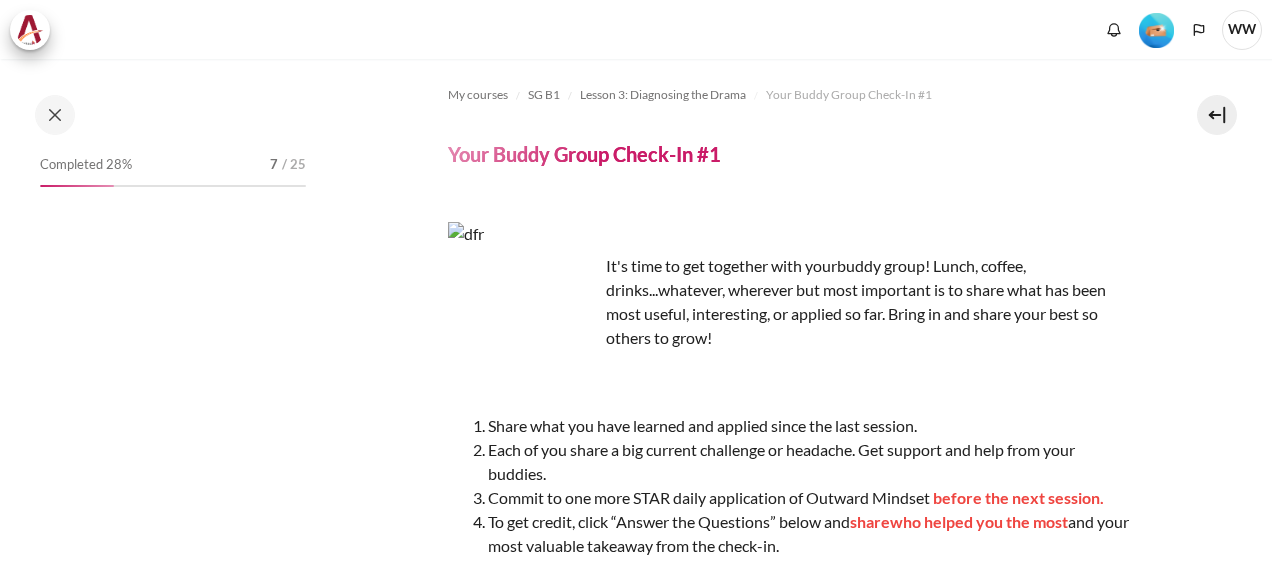scroll, scrollTop: 0, scrollLeft: 0, axis: both 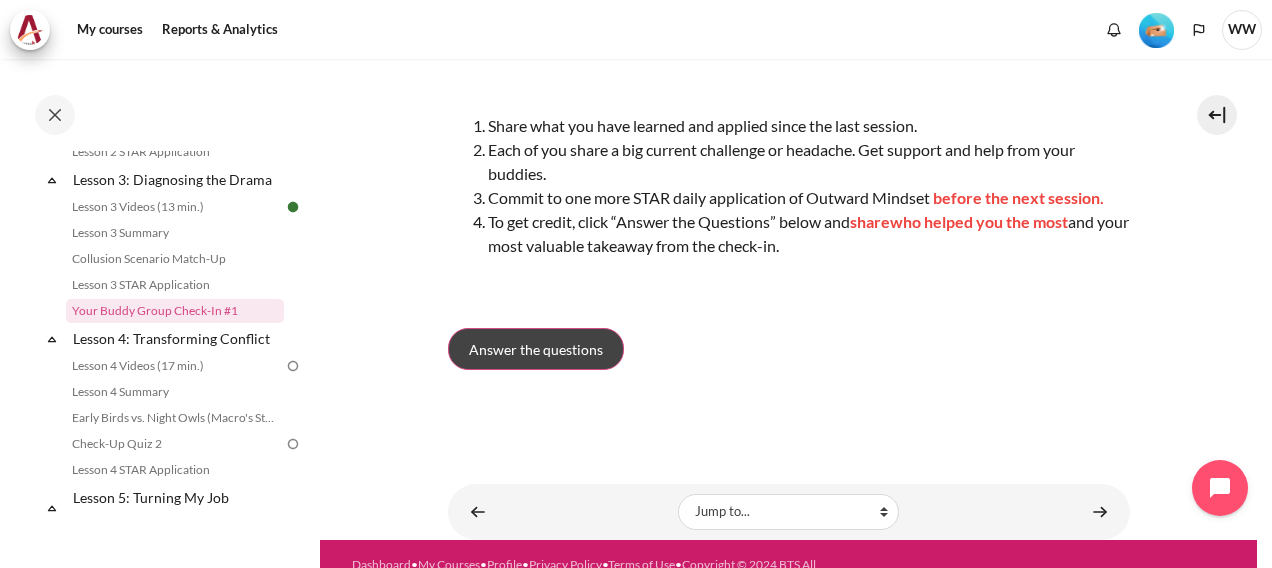 click on "Answer the questions" at bounding box center [536, 349] 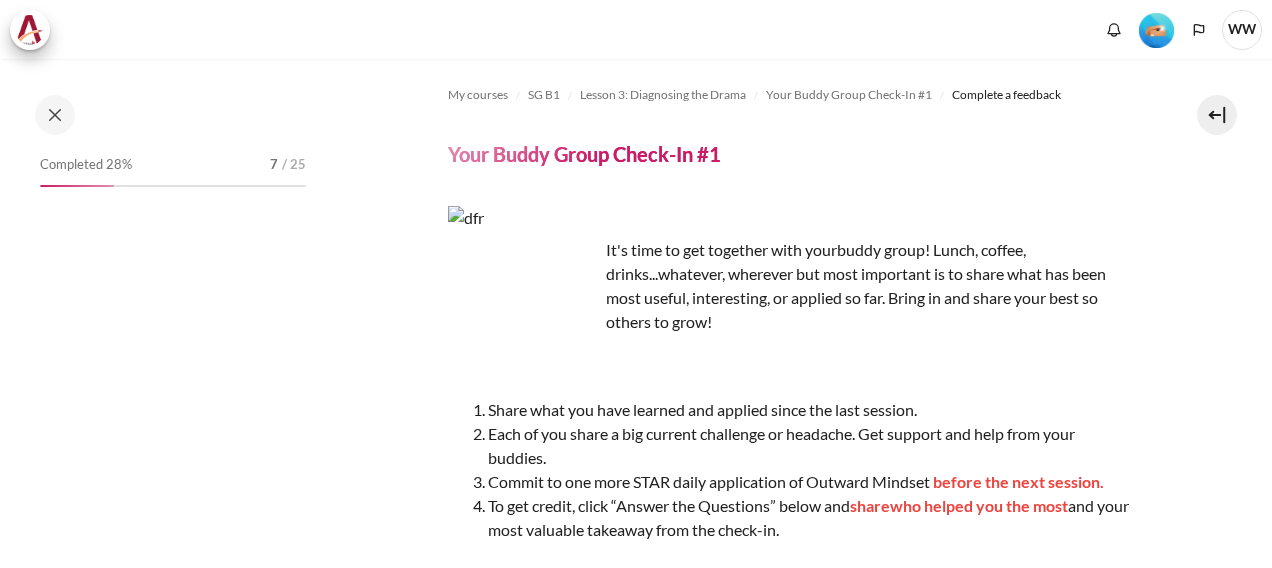 scroll, scrollTop: 0, scrollLeft: 0, axis: both 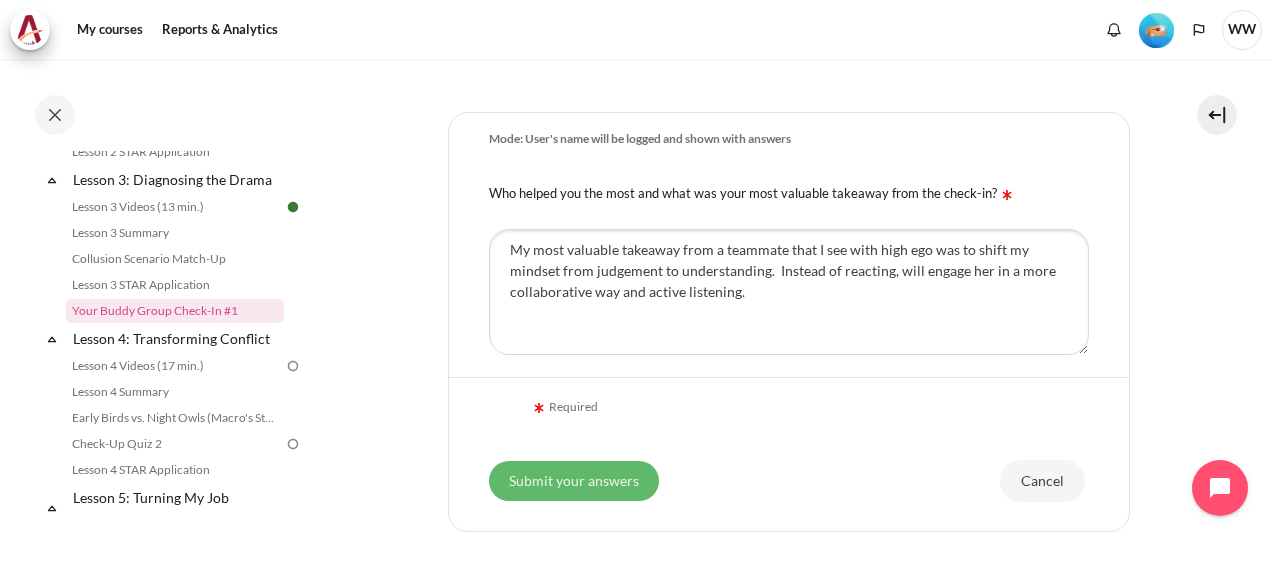 click on "Submit your answers" at bounding box center (574, 481) 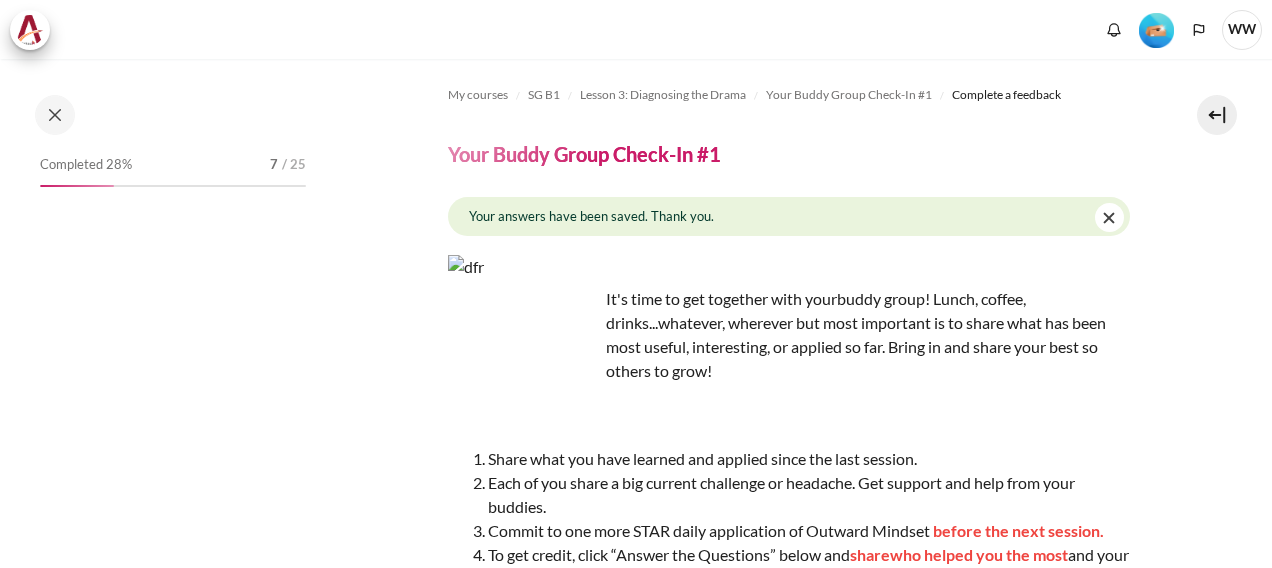 scroll, scrollTop: 0, scrollLeft: 0, axis: both 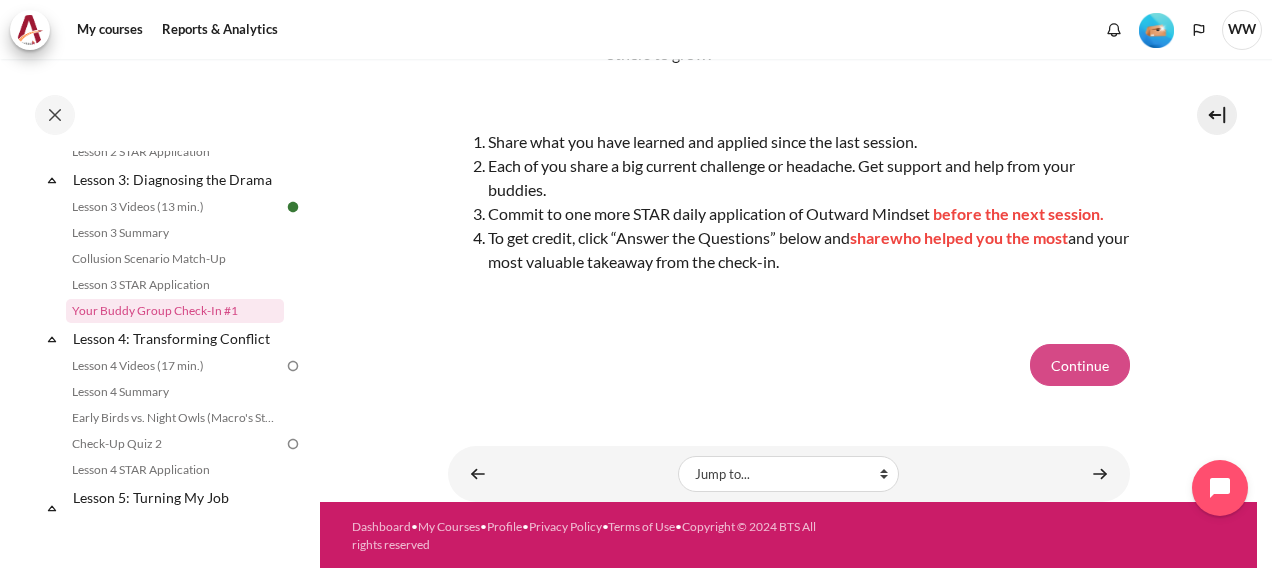 click on "Continue" at bounding box center (1080, 365) 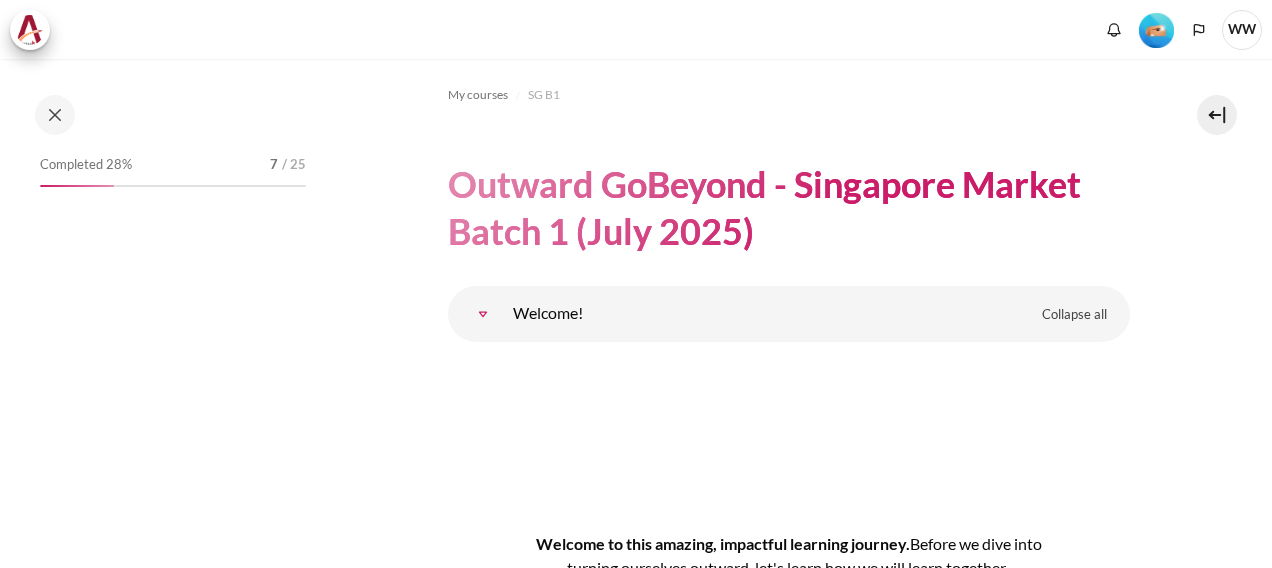 scroll, scrollTop: 0, scrollLeft: 0, axis: both 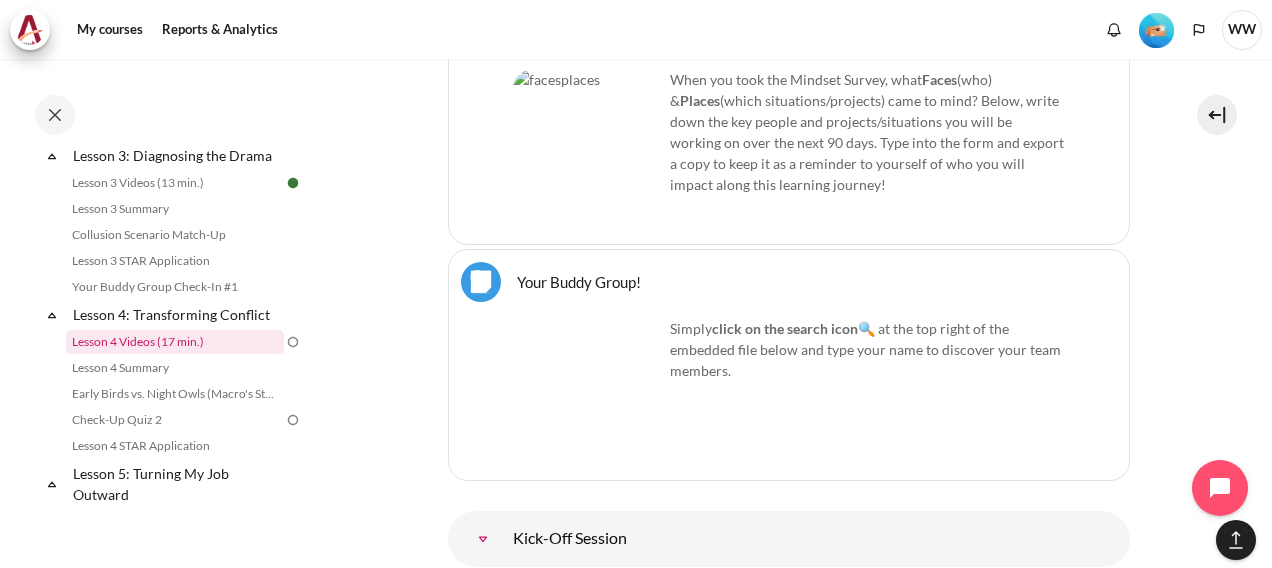 click on "Lesson 4 Videos (17 min.)" at bounding box center [175, 342] 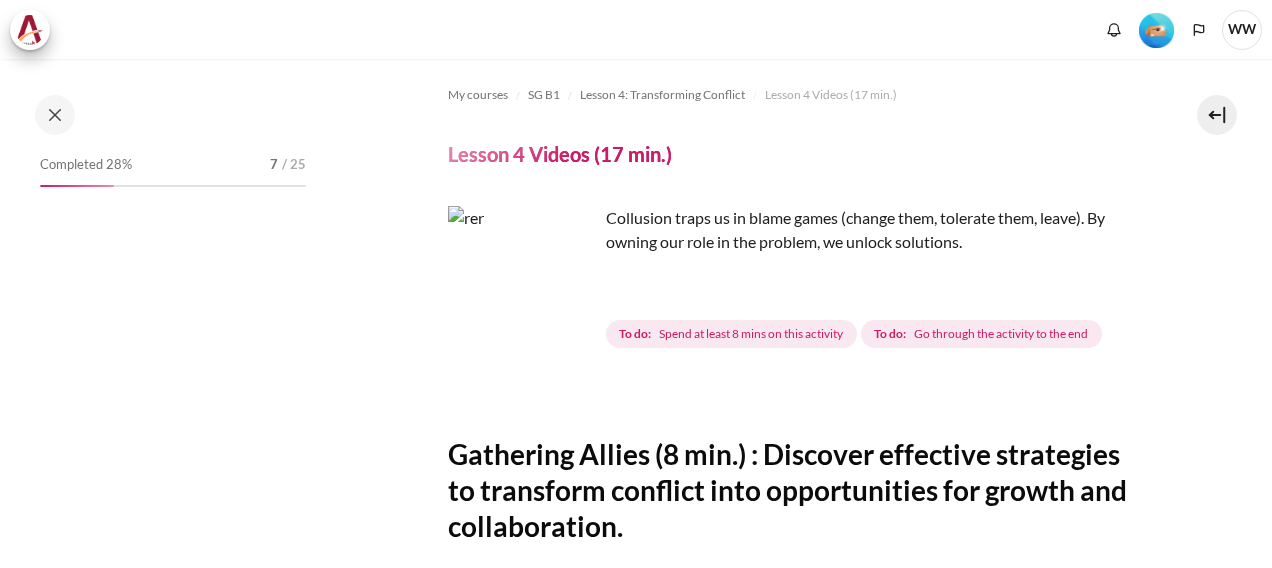 scroll, scrollTop: 0, scrollLeft: 0, axis: both 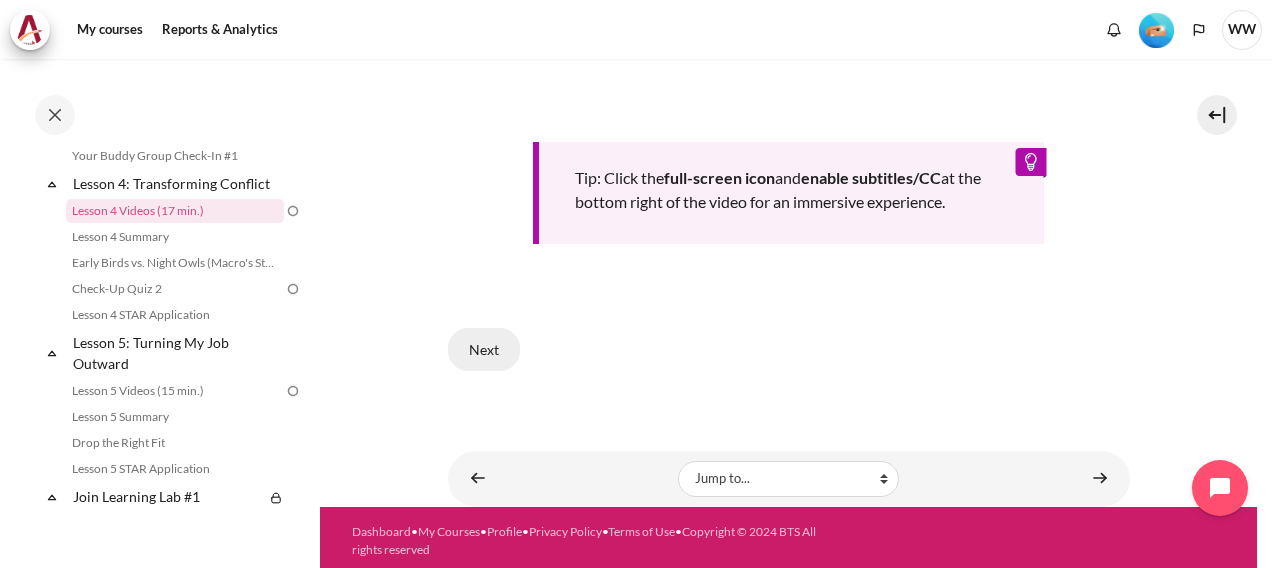 click on "Next" at bounding box center (484, 349) 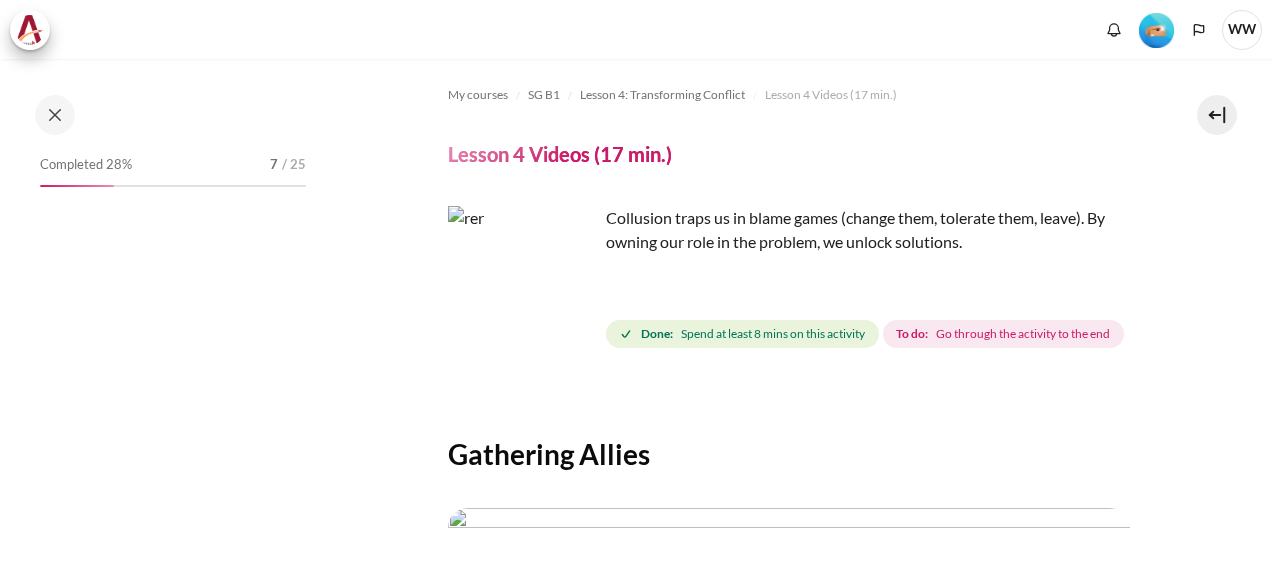 scroll, scrollTop: 0, scrollLeft: 0, axis: both 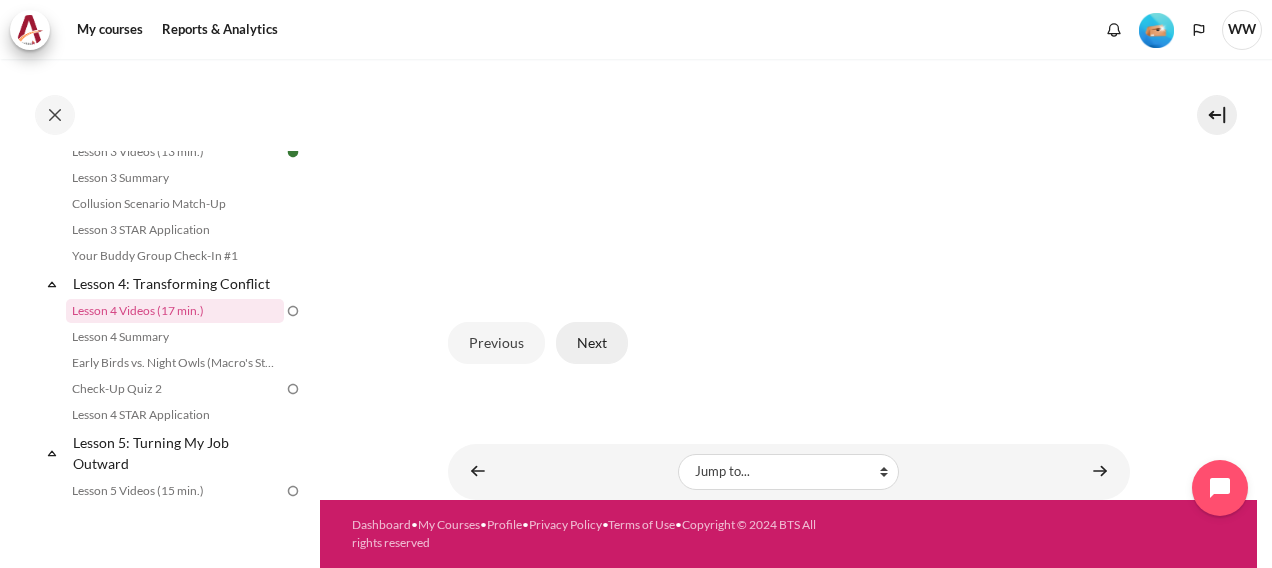 click on "Next" at bounding box center [592, 343] 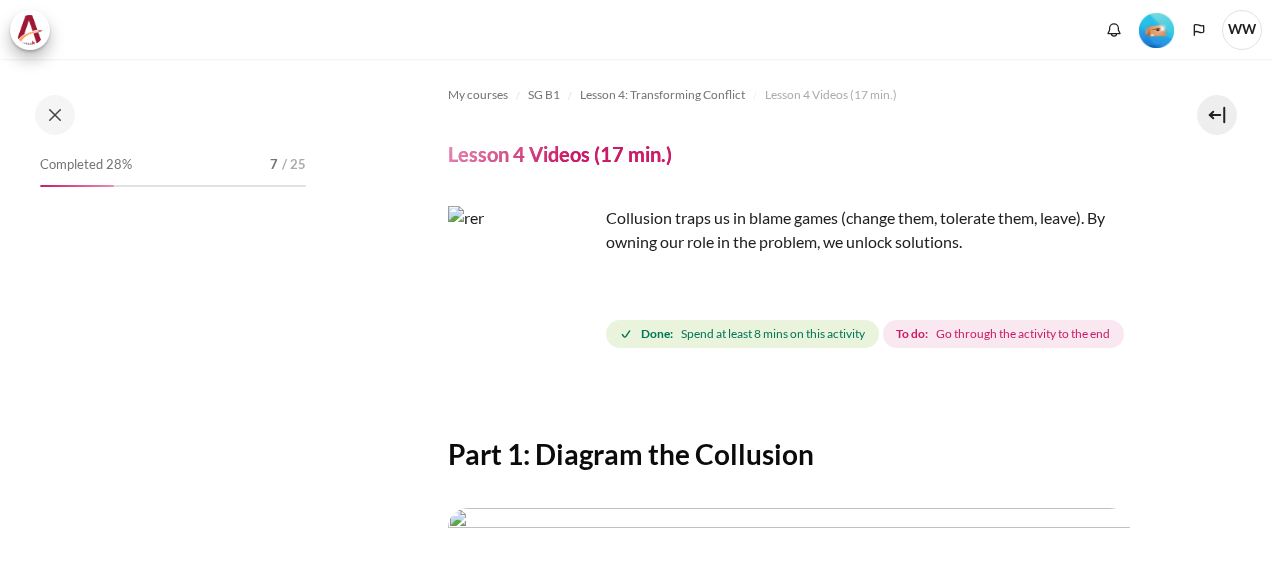 scroll, scrollTop: 0, scrollLeft: 0, axis: both 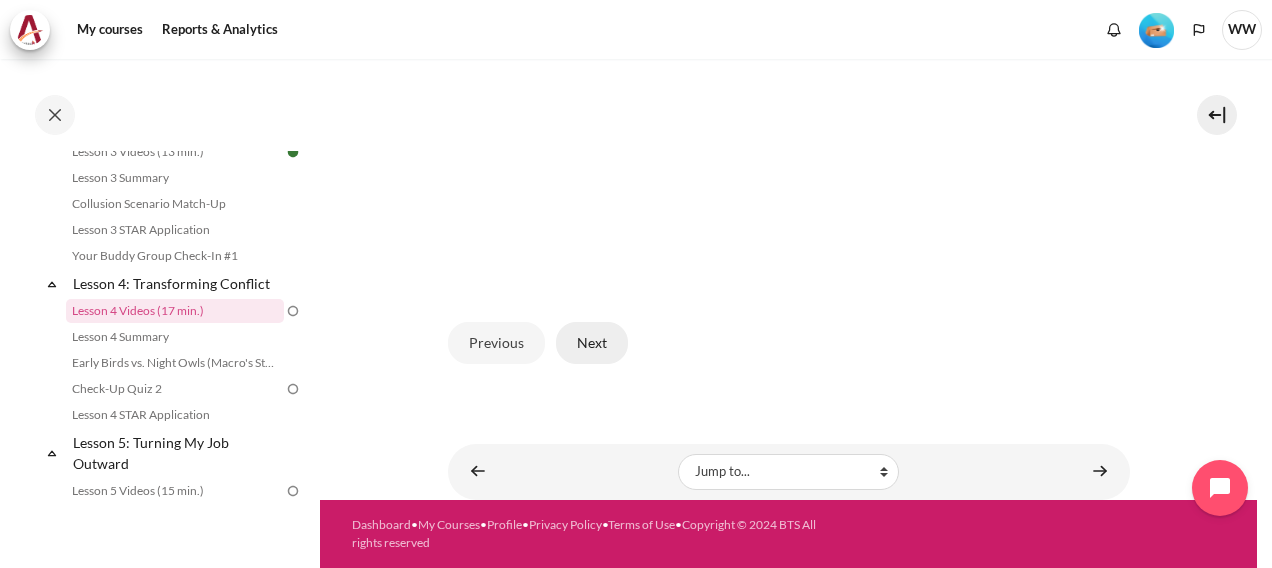 click on "Next" at bounding box center [592, 343] 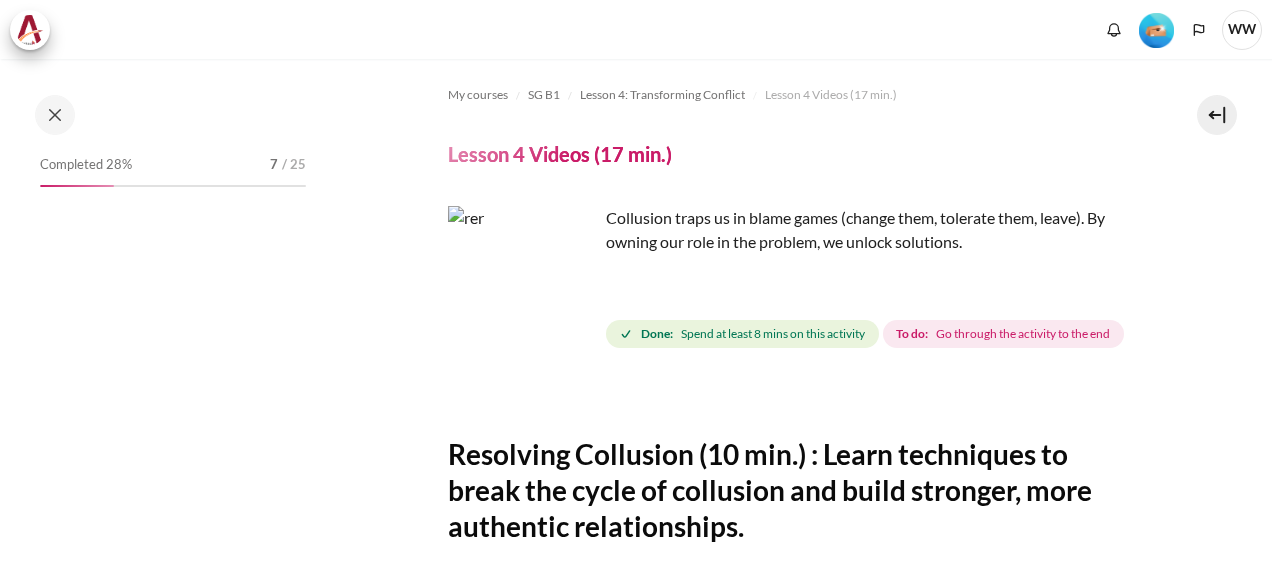 scroll, scrollTop: 0, scrollLeft: 0, axis: both 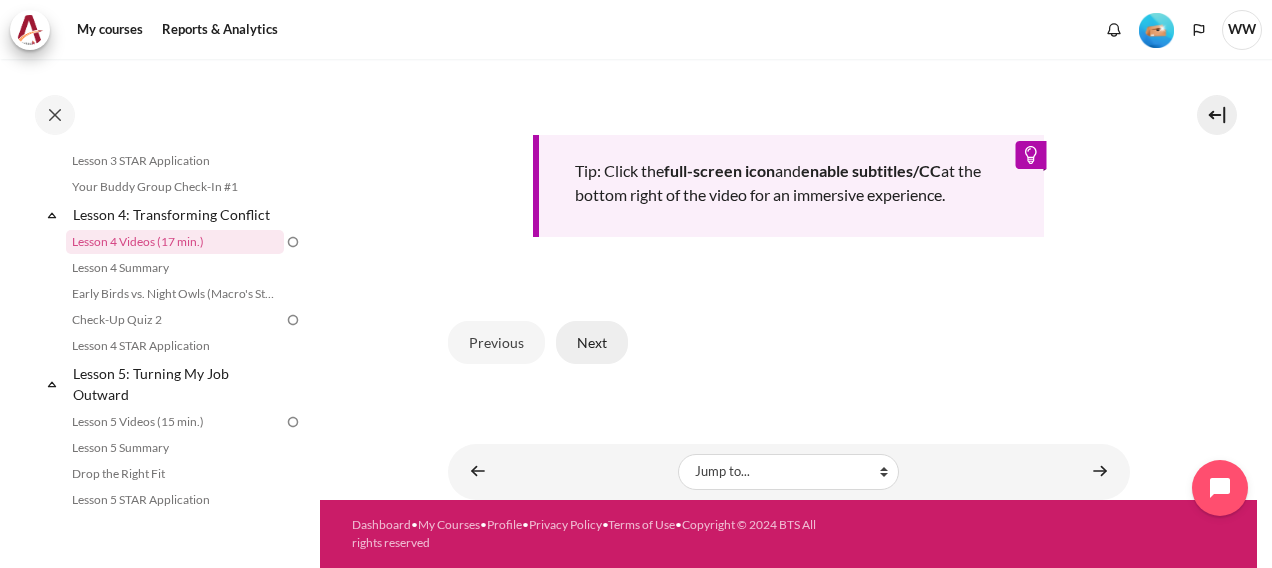 click on "Next" at bounding box center (592, 342) 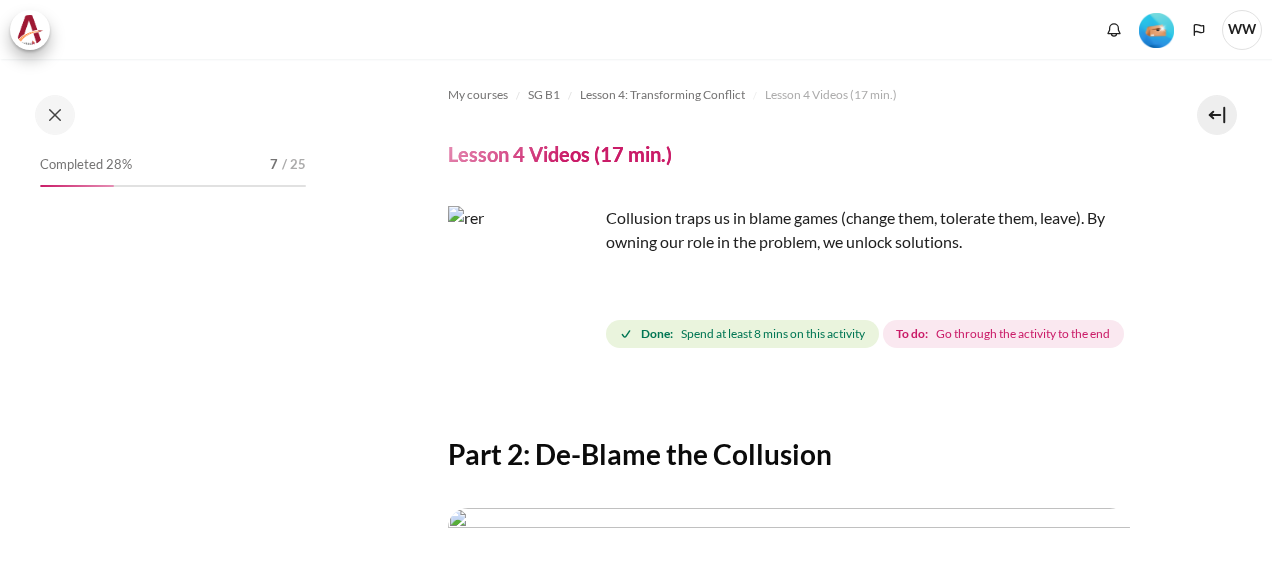 scroll, scrollTop: 0, scrollLeft: 0, axis: both 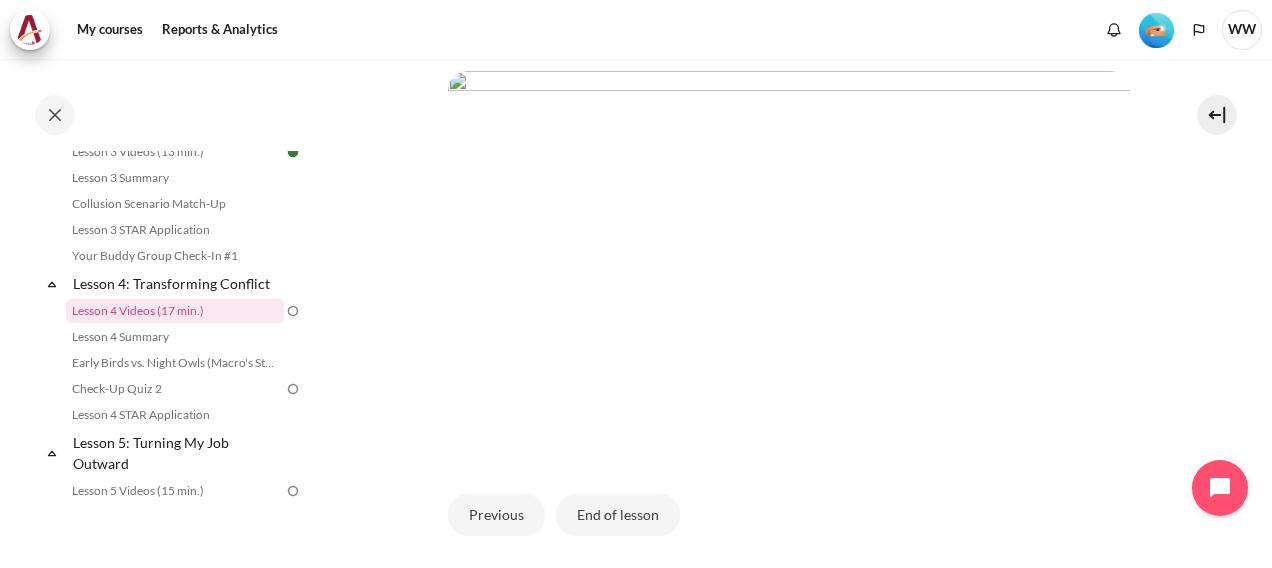 click at bounding box center [789, 263] 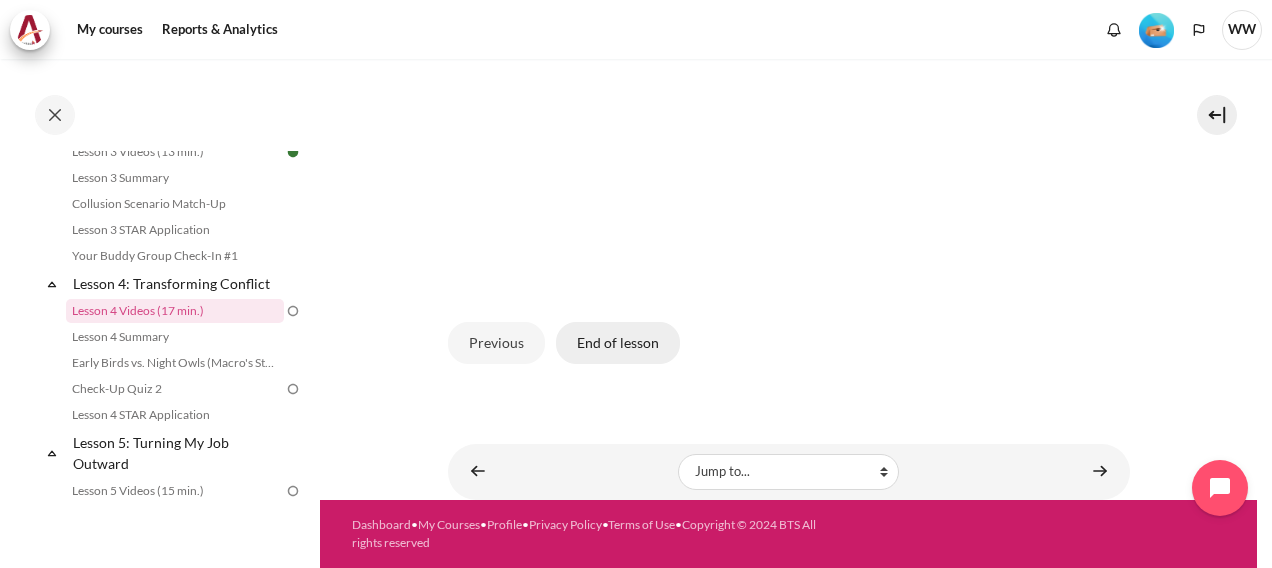 click on "End of lesson" at bounding box center [618, 343] 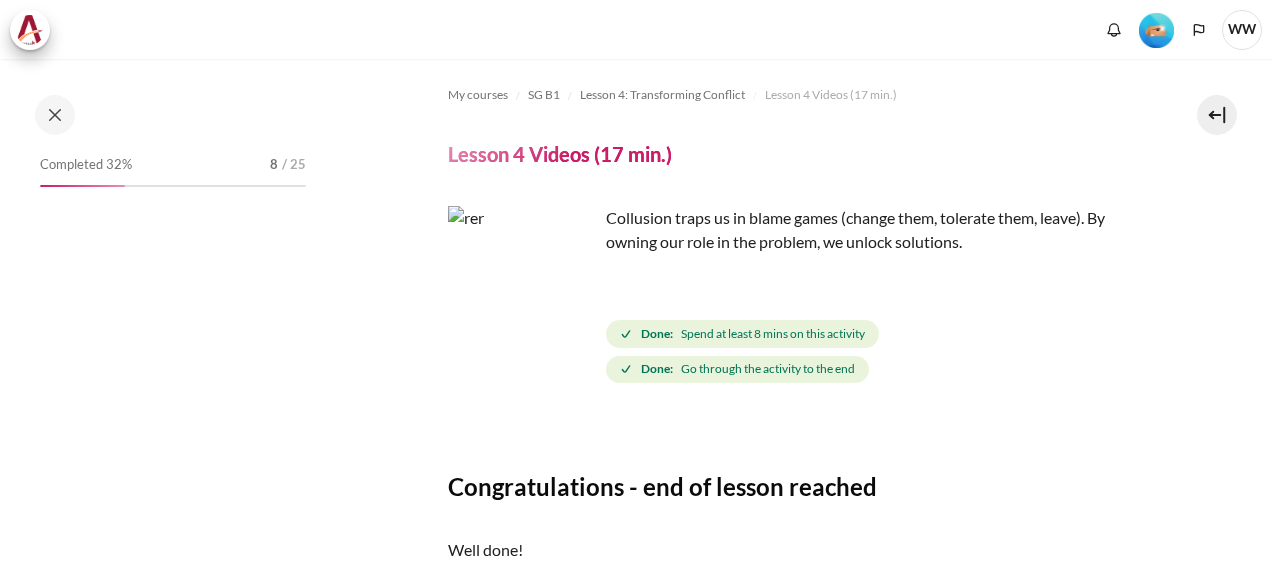 scroll, scrollTop: 0, scrollLeft: 0, axis: both 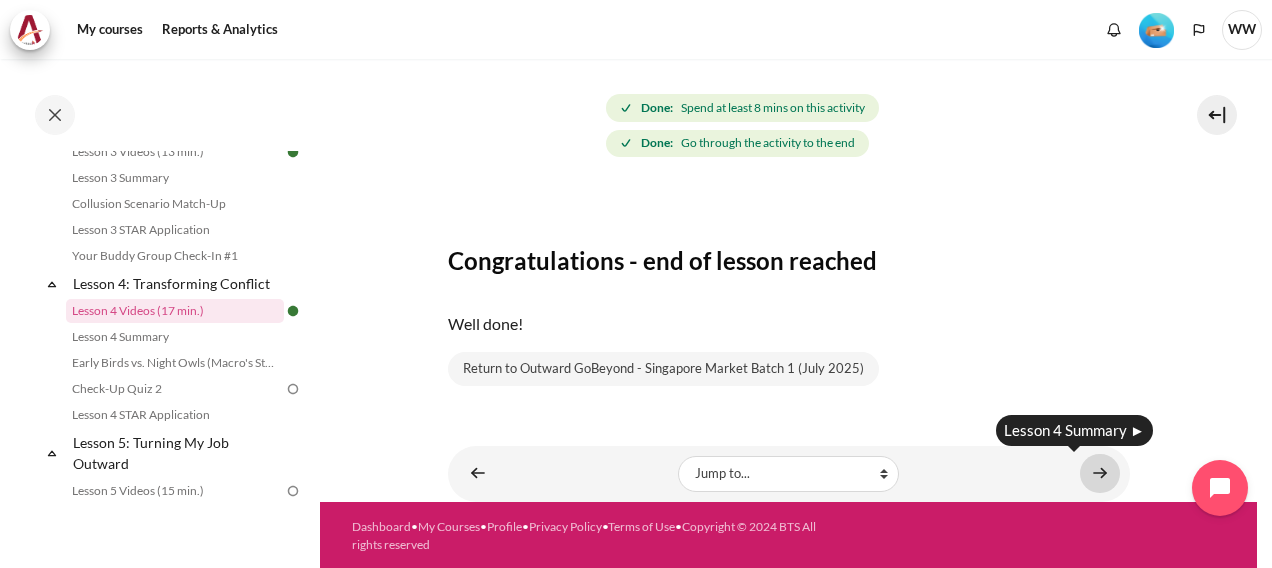 click at bounding box center (1100, 473) 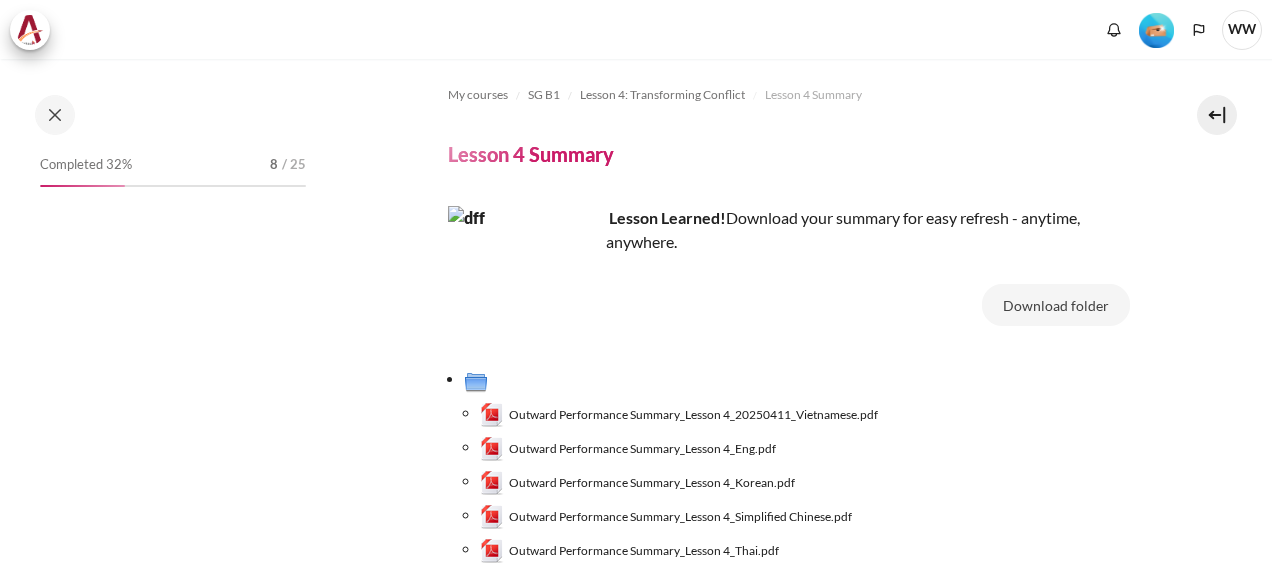 scroll, scrollTop: 0, scrollLeft: 0, axis: both 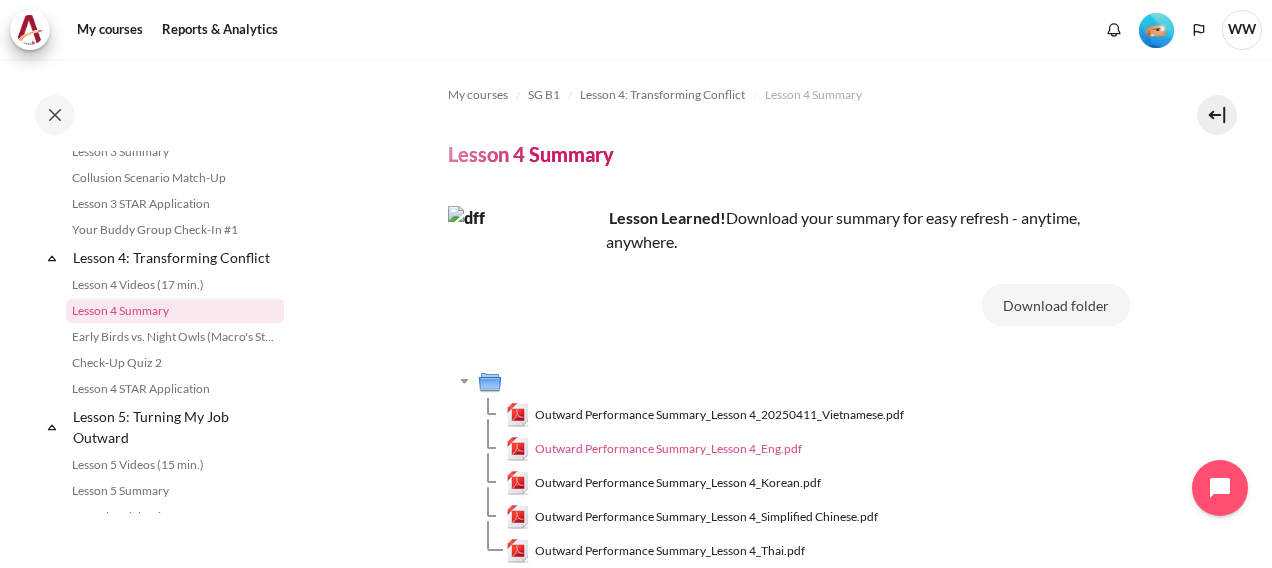 click on "Outward Performance Summary_Lesson 4_Eng.pdf" at bounding box center (668, 449) 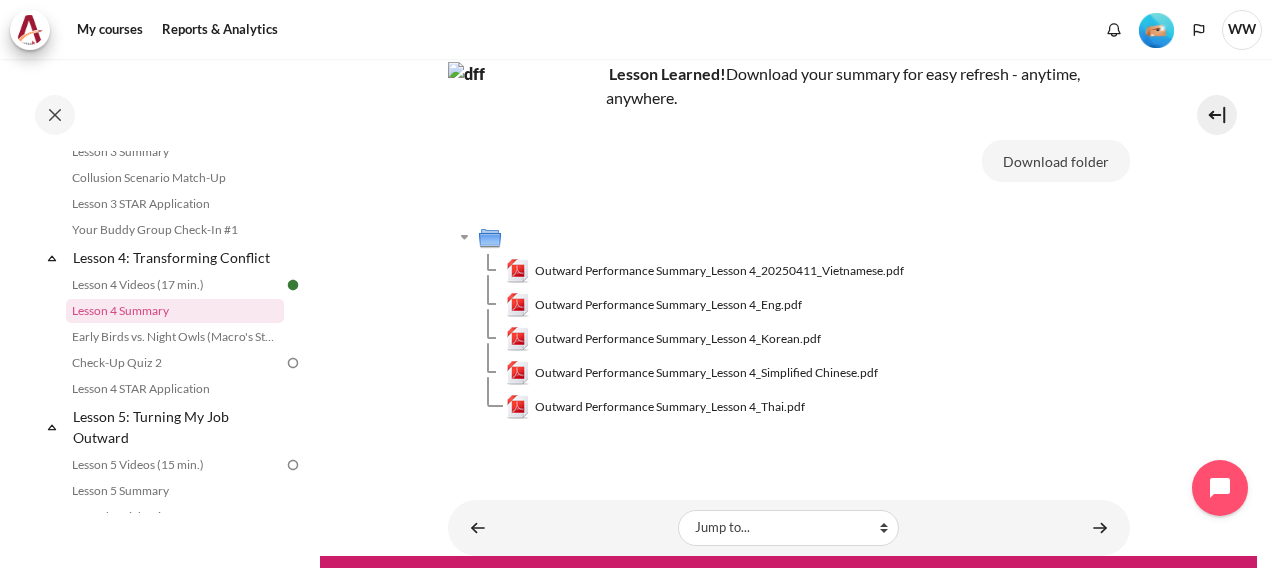 scroll, scrollTop: 199, scrollLeft: 0, axis: vertical 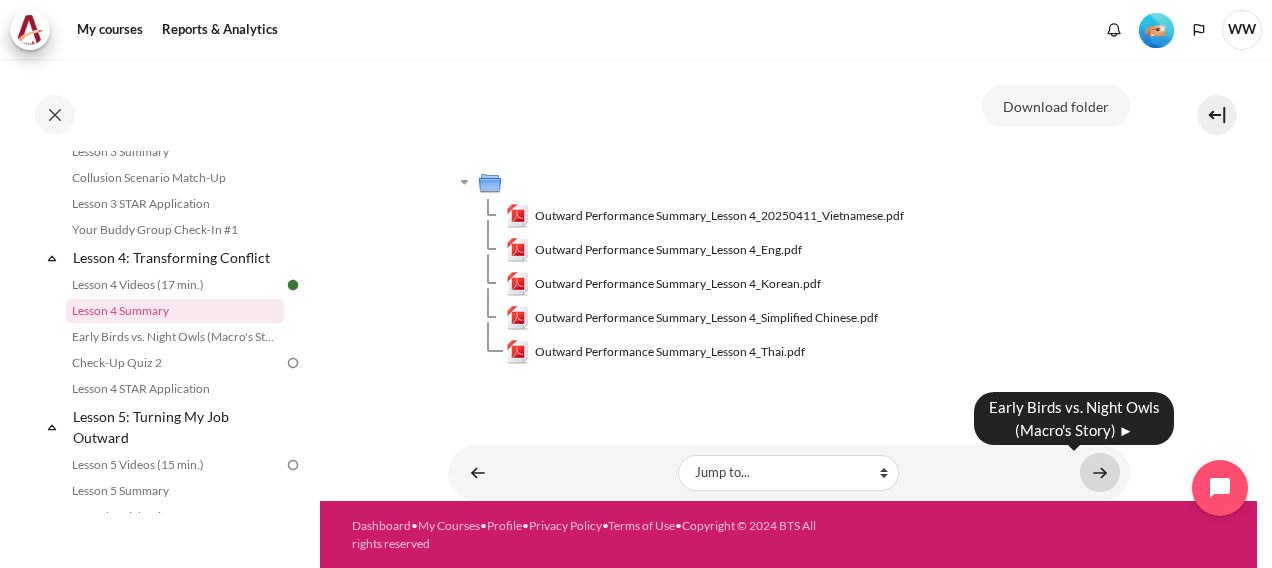 click at bounding box center (1100, 472) 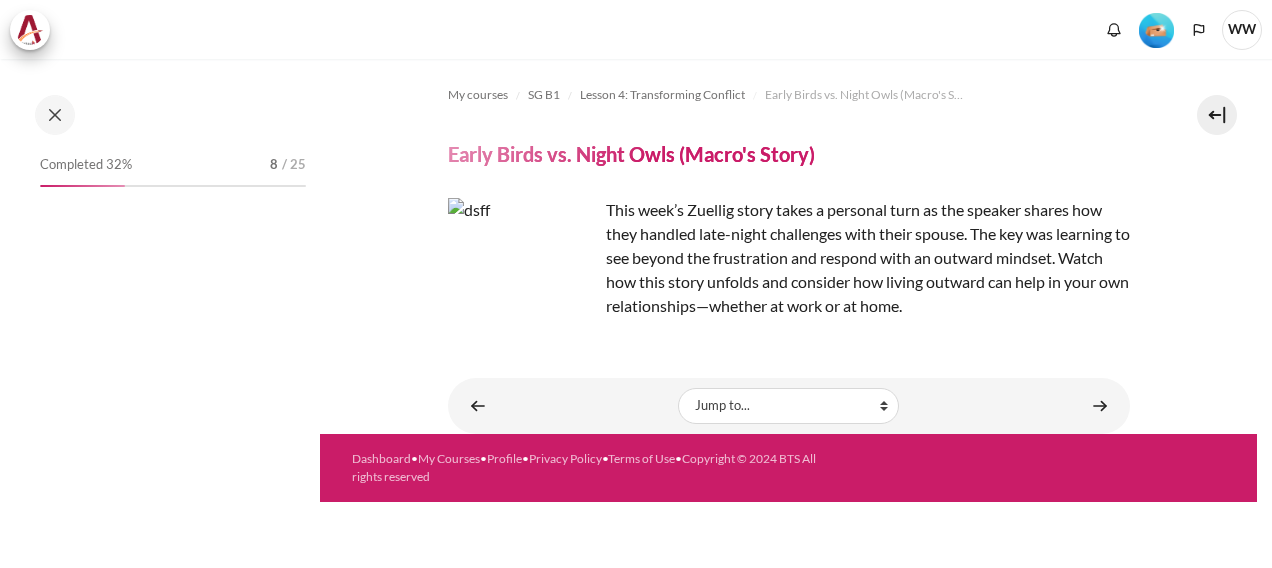 scroll, scrollTop: 0, scrollLeft: 0, axis: both 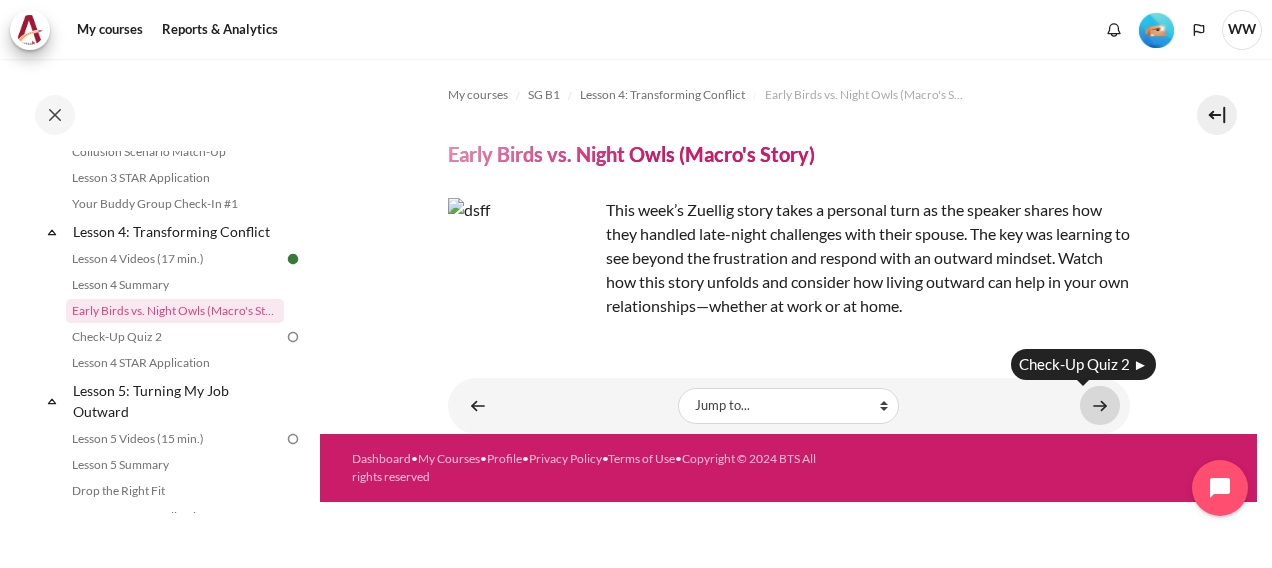 click at bounding box center [1100, 405] 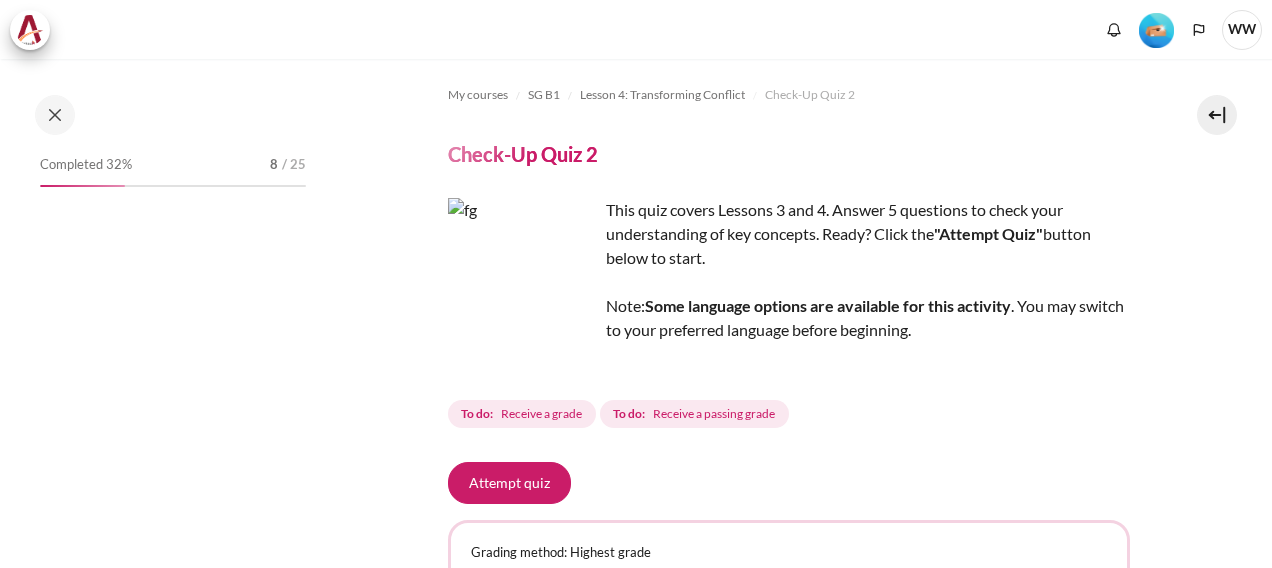 scroll, scrollTop: 0, scrollLeft: 0, axis: both 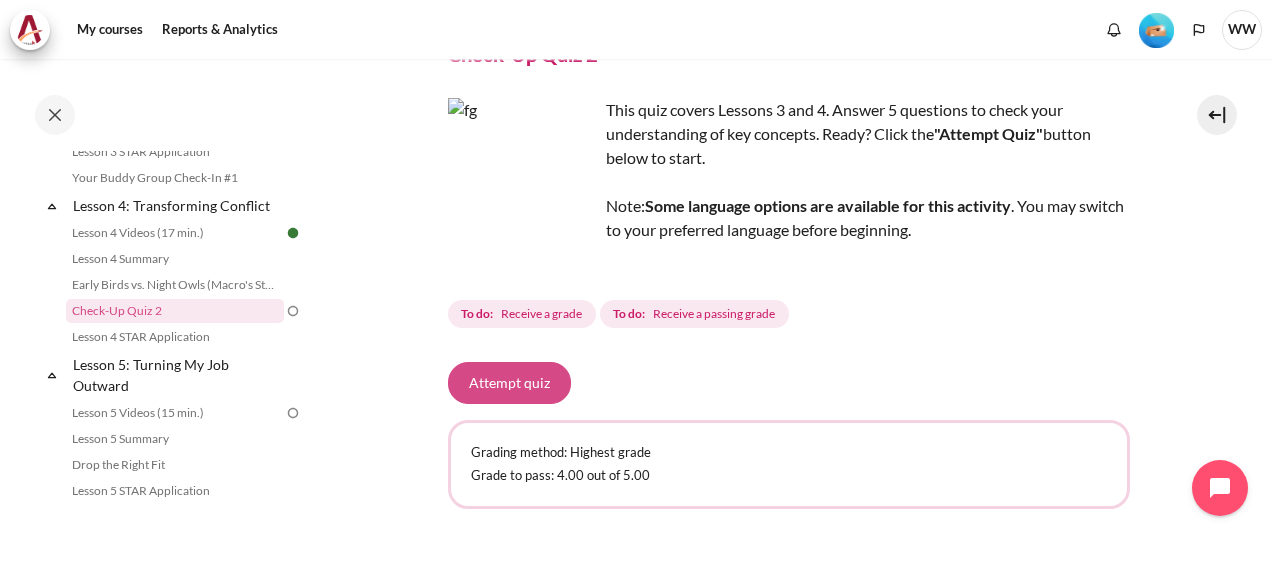 click on "Attempt quiz" at bounding box center (509, 383) 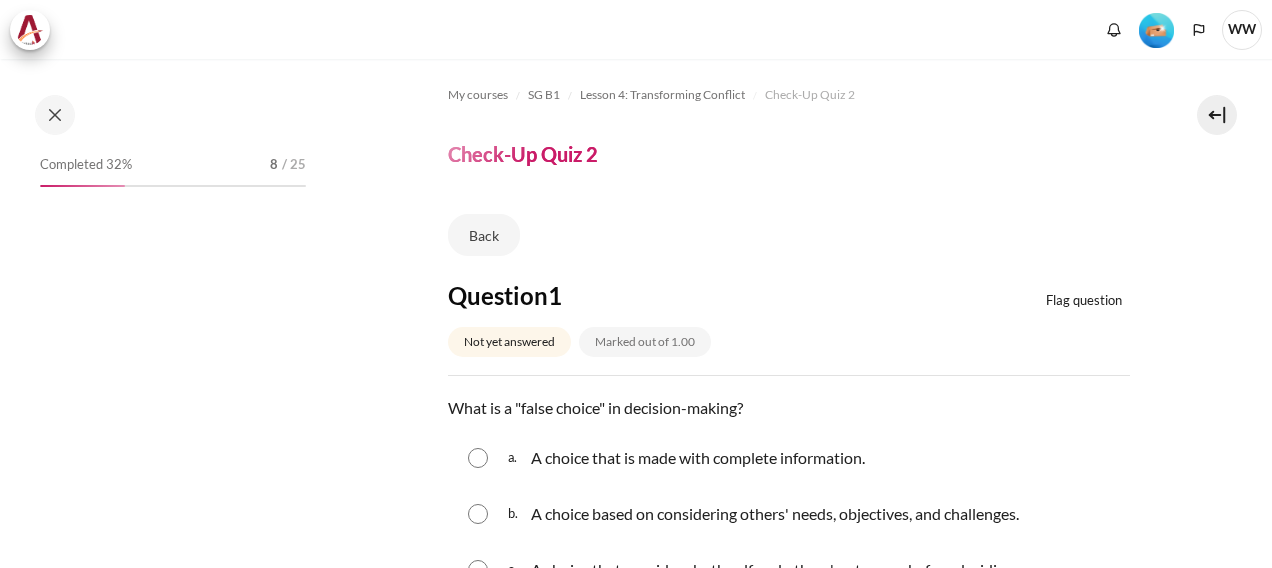 scroll, scrollTop: 0, scrollLeft: 0, axis: both 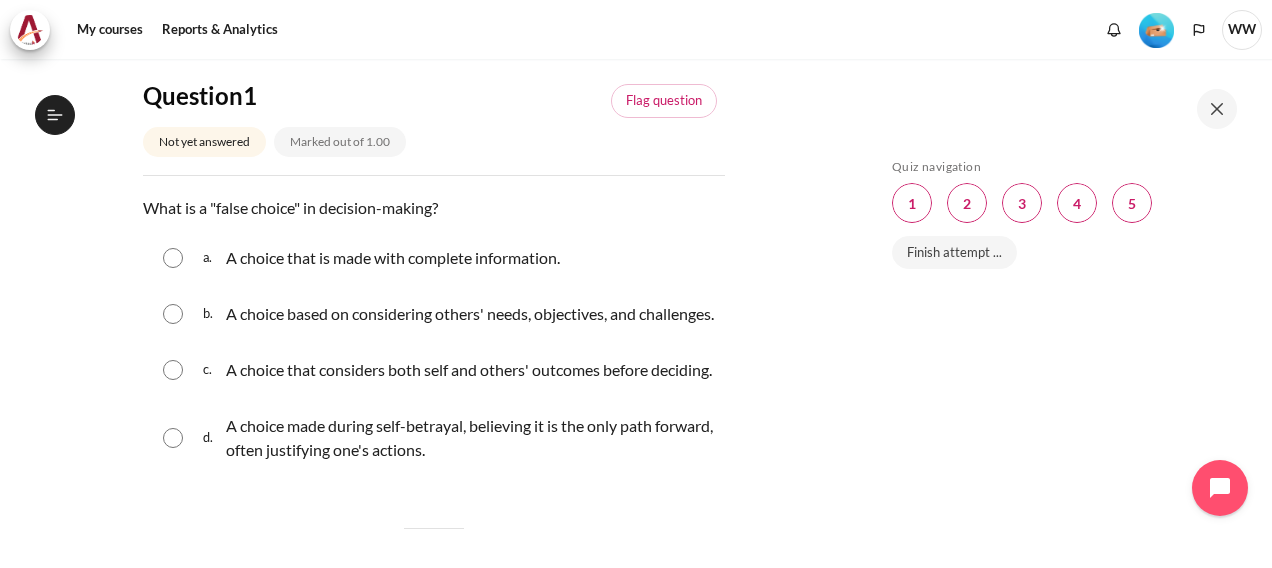 drag, startPoint x: 176, startPoint y: 484, endPoint x: 210, endPoint y: 482, distance: 34.058773 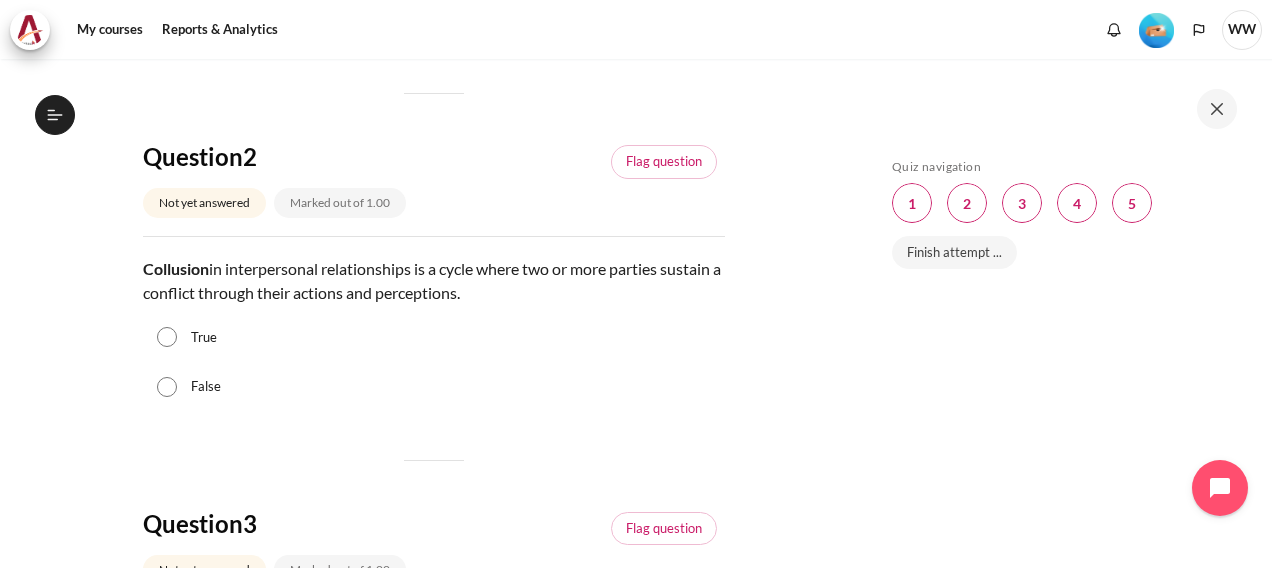 scroll, scrollTop: 700, scrollLeft: 0, axis: vertical 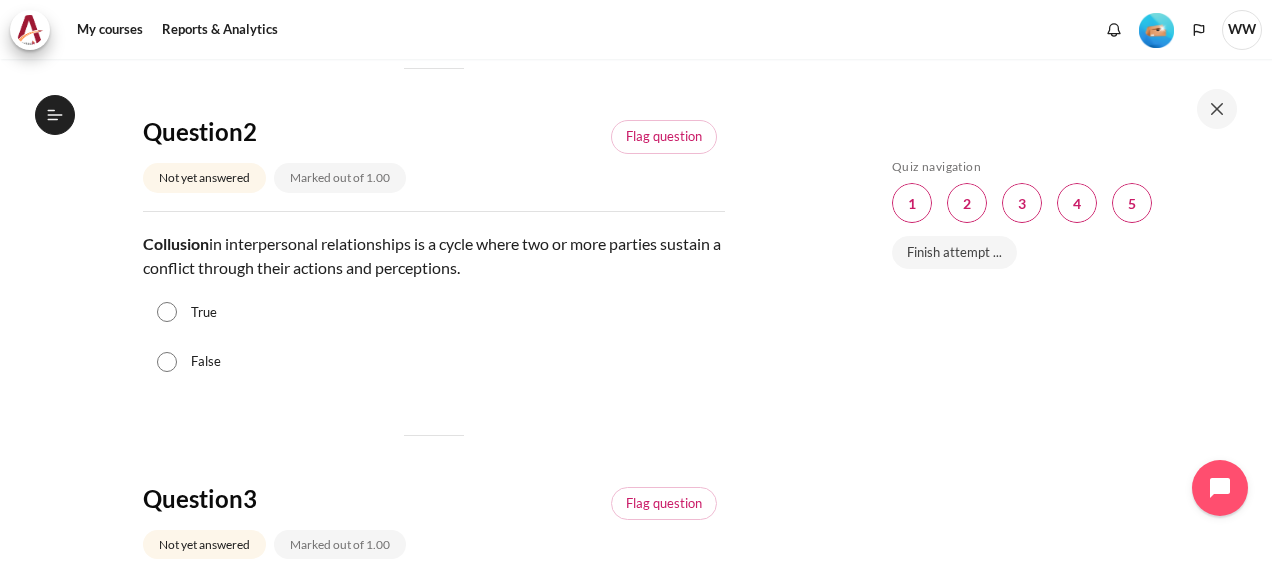 click on "True" at bounding box center (167, 312) 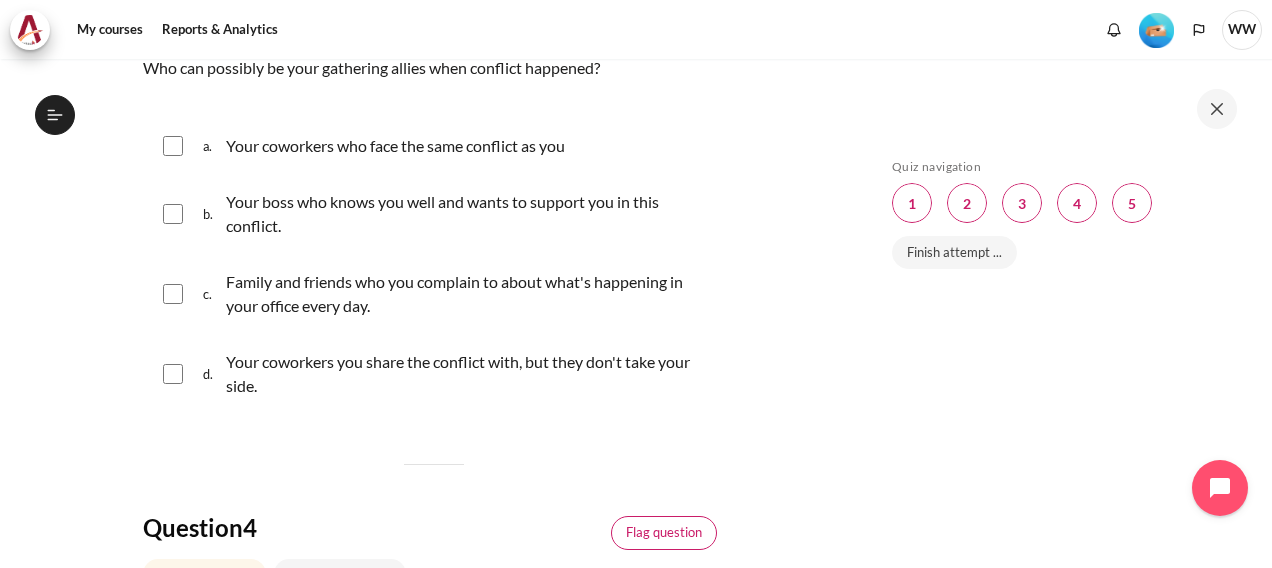 scroll, scrollTop: 1200, scrollLeft: 0, axis: vertical 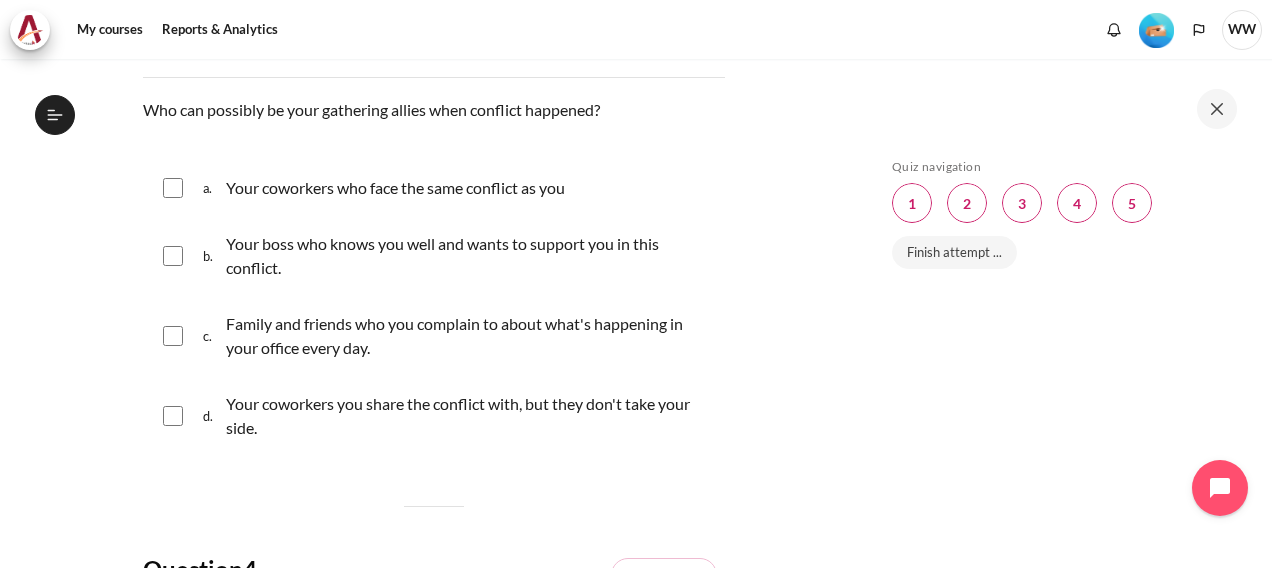 click at bounding box center (173, 188) 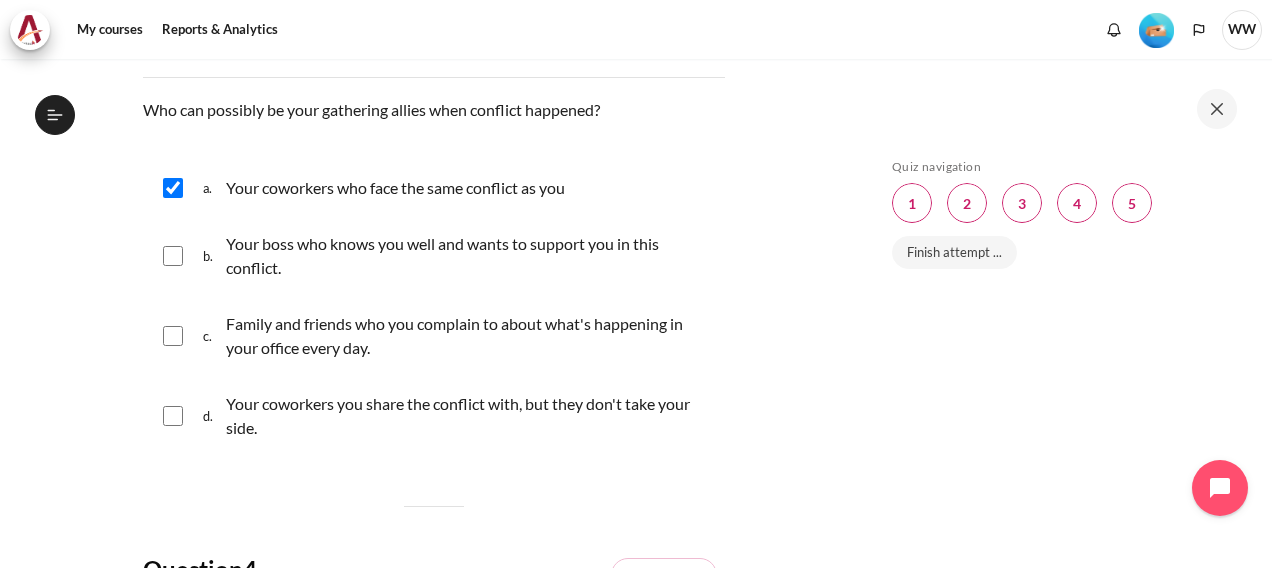 click at bounding box center (173, 256) 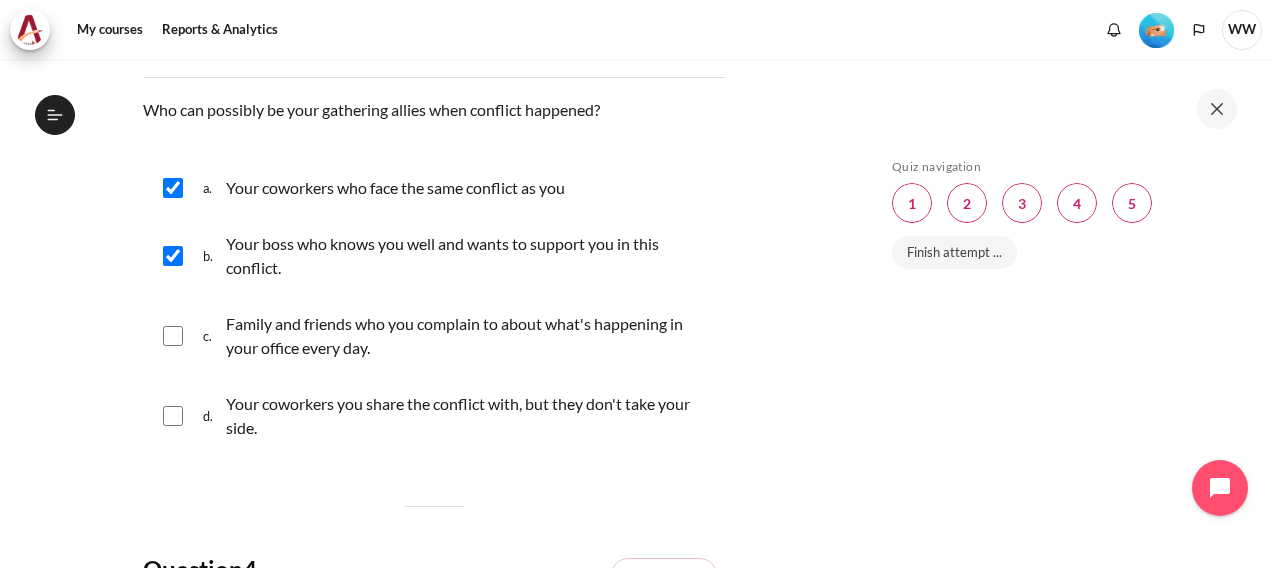 click at bounding box center (173, 336) 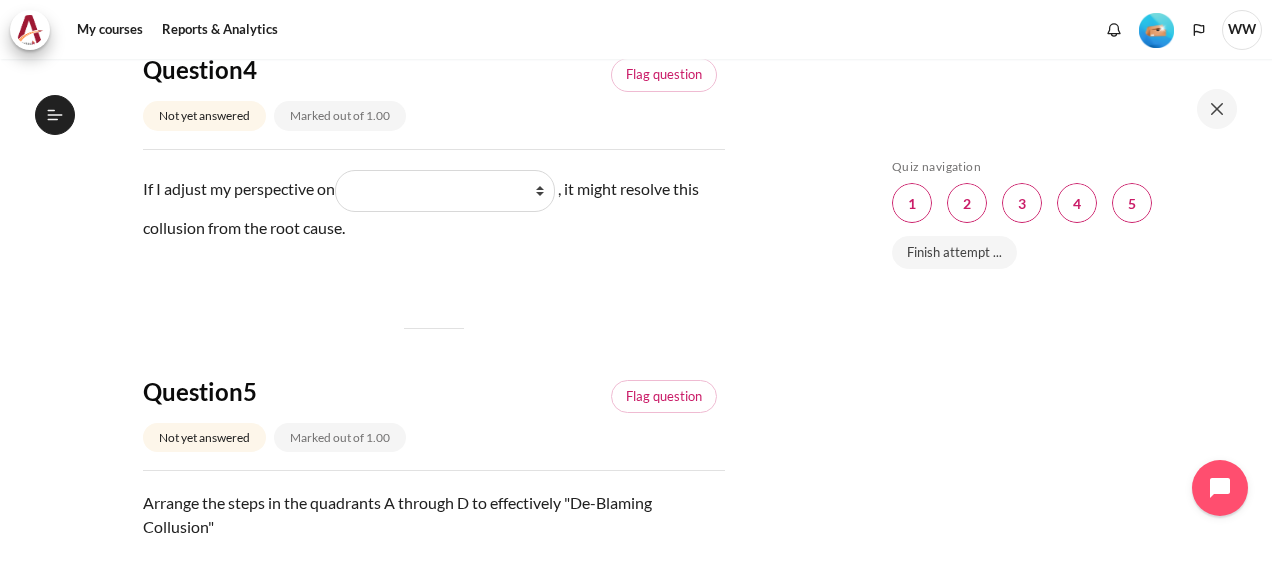 scroll, scrollTop: 1600, scrollLeft: 0, axis: vertical 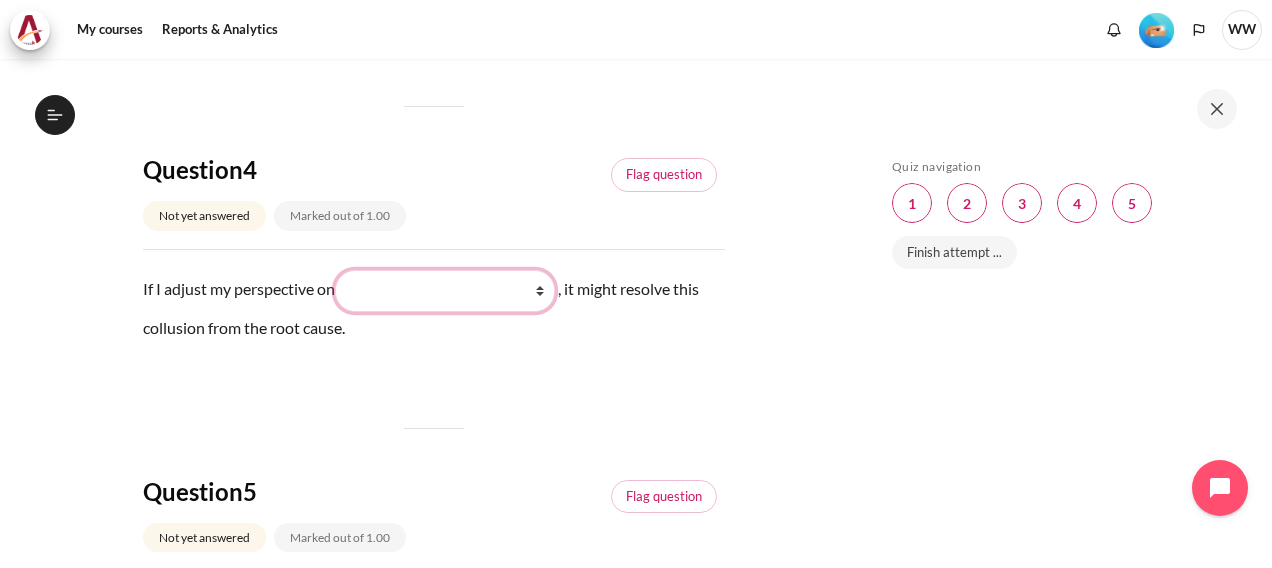 click on "What they do What I see and feel about what they do What I do What they see and feel" at bounding box center [445, 291] 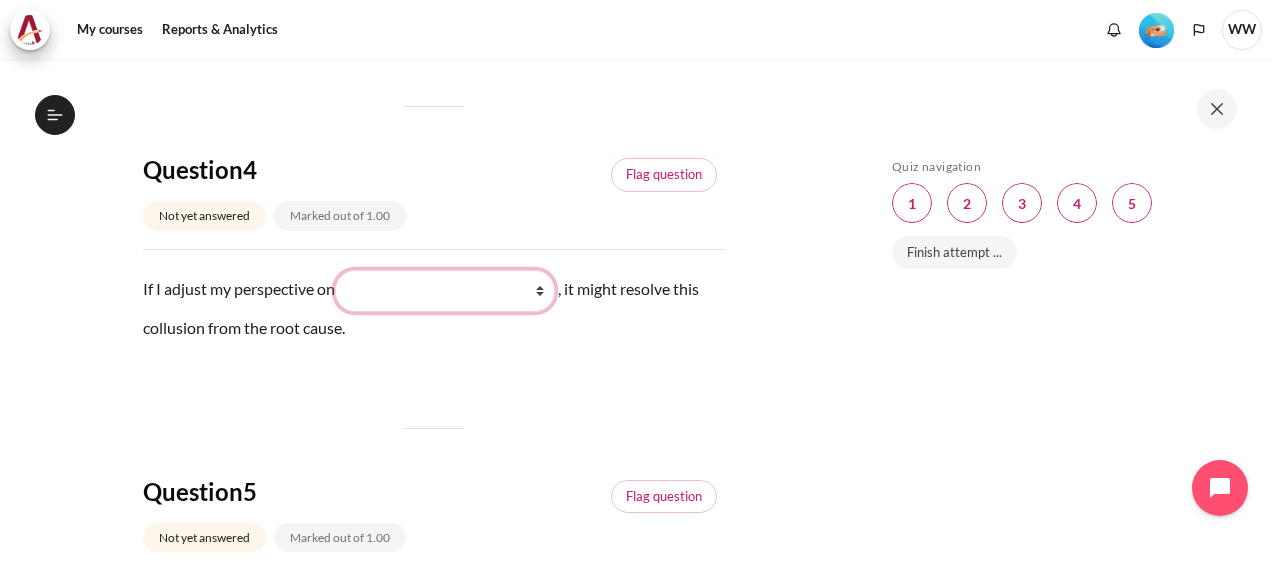 click on "What they do What I see and feel about what they do What I do What they see and feel" at bounding box center (445, 291) 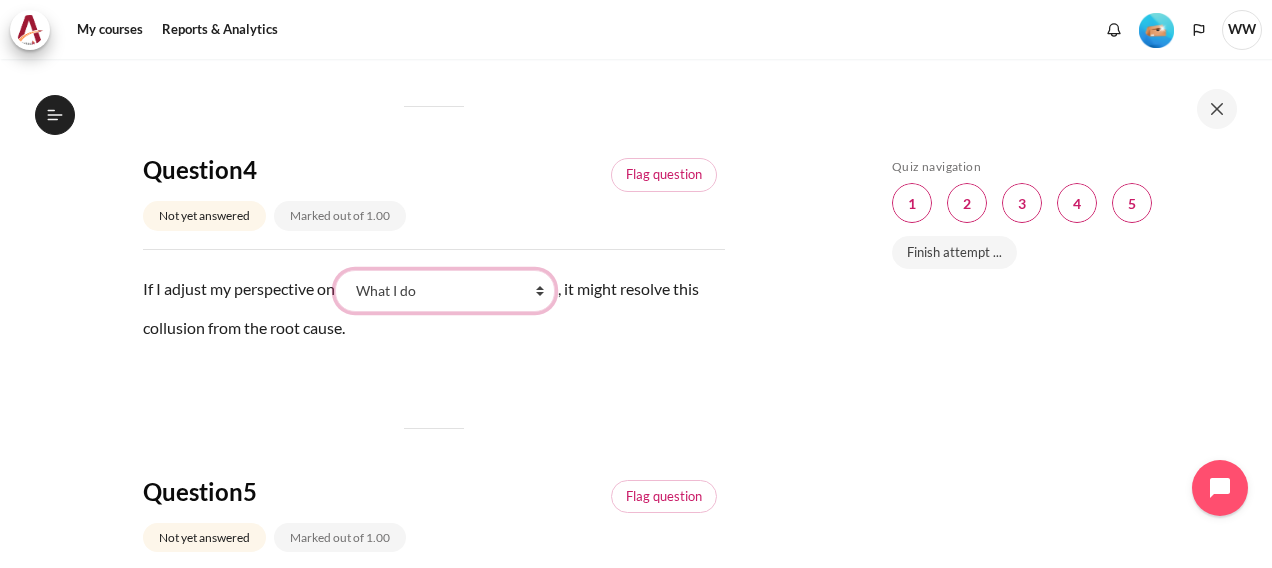 click on "What they do What I see and feel about what they do What I do What they see and feel" at bounding box center (445, 291) 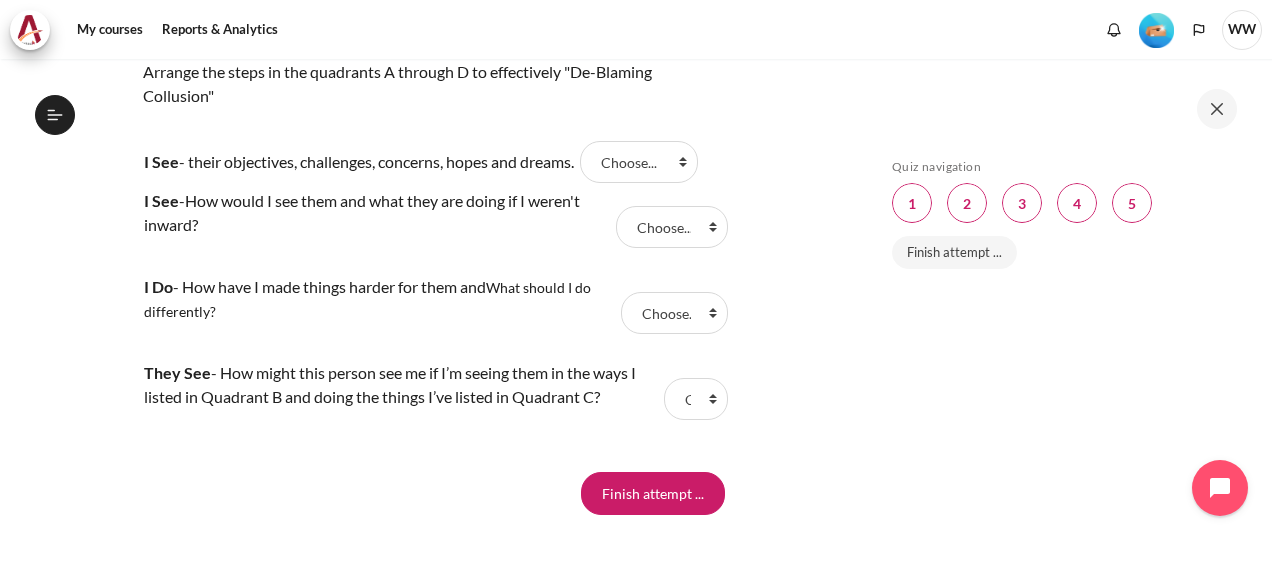 scroll, scrollTop: 2100, scrollLeft: 0, axis: vertical 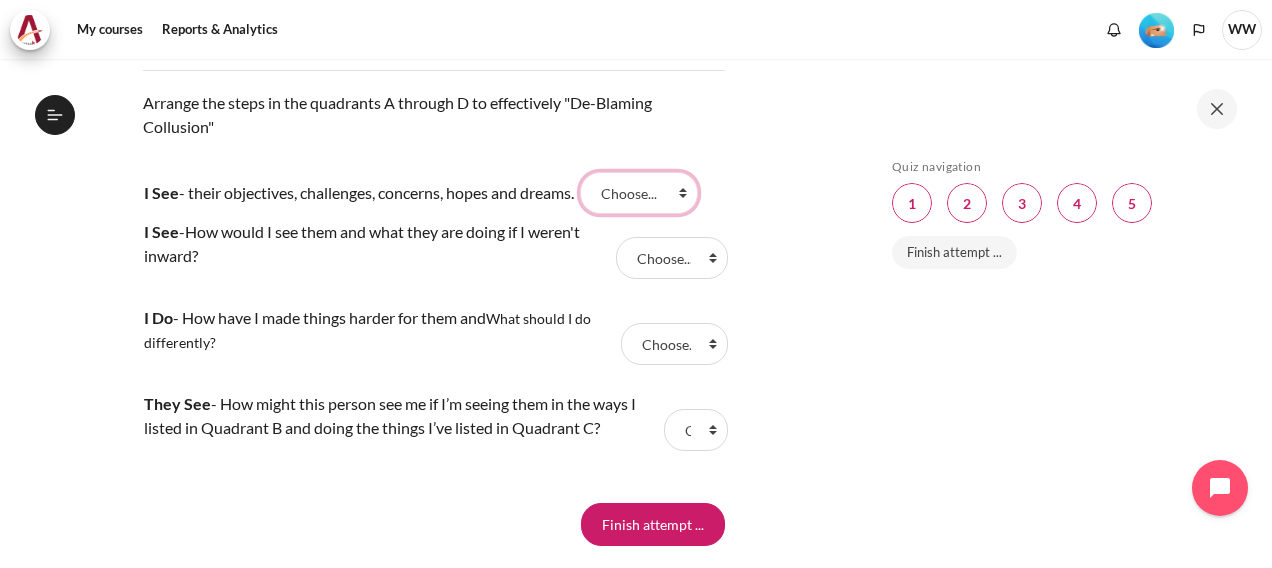click on "Choose... A B D C" at bounding box center [639, 193] 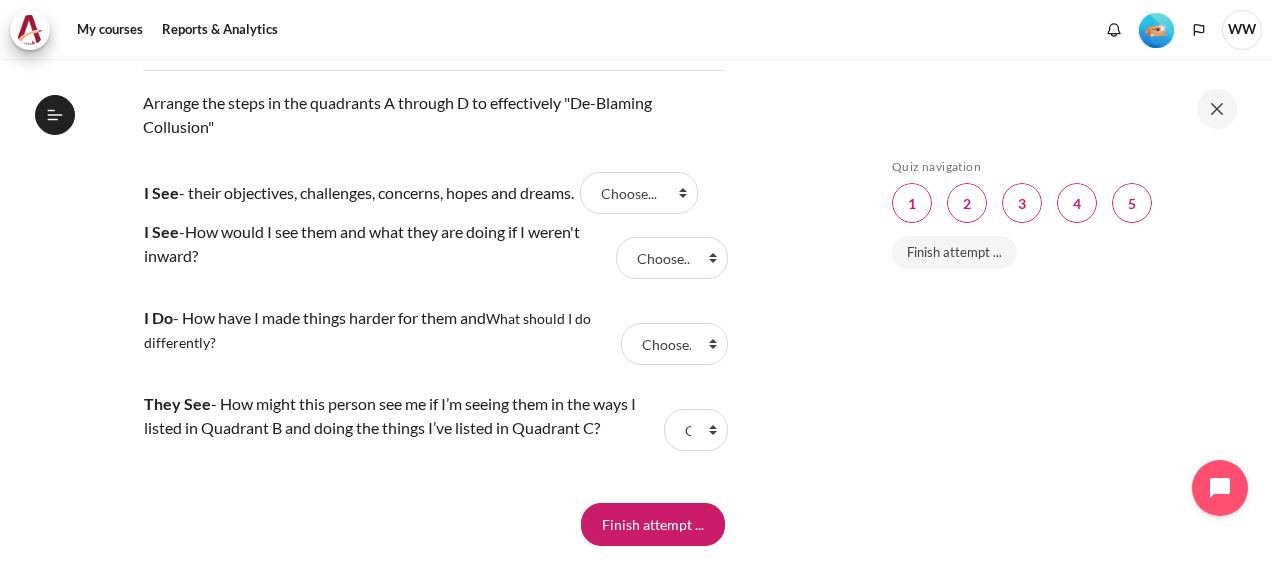 click on "My courses
SG B1
Lesson 4: Transforming Conflict
Check-Up Quiz 2
Check-Up Quiz 2" at bounding box center (433, -690) 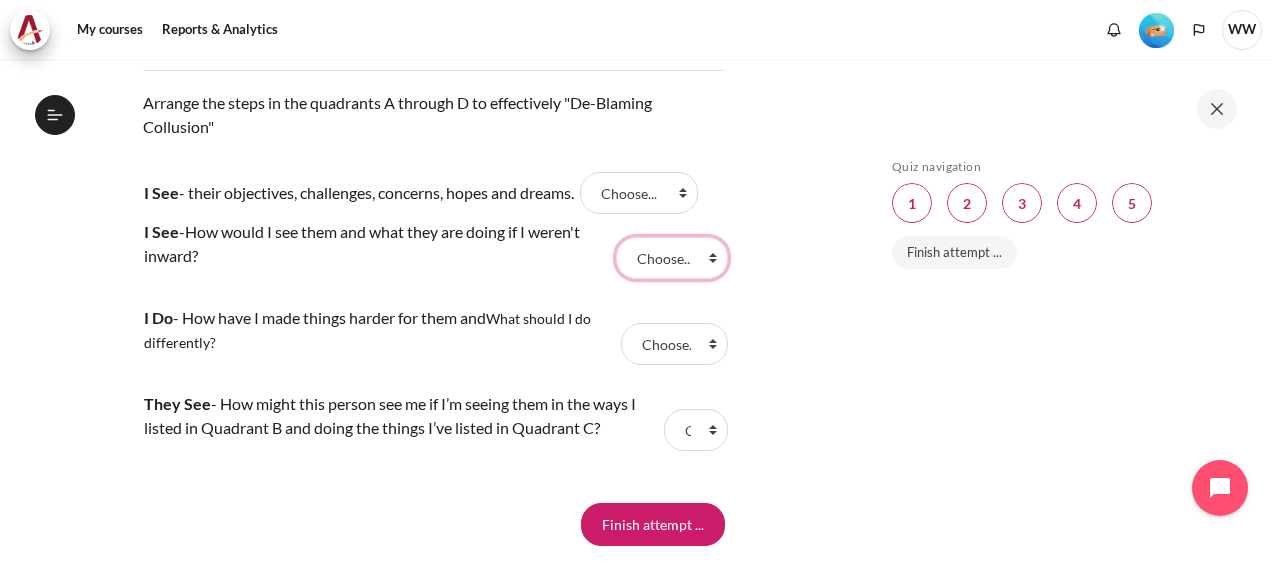 click on "Choose... A B D C" at bounding box center [672, 258] 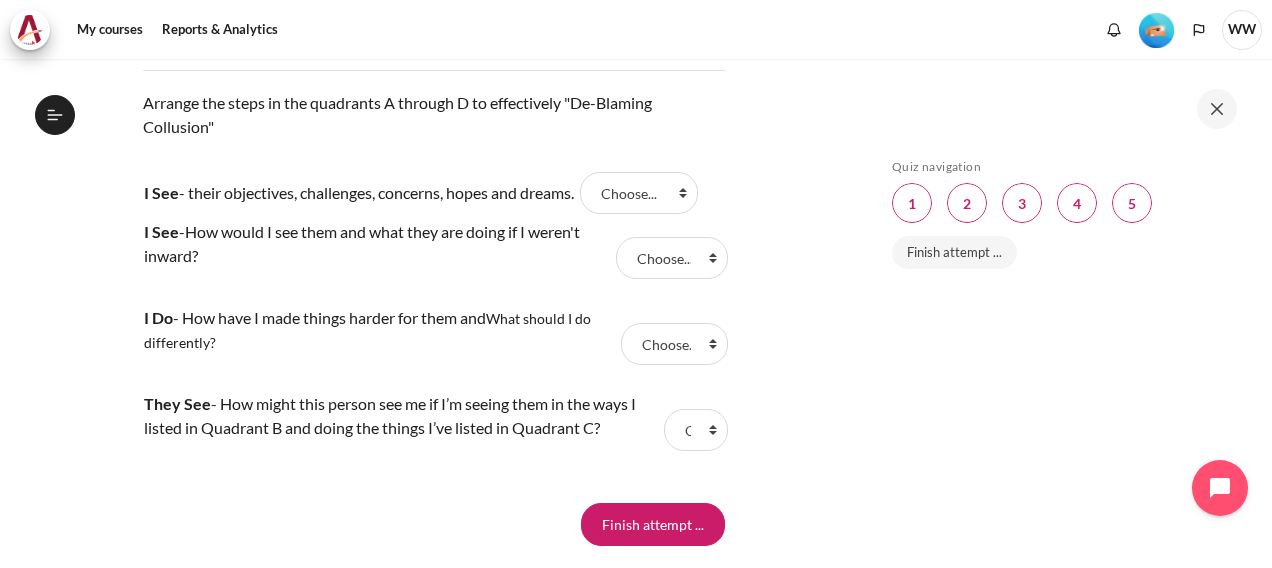 click on "My courses
SG B1
Lesson 4: Transforming Conflict
Check-Up Quiz 2
Check-Up Quiz 2" at bounding box center (433, -690) 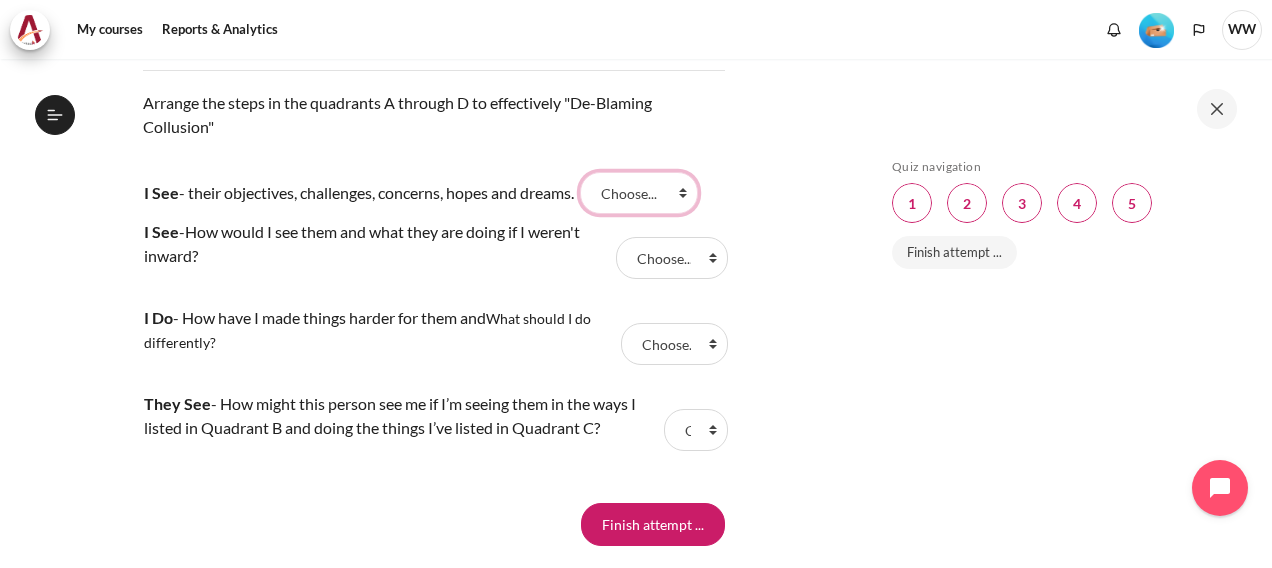 click on "Choose... A B D C" at bounding box center [639, 193] 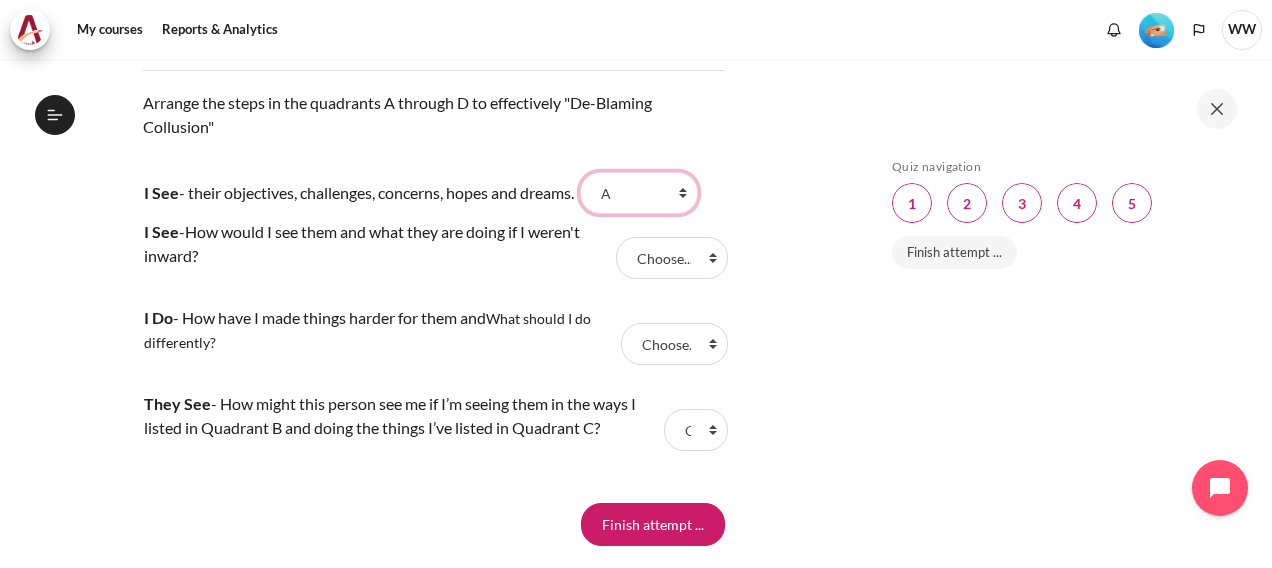 click on "Choose... A B D C" at bounding box center (639, 193) 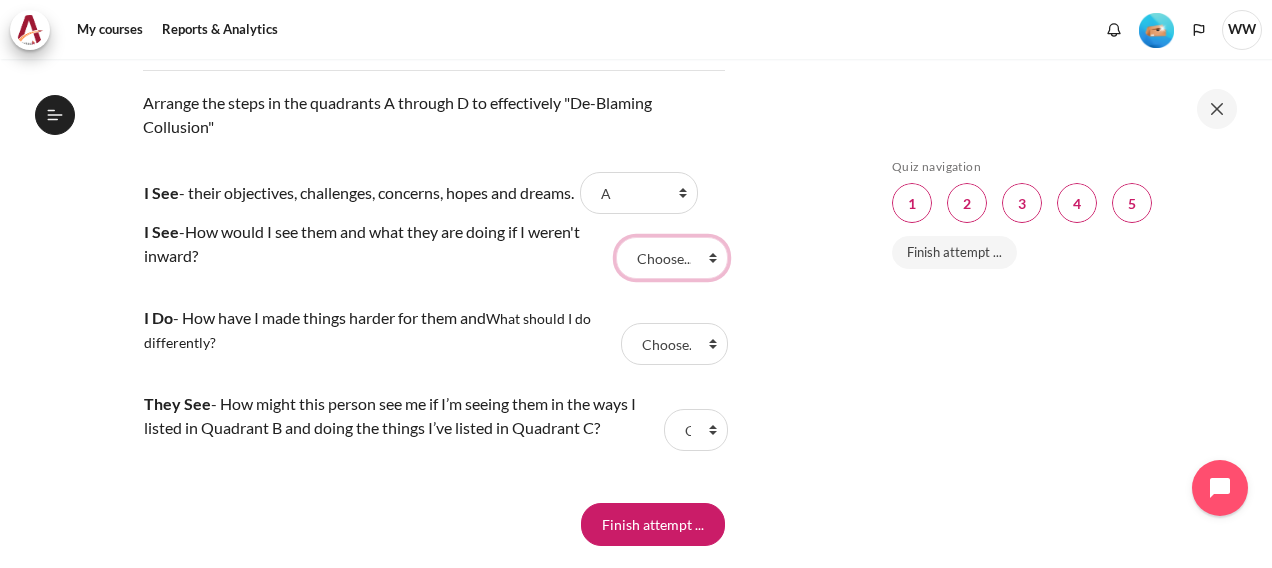 click on "Choose... A B D C" at bounding box center (672, 258) 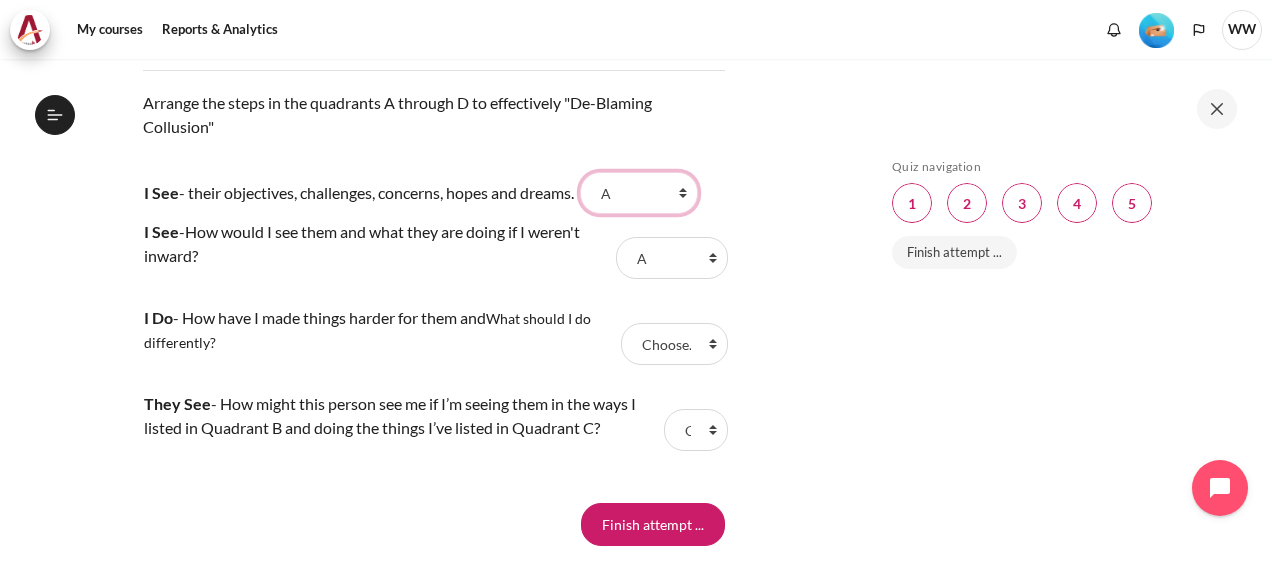 click on "Choose... A B D C" at bounding box center (639, 193) 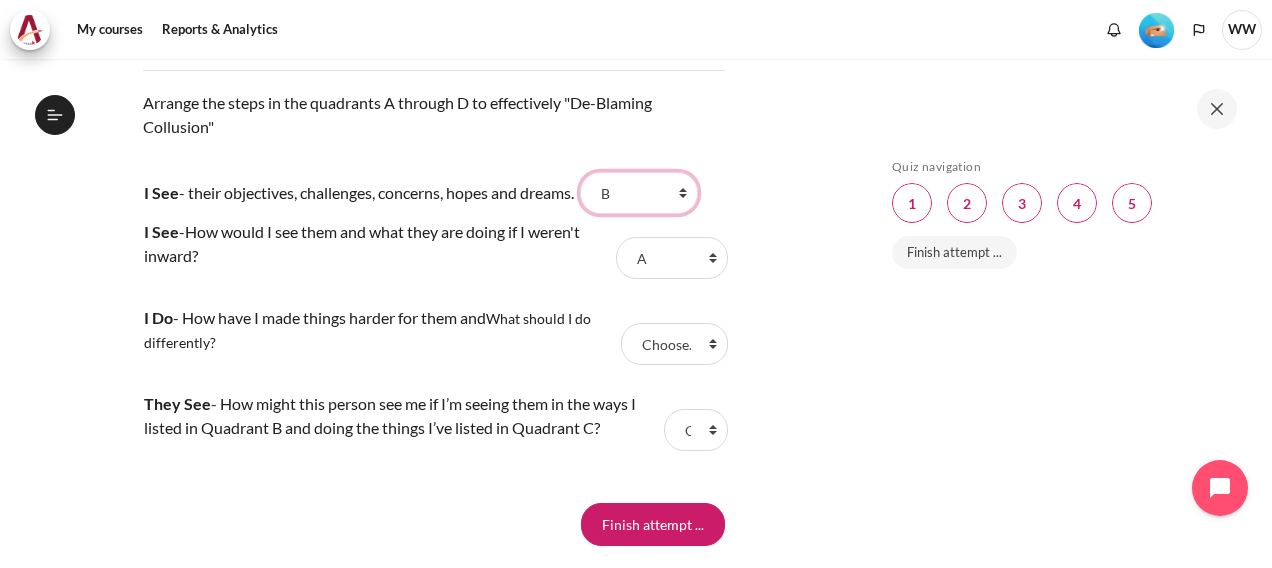 click on "Choose... A B D C" at bounding box center (639, 193) 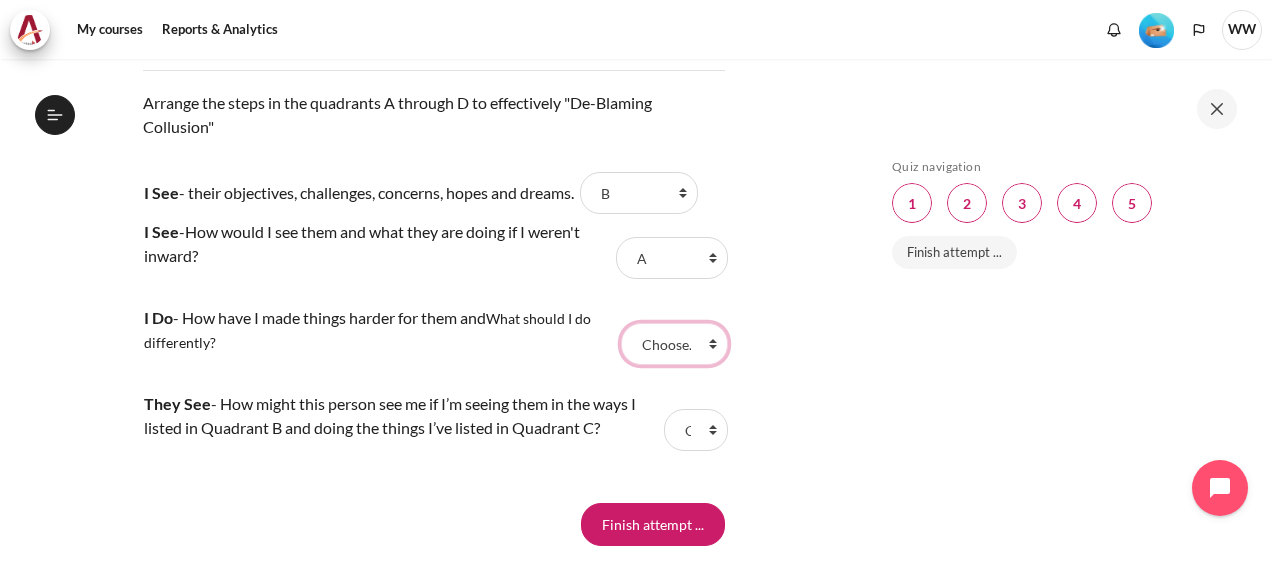 click on "Choose... A B D C" at bounding box center [674, 344] 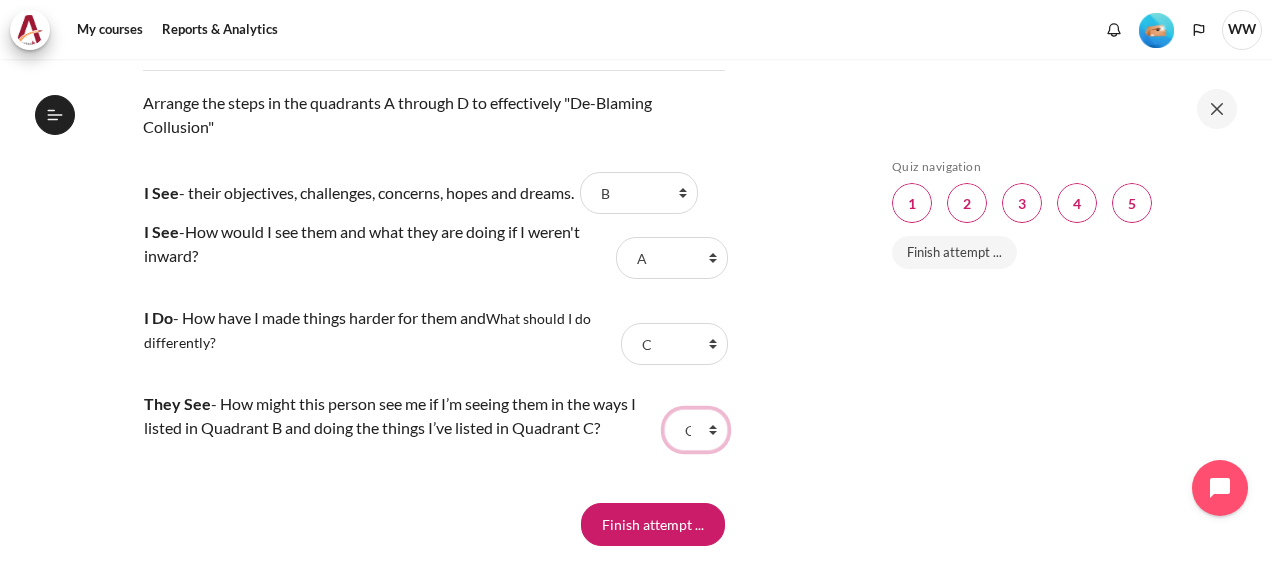 click on "Choose... A B D C" at bounding box center [696, 430] 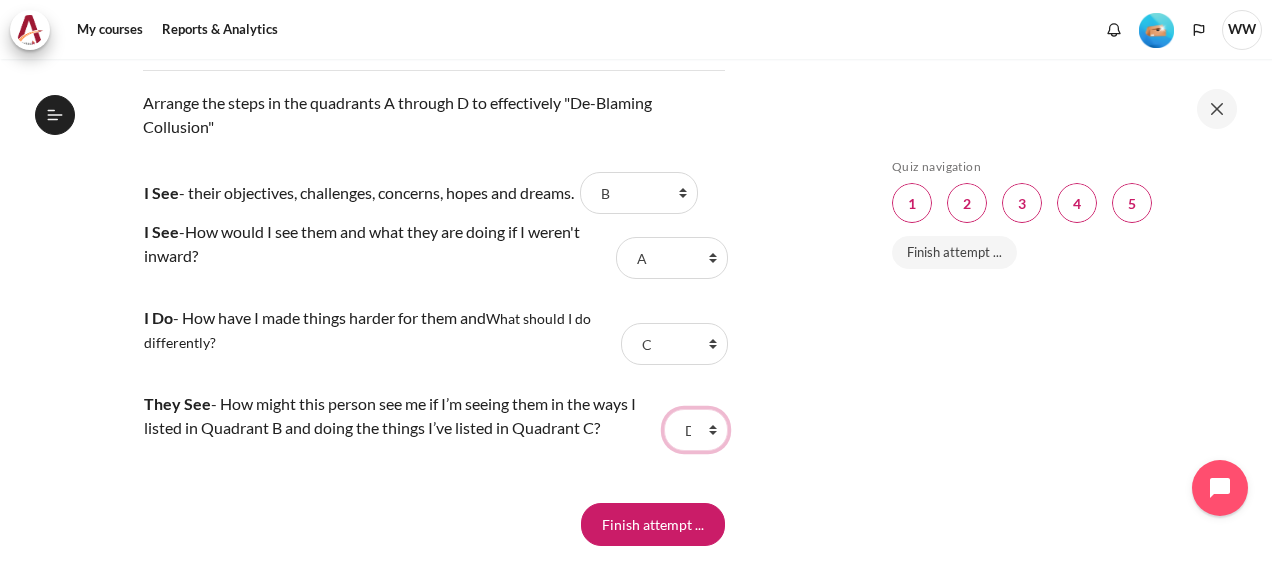 scroll, scrollTop: 2200, scrollLeft: 0, axis: vertical 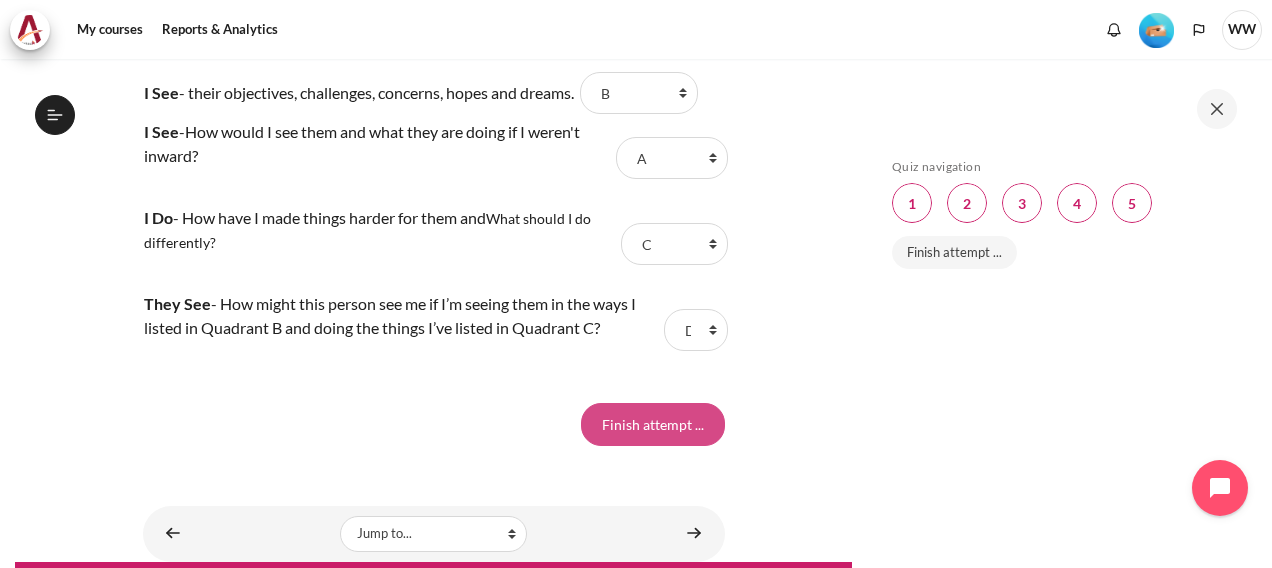 click on "Finish attempt ..." at bounding box center [653, 424] 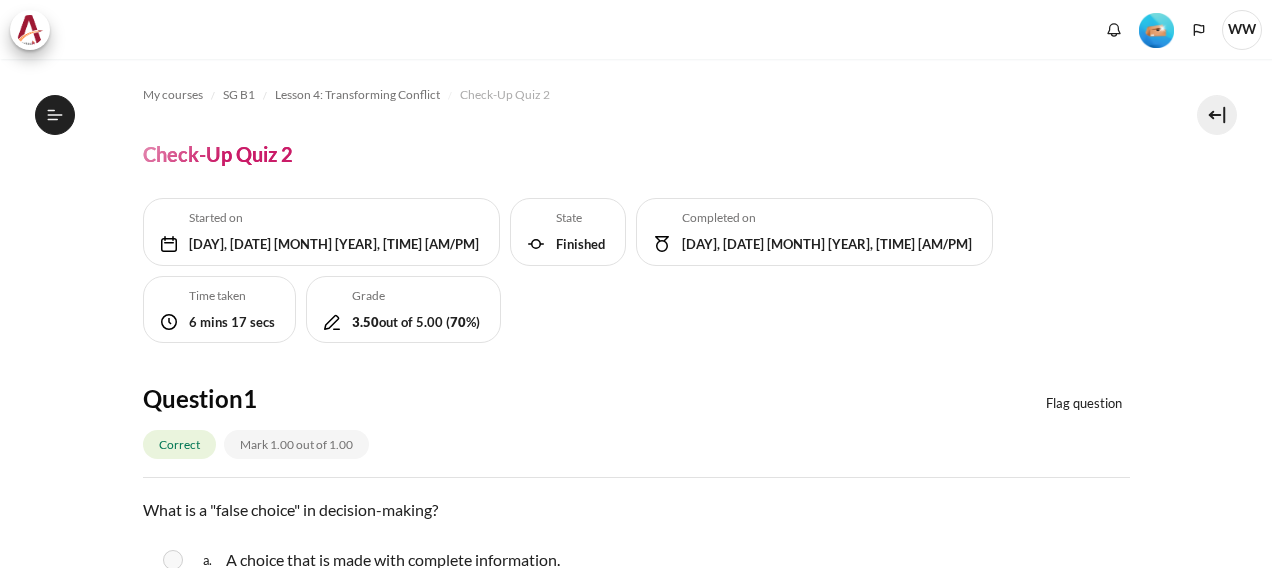 scroll, scrollTop: 0, scrollLeft: 0, axis: both 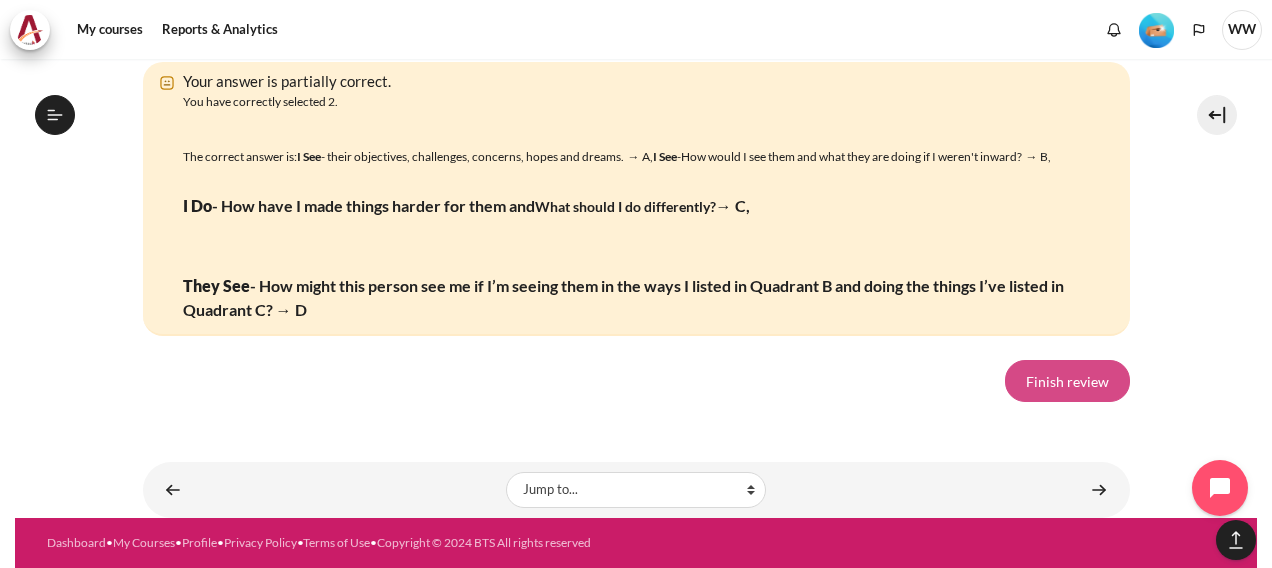 click on "Finish review" at bounding box center [1067, 381] 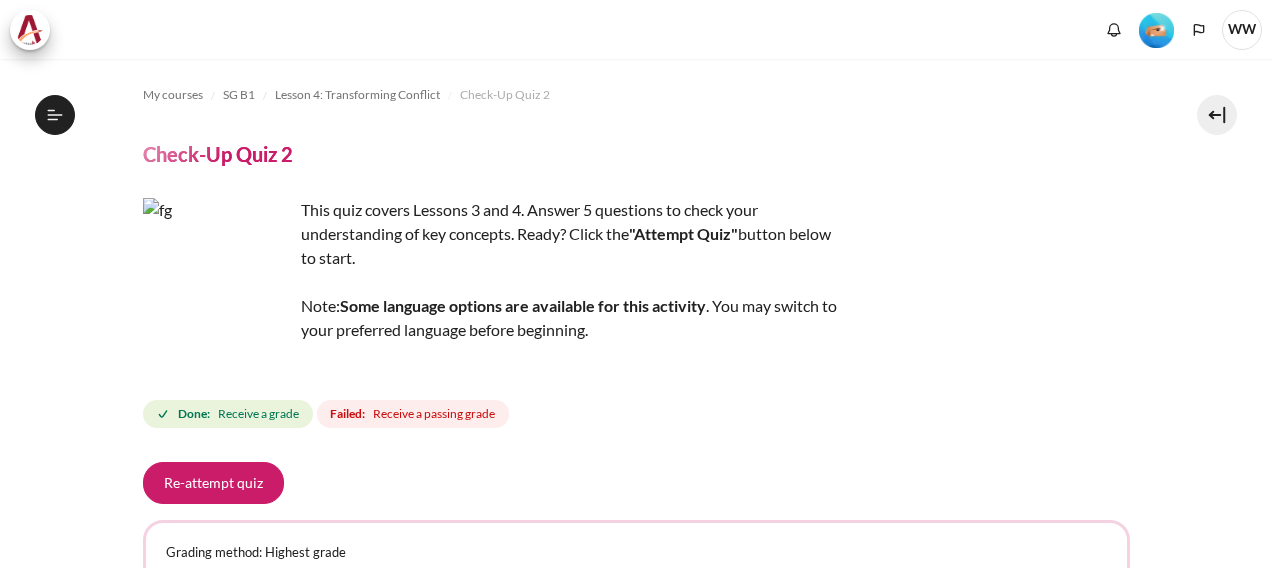 scroll, scrollTop: 0, scrollLeft: 0, axis: both 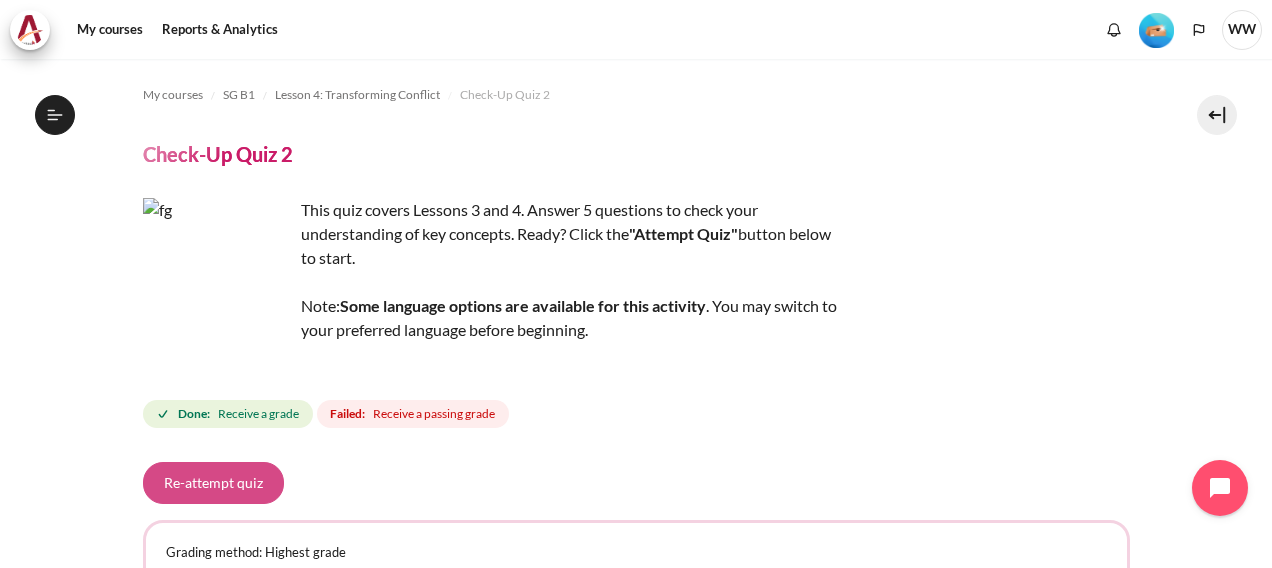 click on "Re-attempt quiz" at bounding box center (213, 483) 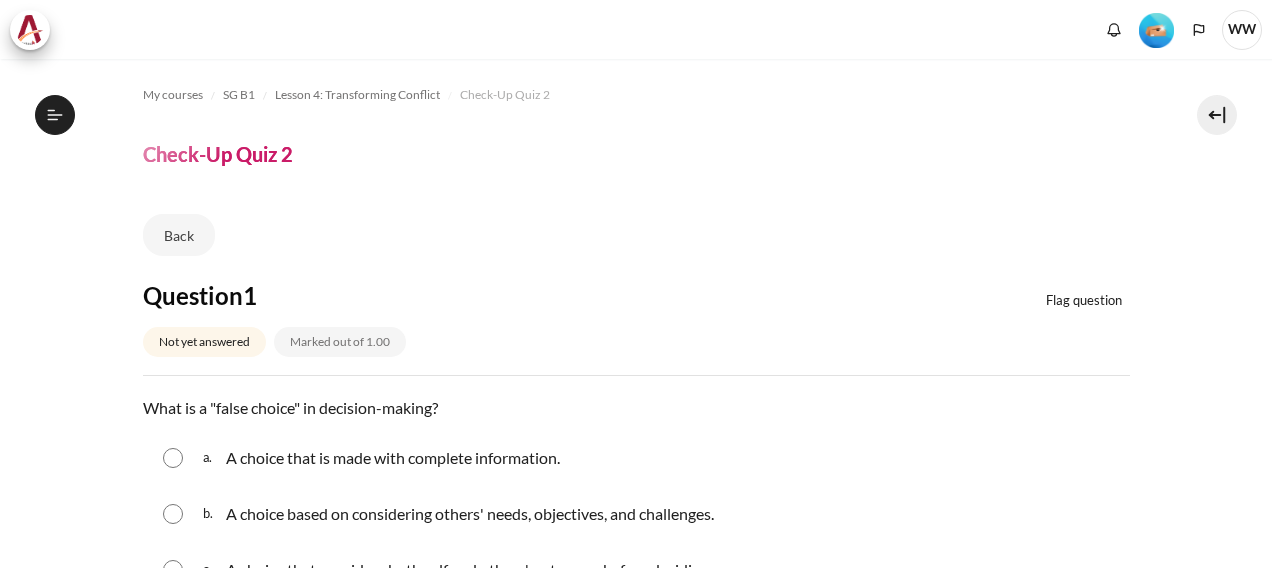scroll, scrollTop: 0, scrollLeft: 0, axis: both 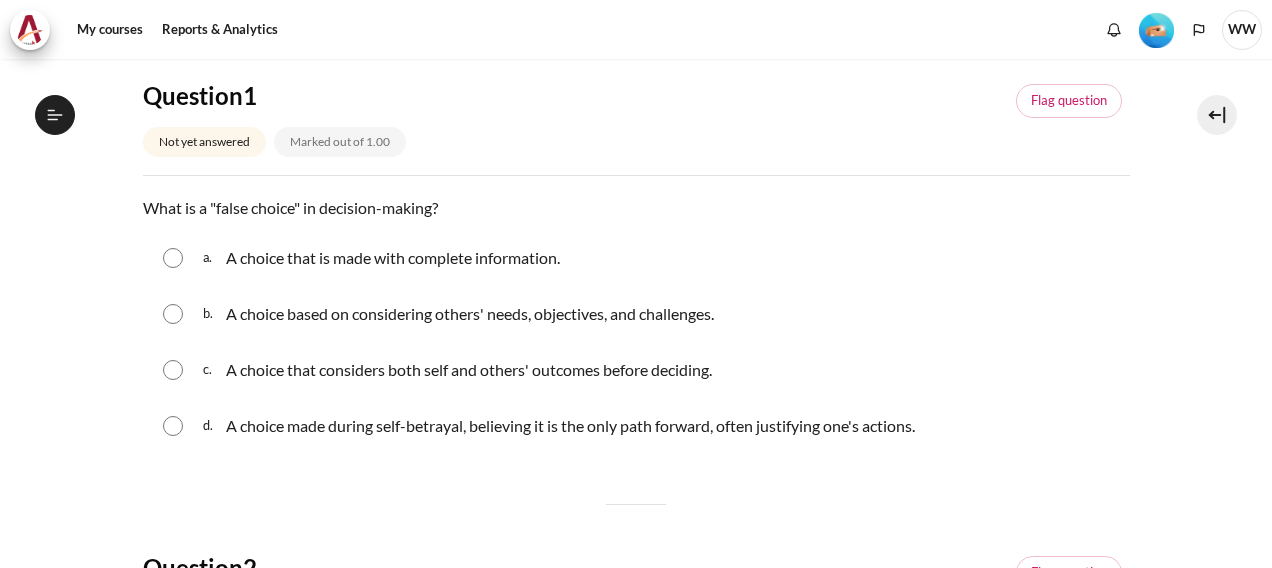 click at bounding box center [173, 426] 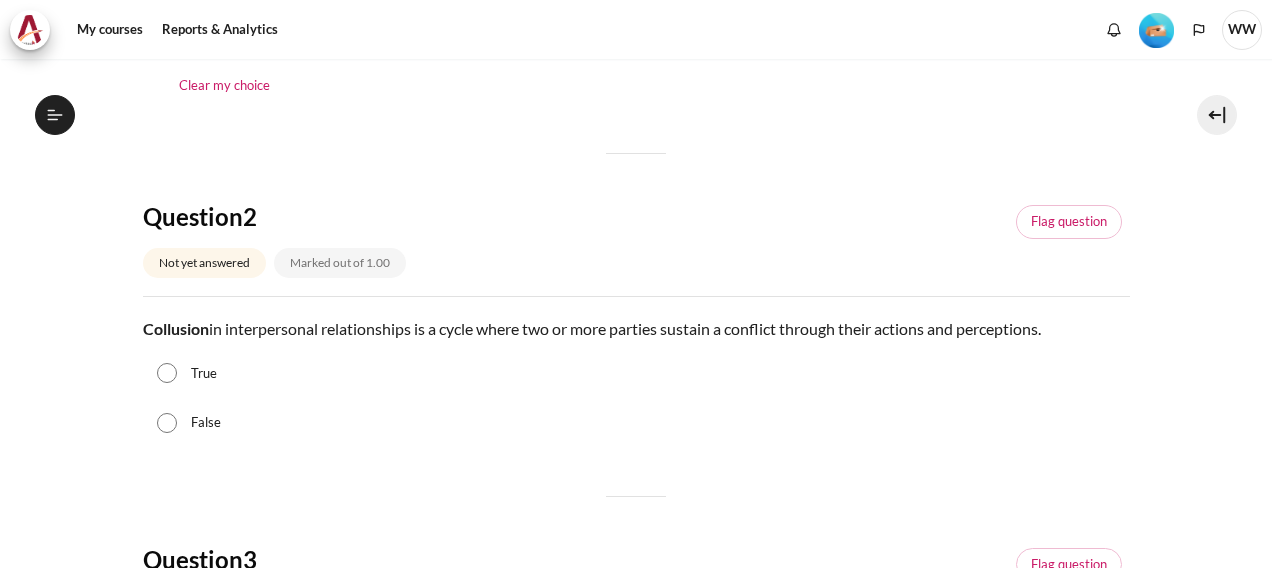 scroll, scrollTop: 600, scrollLeft: 0, axis: vertical 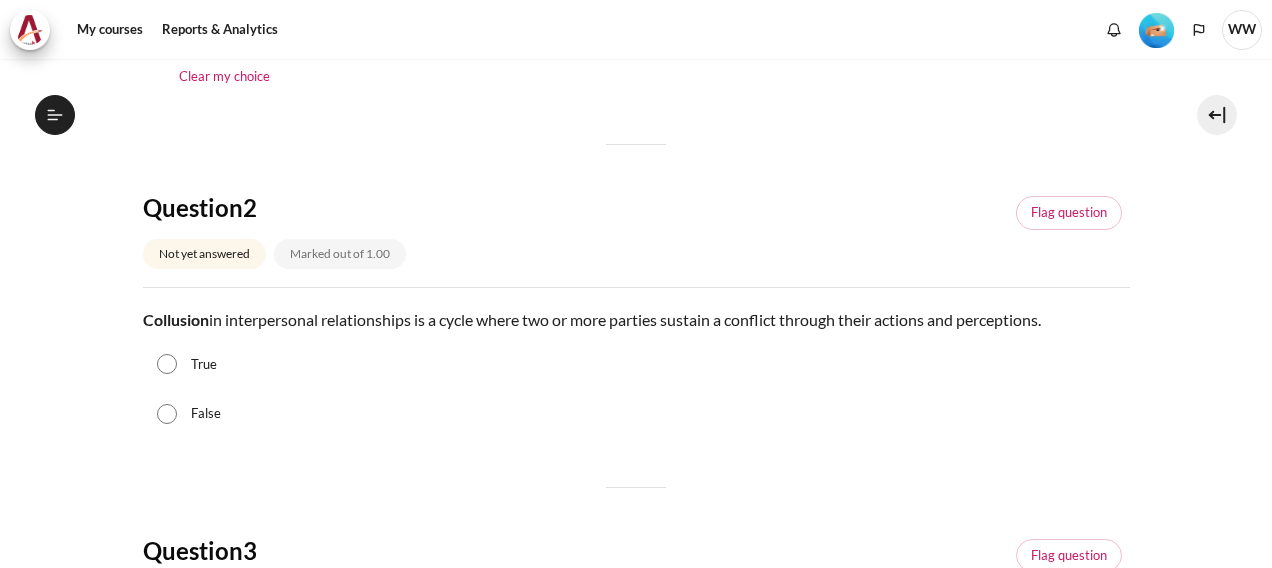 click on "True" at bounding box center [167, 364] 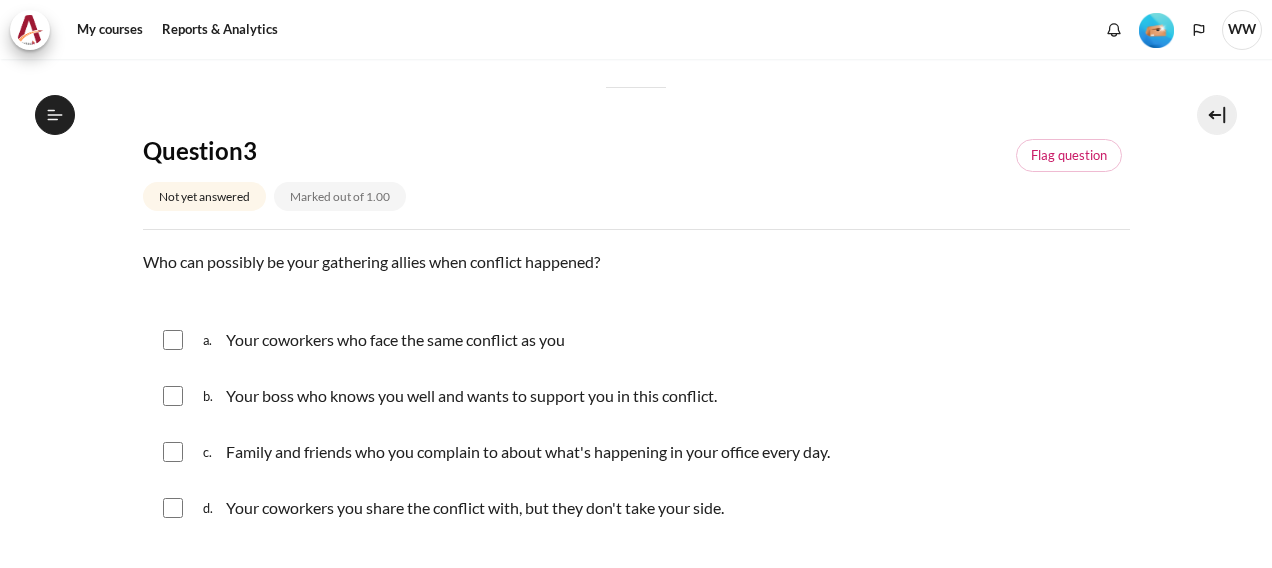 scroll, scrollTop: 1100, scrollLeft: 0, axis: vertical 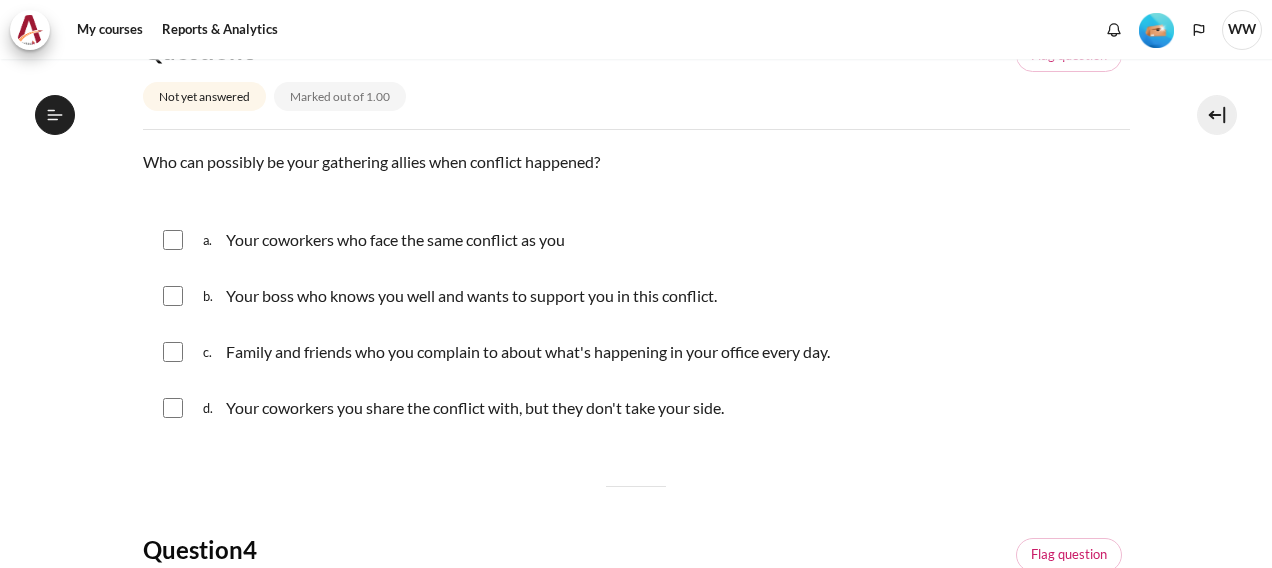 drag, startPoint x: 176, startPoint y: 240, endPoint x: 190, endPoint y: 248, distance: 16.124516 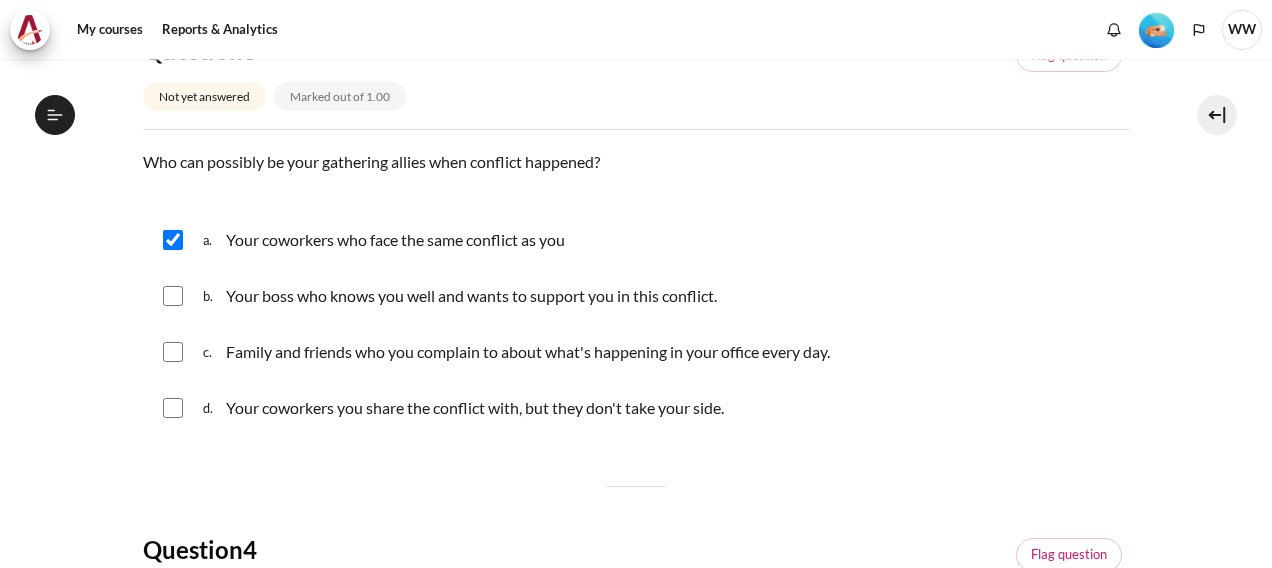 click on "b.  Your boss who knows you well and wants to support you in this conflict." at bounding box center [636, 296] 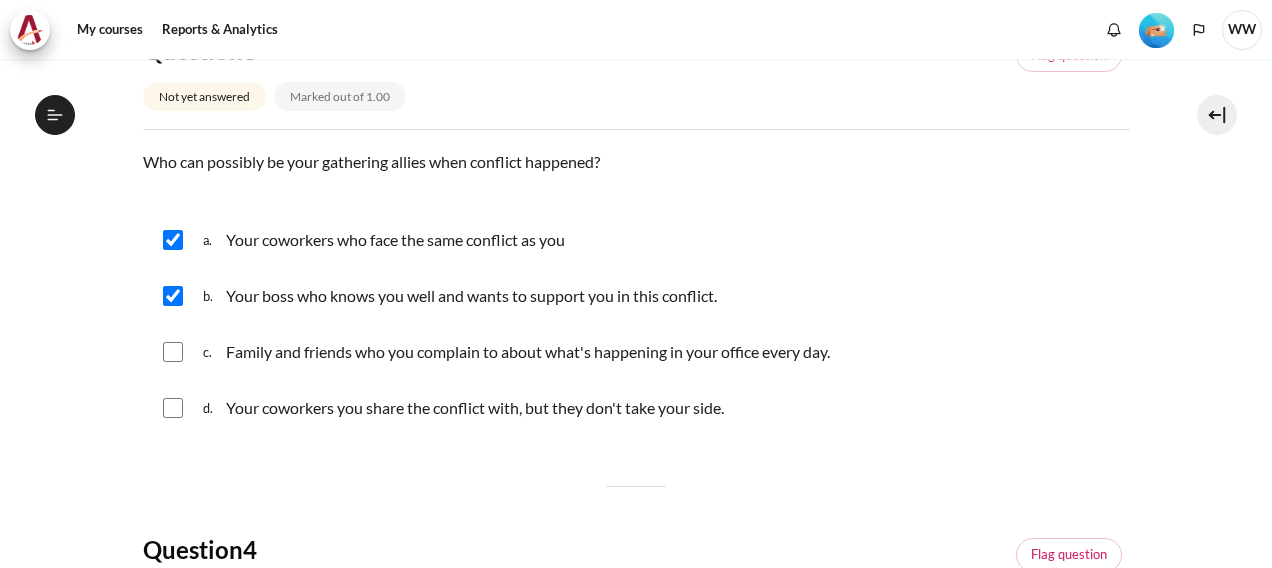 click at bounding box center (173, 352) 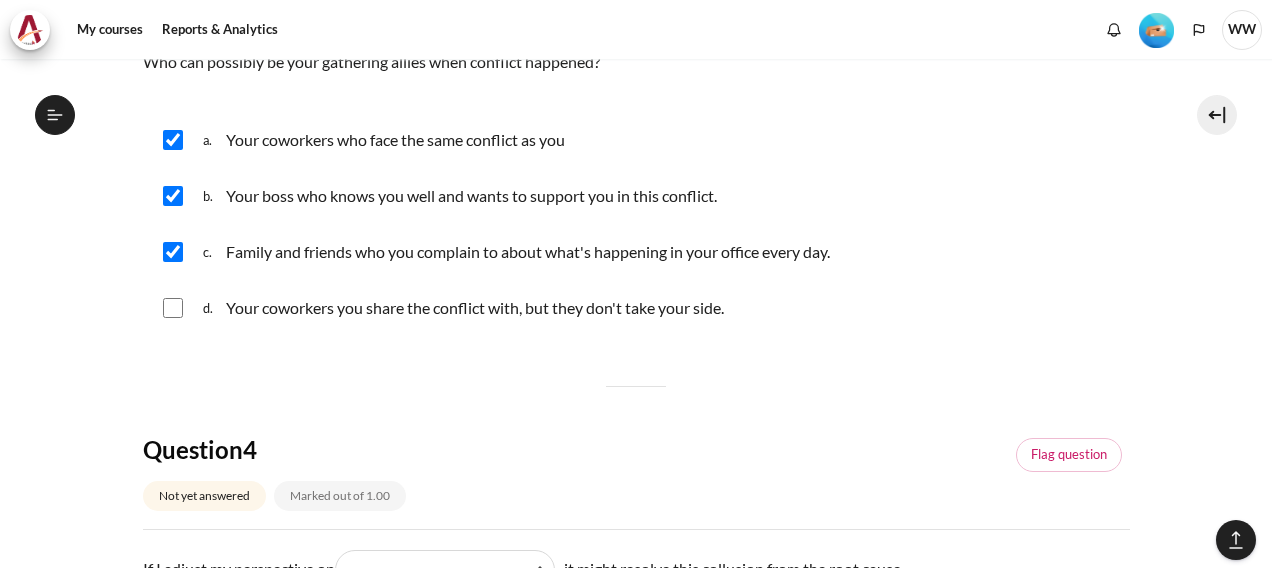 scroll, scrollTop: 1500, scrollLeft: 0, axis: vertical 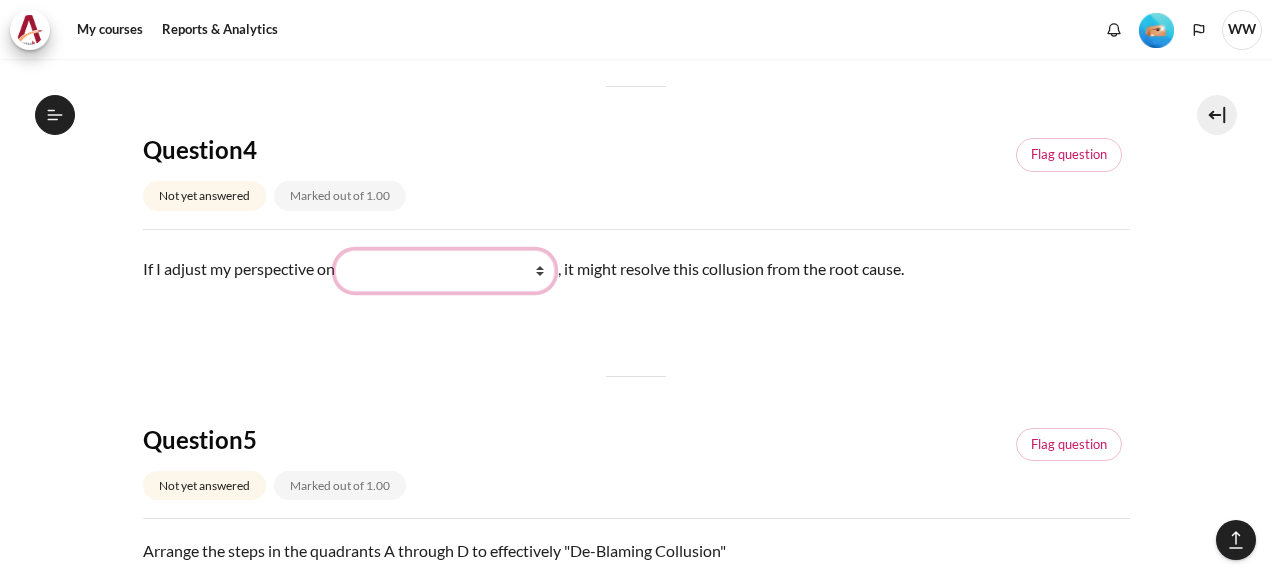 click on "What they do What I see and feel about what they do What I do What they see and feel" at bounding box center [445, 271] 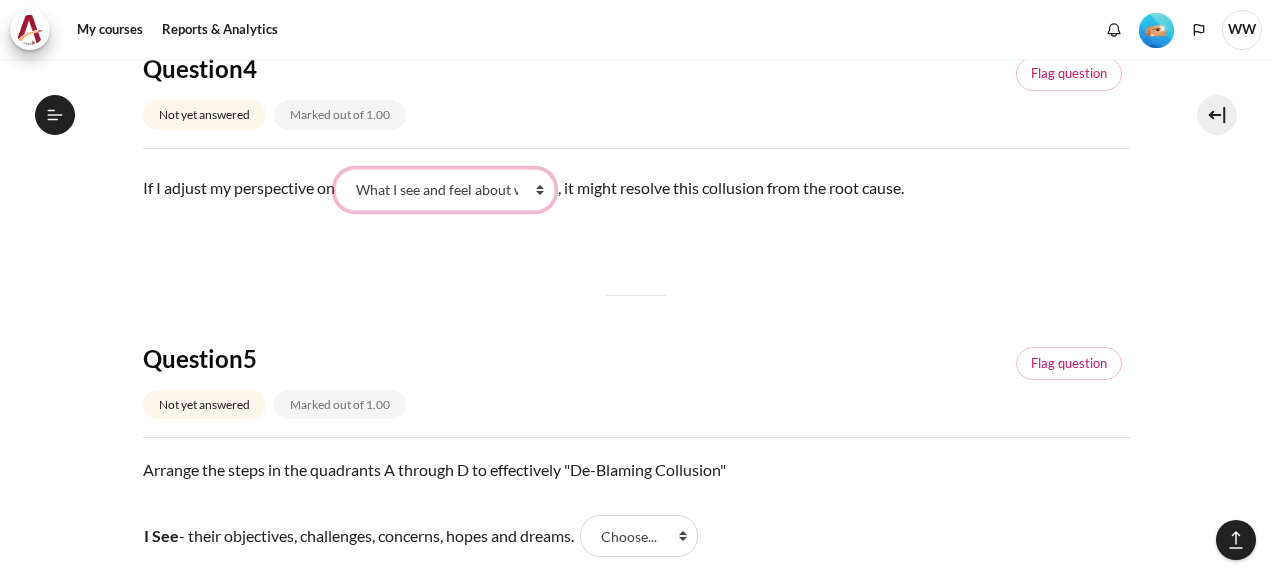 scroll, scrollTop: 1800, scrollLeft: 0, axis: vertical 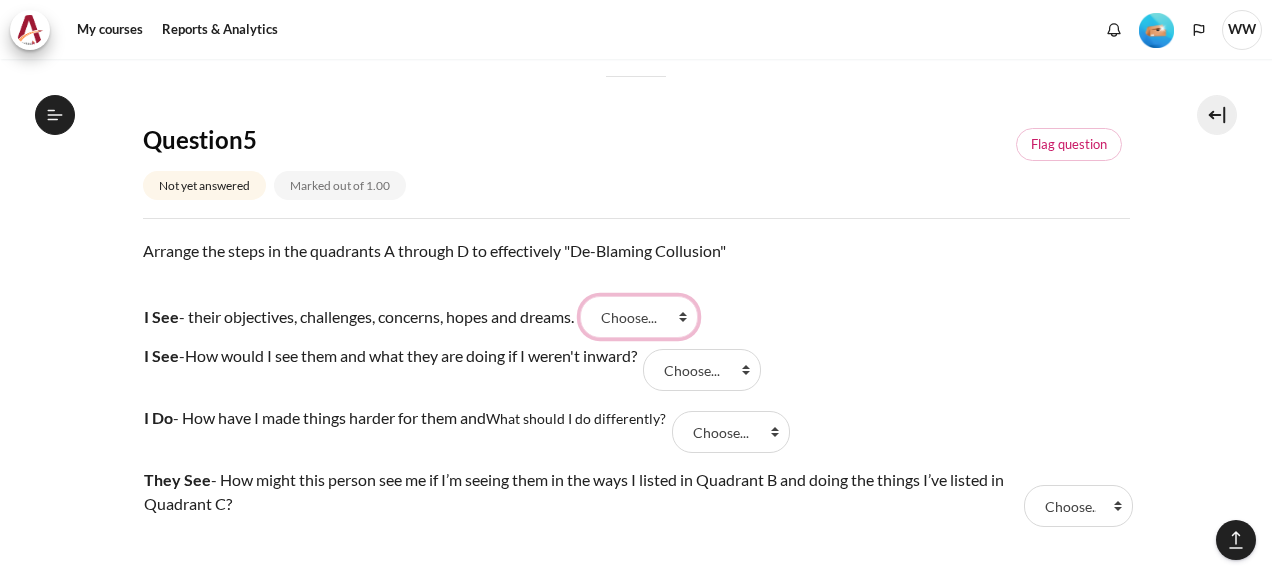 click on "Choose... D C A B" at bounding box center [639, 317] 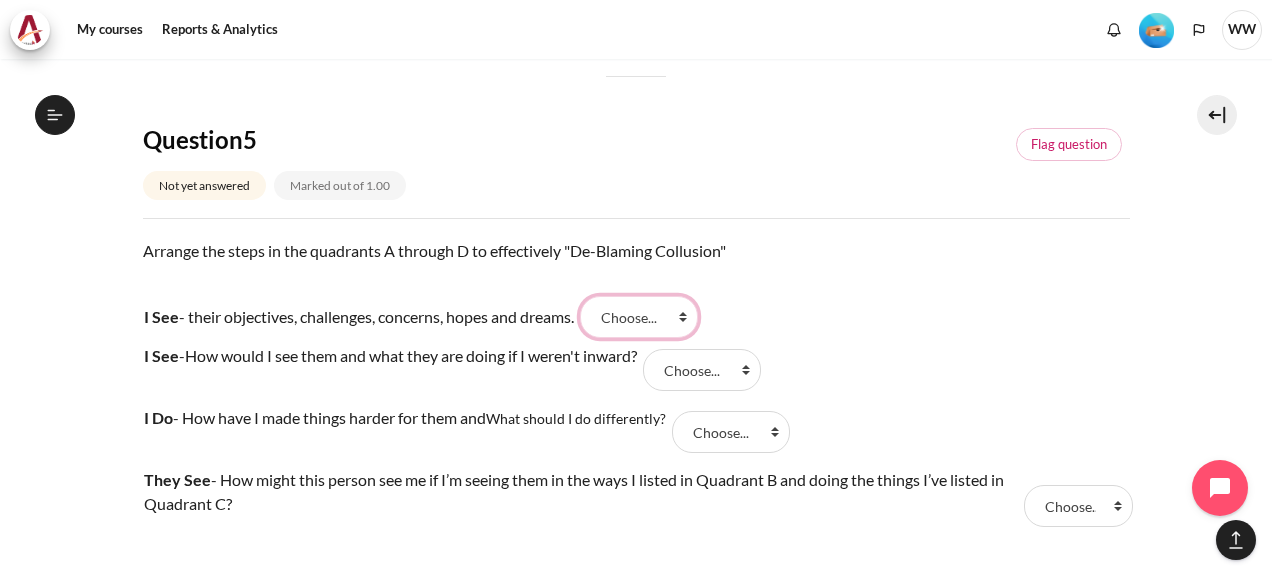 select on "3" 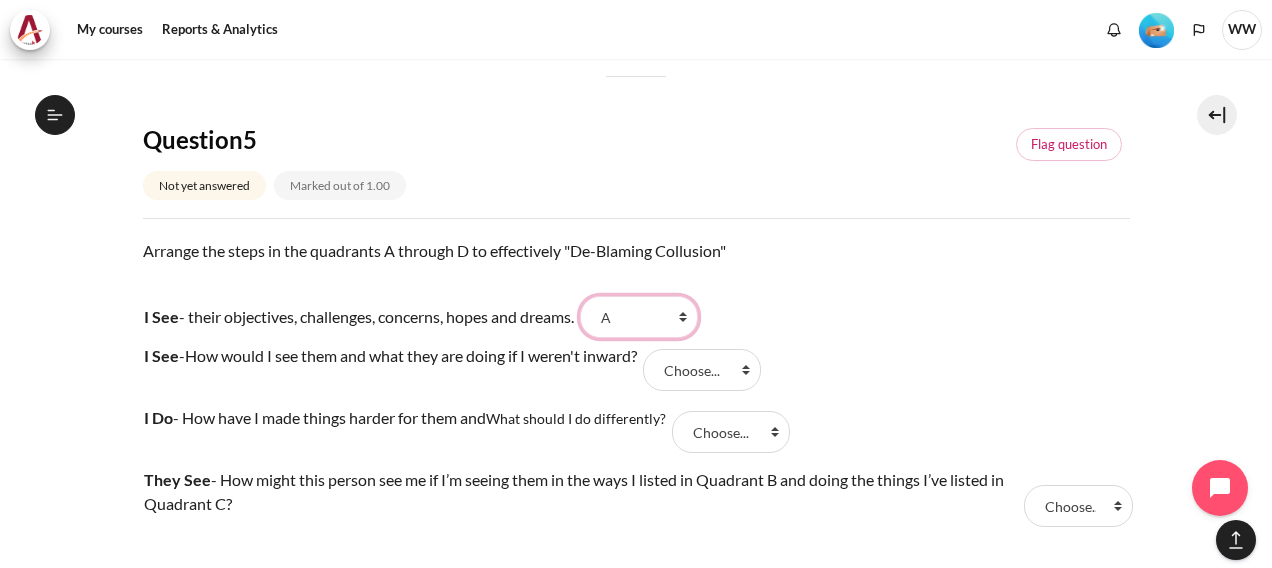 click on "Choose... D C A B" at bounding box center (639, 317) 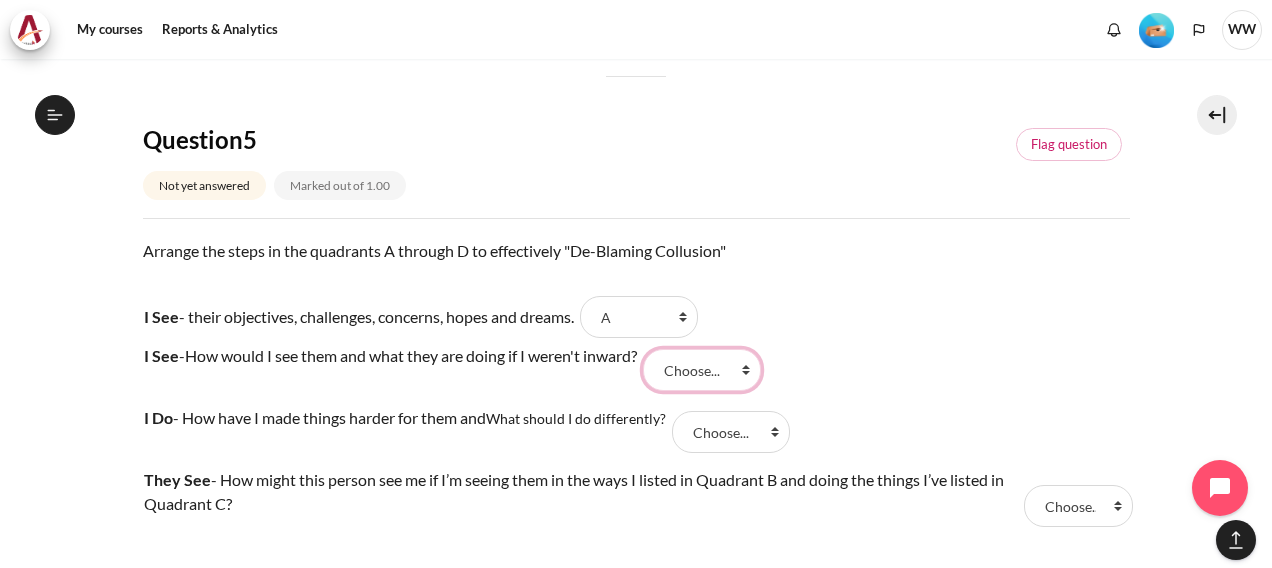 click on "Choose... D C A B" at bounding box center [702, 370] 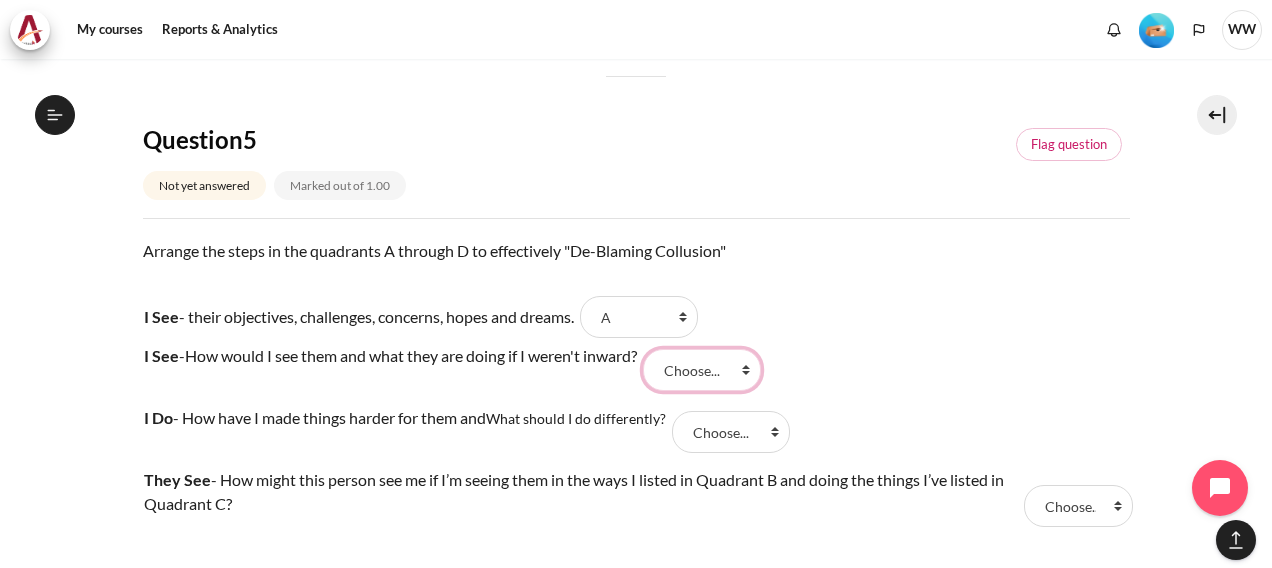 select on "4" 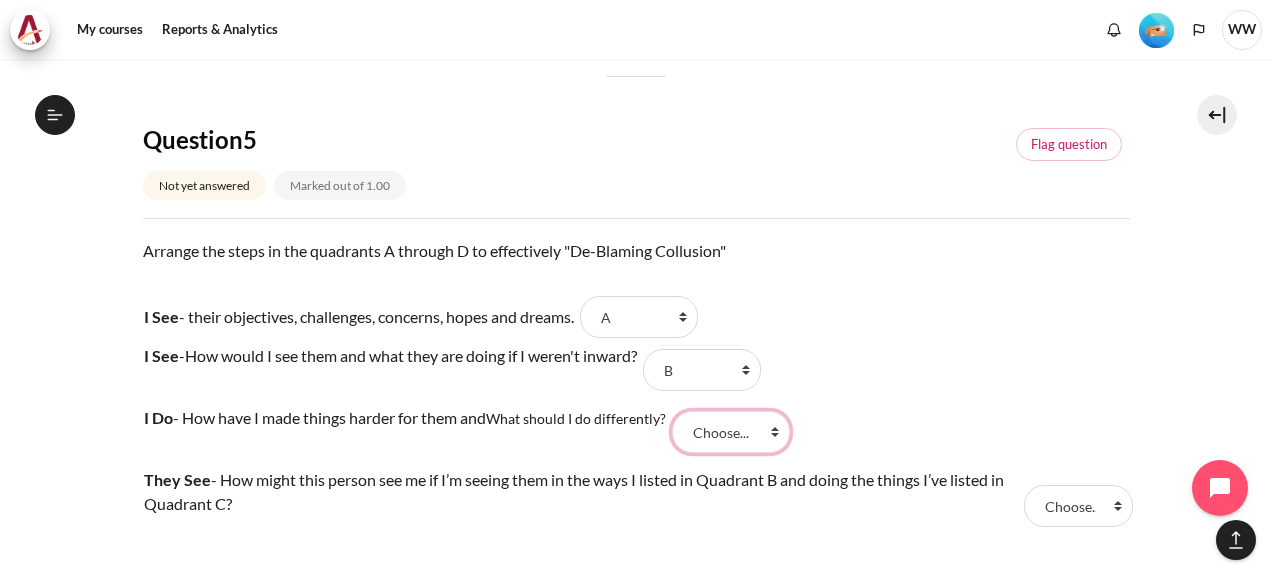 click on "Choose... D C A B" at bounding box center [731, 432] 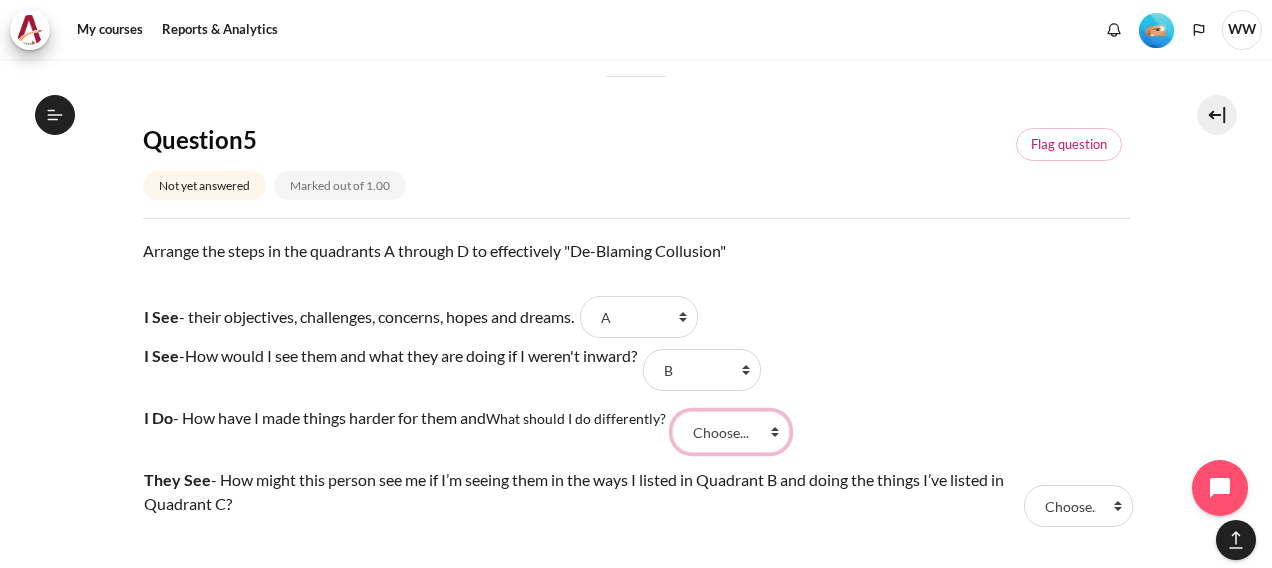 select on "2" 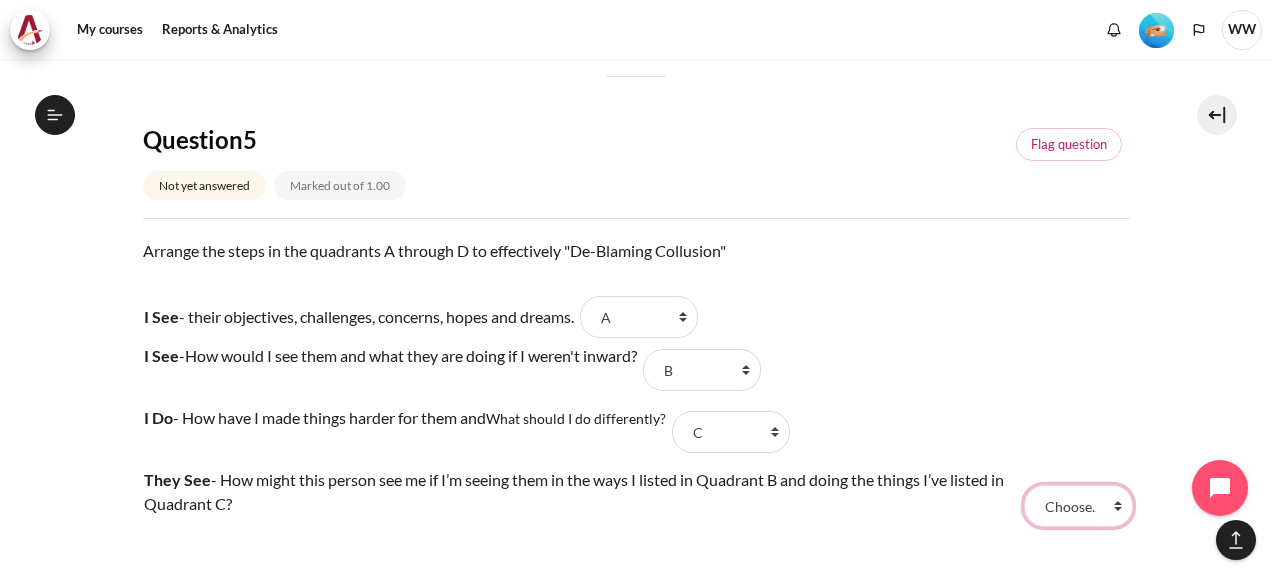 click on "Choose... D C A B" at bounding box center [1078, 506] 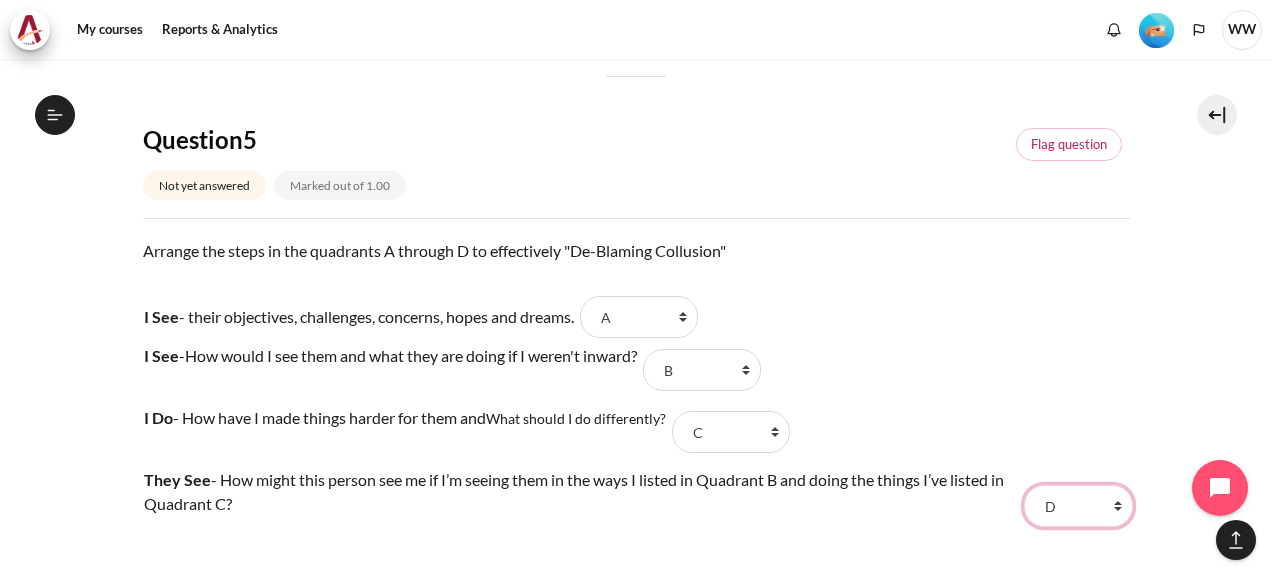 click on "Choose... D C A B" at bounding box center (1078, 506) 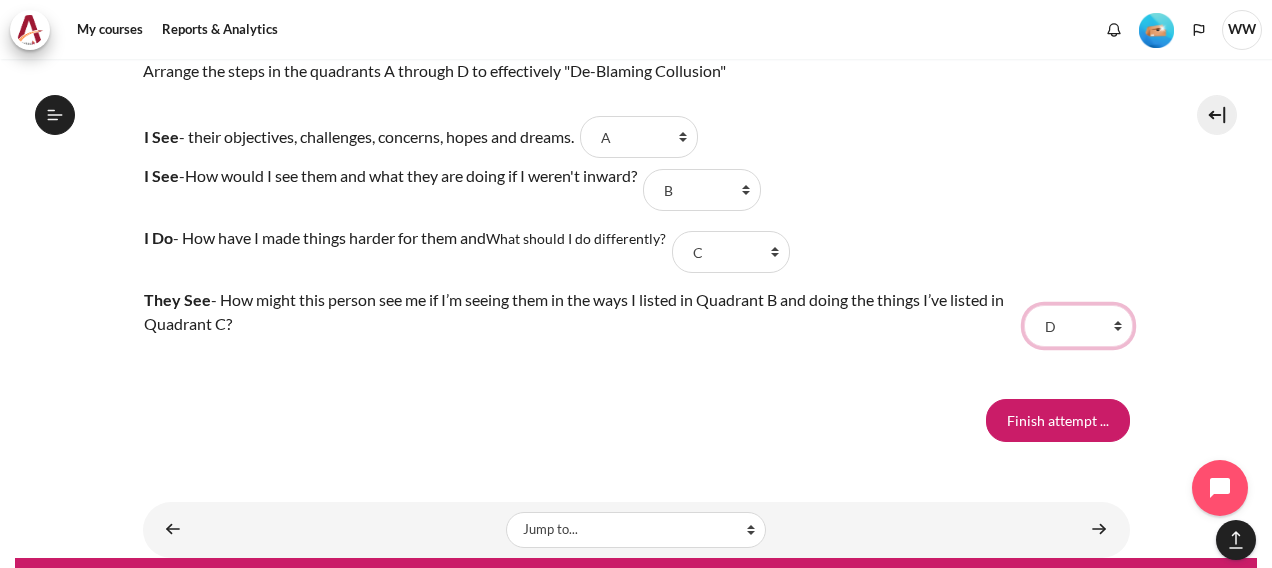 scroll, scrollTop: 2000, scrollLeft: 0, axis: vertical 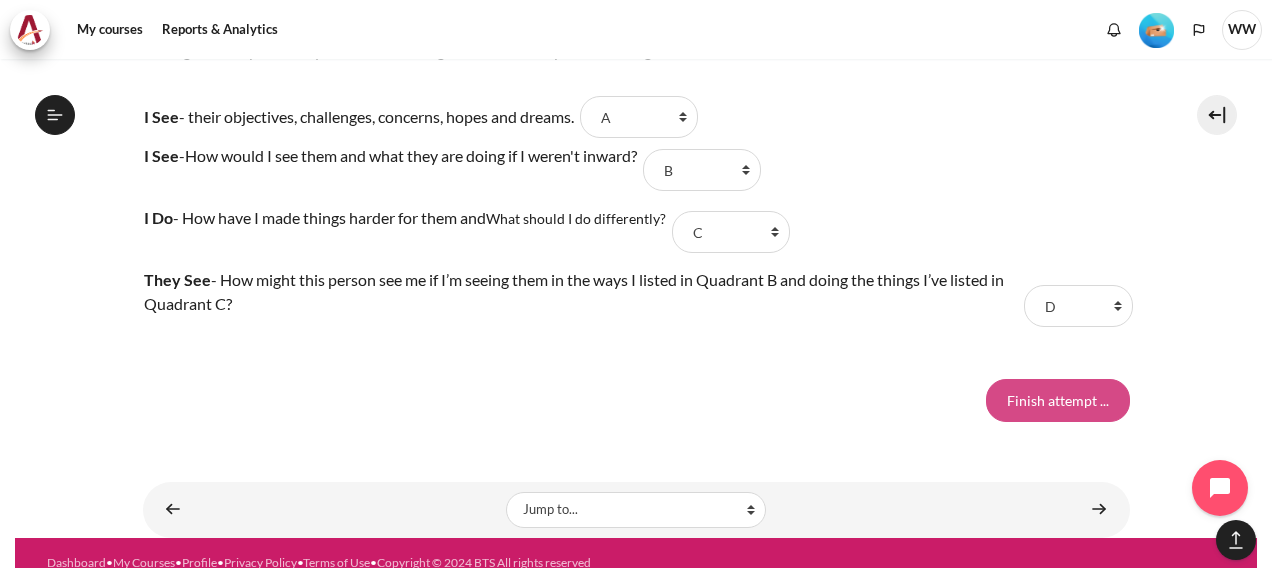 click on "Finish attempt ..." at bounding box center [1058, 400] 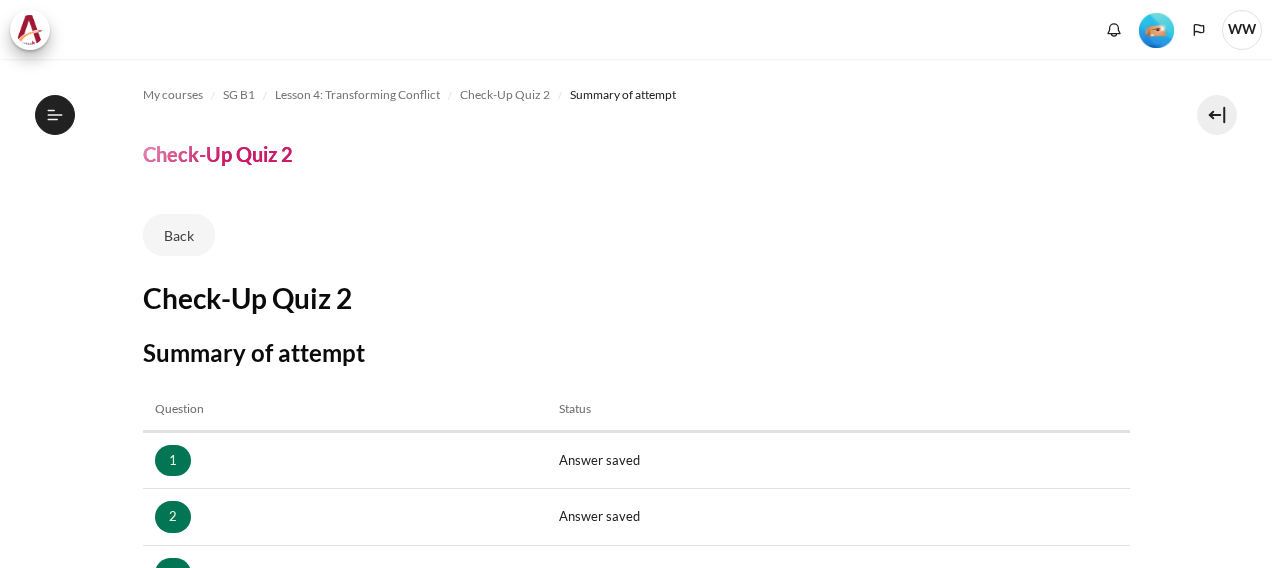 scroll, scrollTop: 0, scrollLeft: 0, axis: both 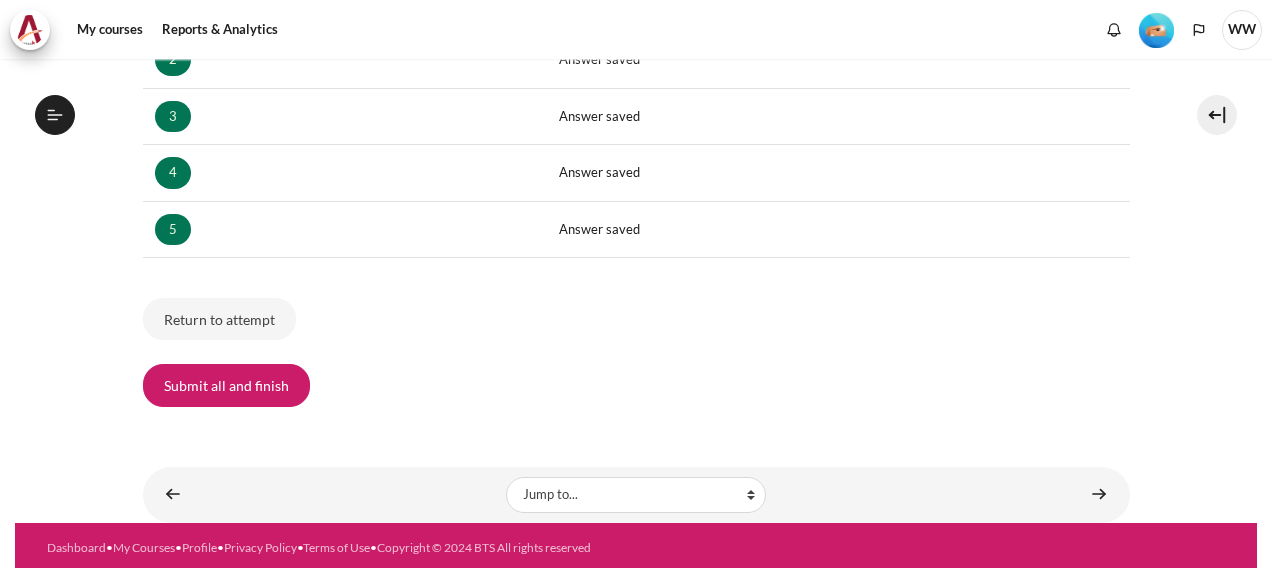 drag, startPoint x: 266, startPoint y: 378, endPoint x: 336, endPoint y: 349, distance: 75.76939 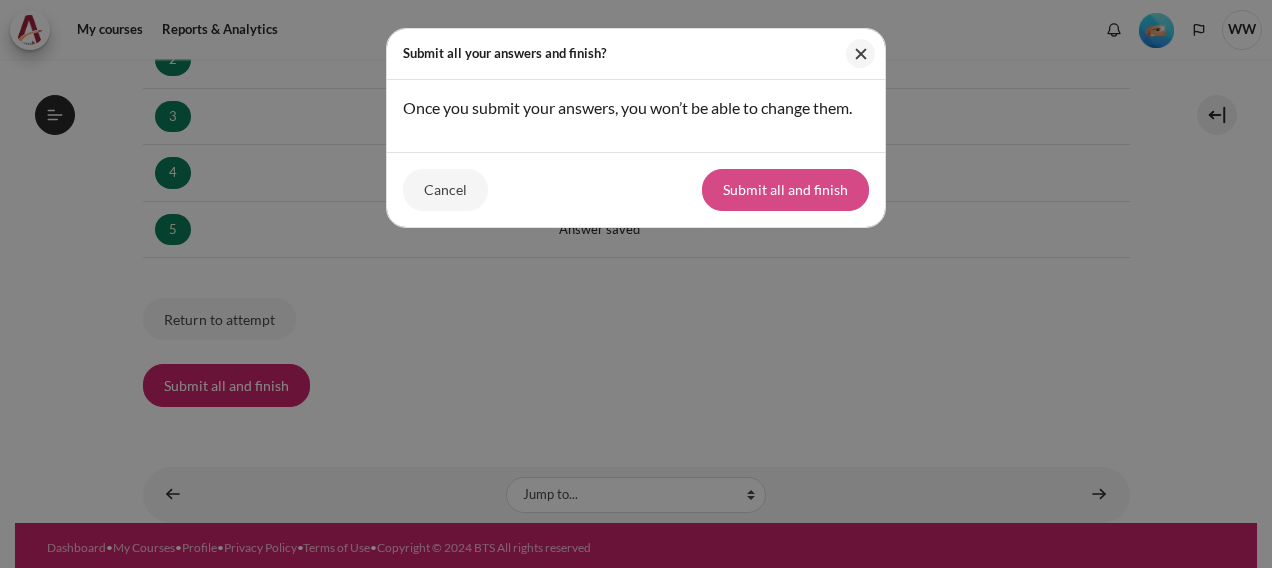 click on "Submit all and finish" at bounding box center [785, 190] 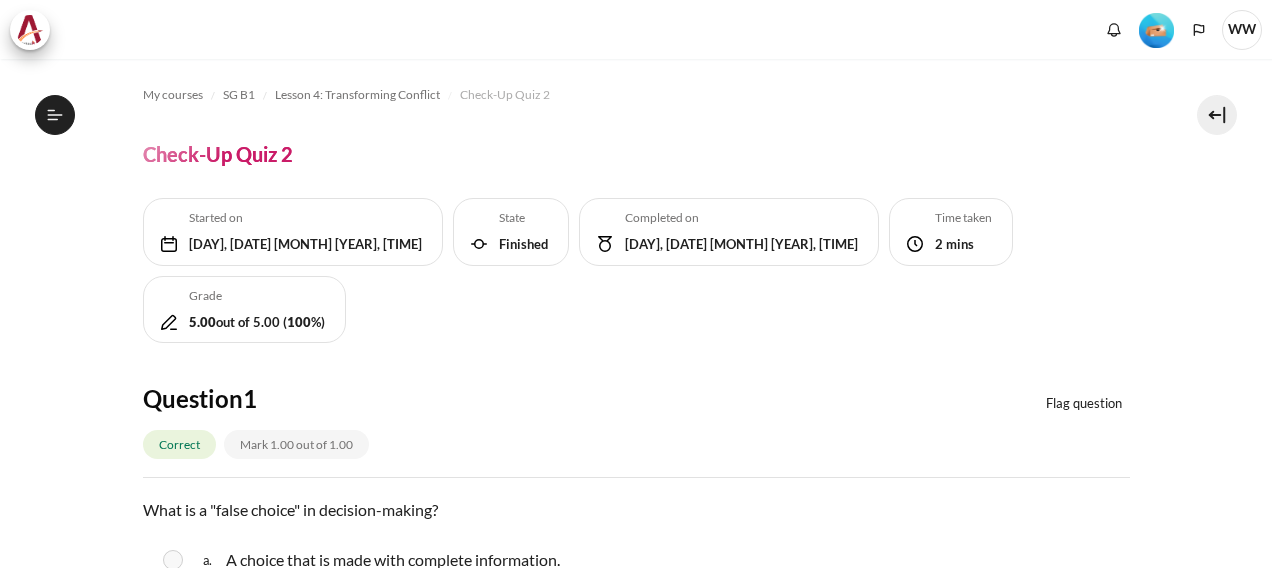 scroll, scrollTop: 0, scrollLeft: 0, axis: both 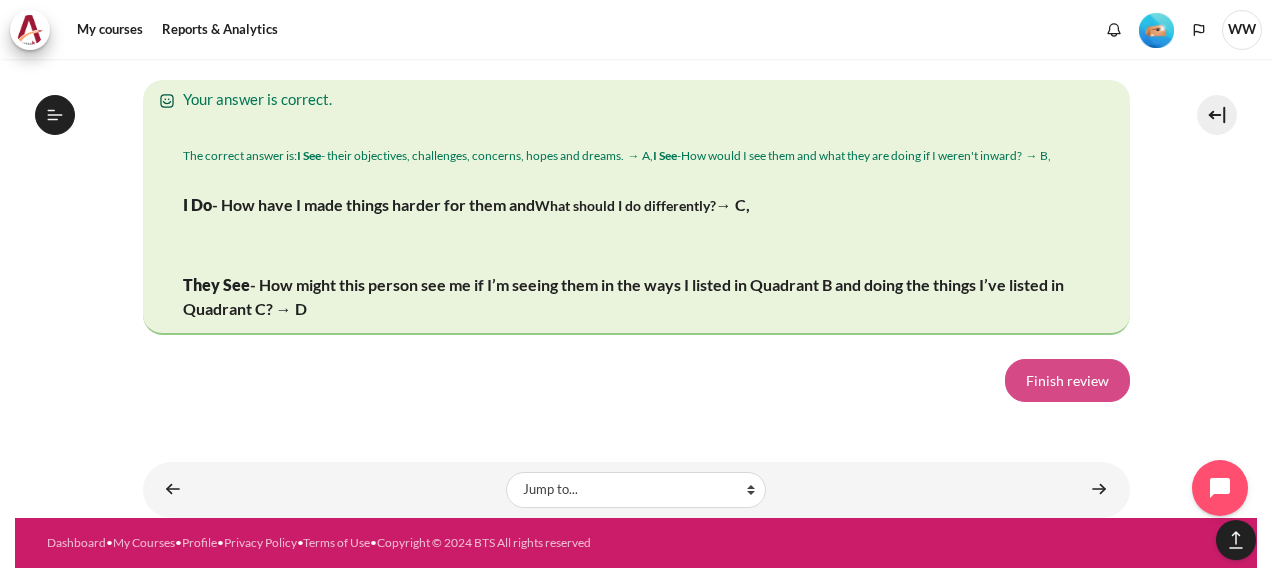 click on "Finish review" at bounding box center (1067, 380) 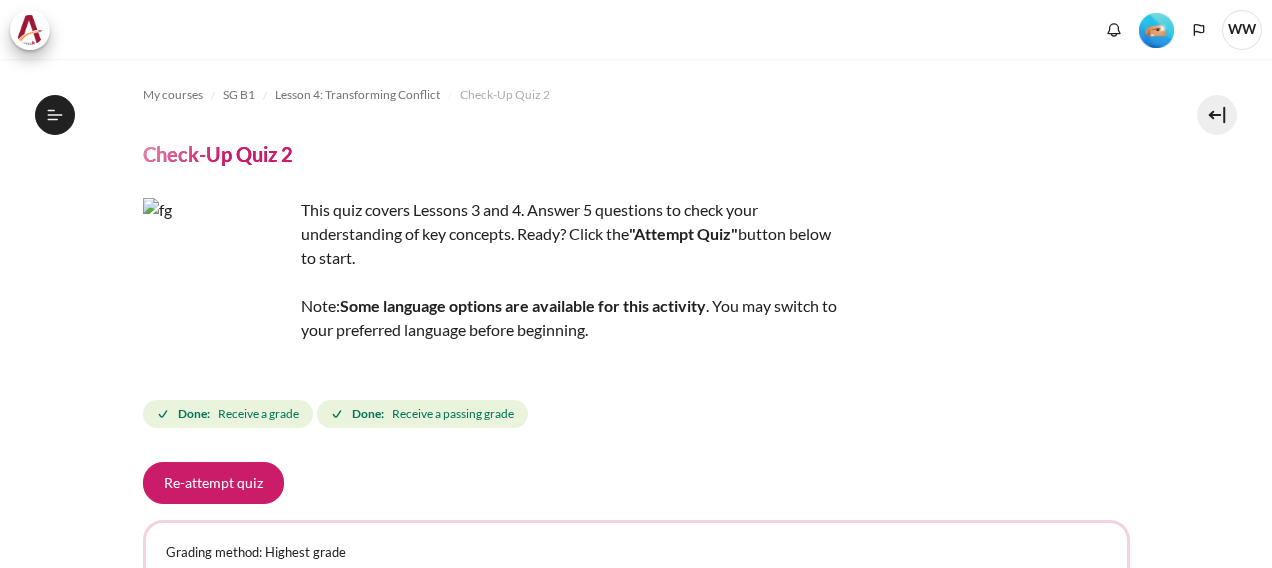 scroll, scrollTop: 0, scrollLeft: 0, axis: both 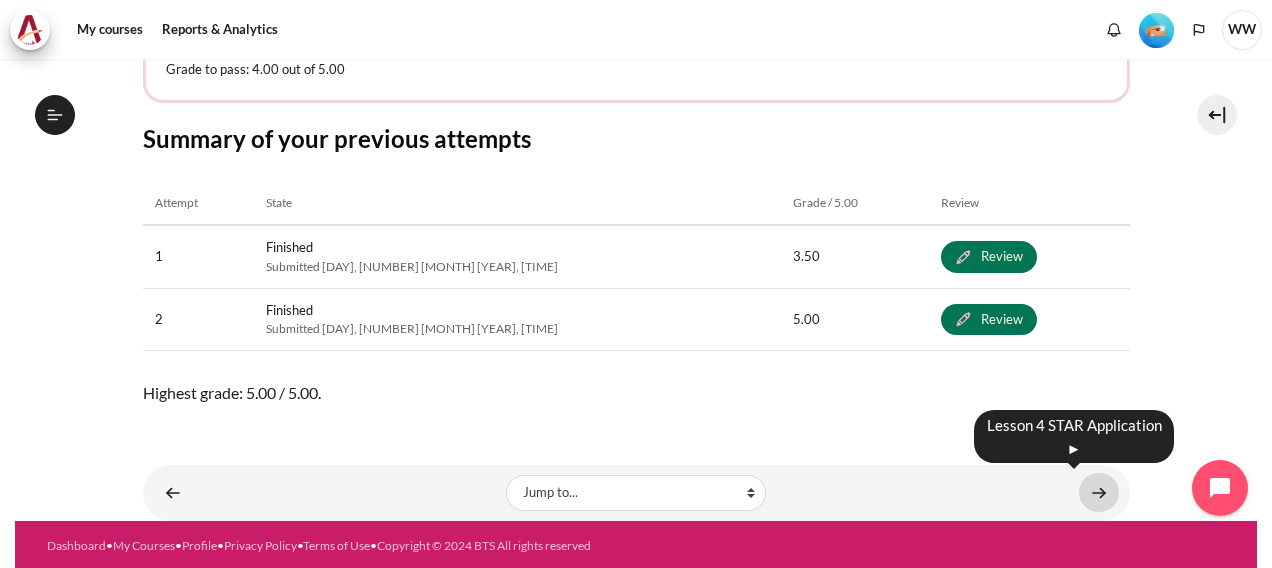 click at bounding box center (1099, 492) 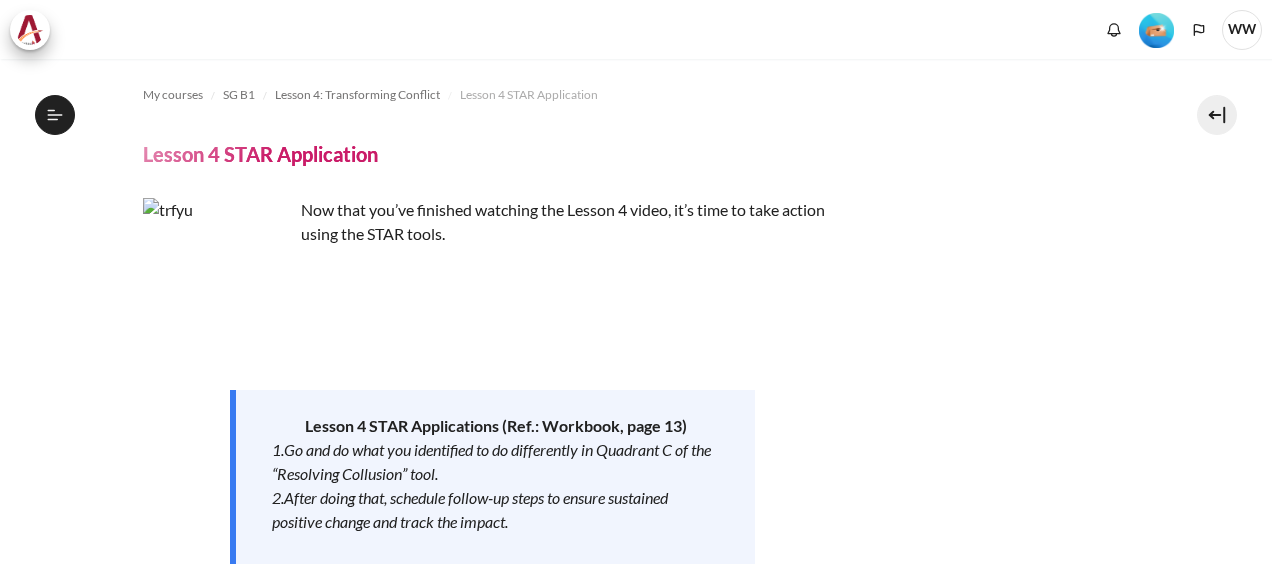 scroll, scrollTop: 0, scrollLeft: 0, axis: both 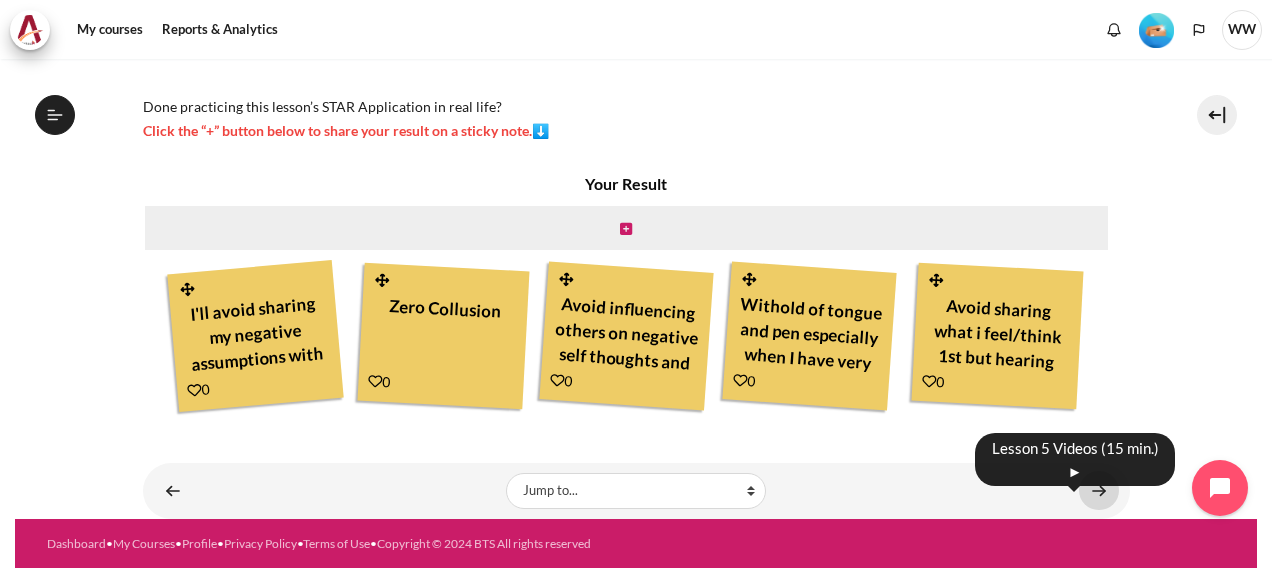 click at bounding box center (1099, 490) 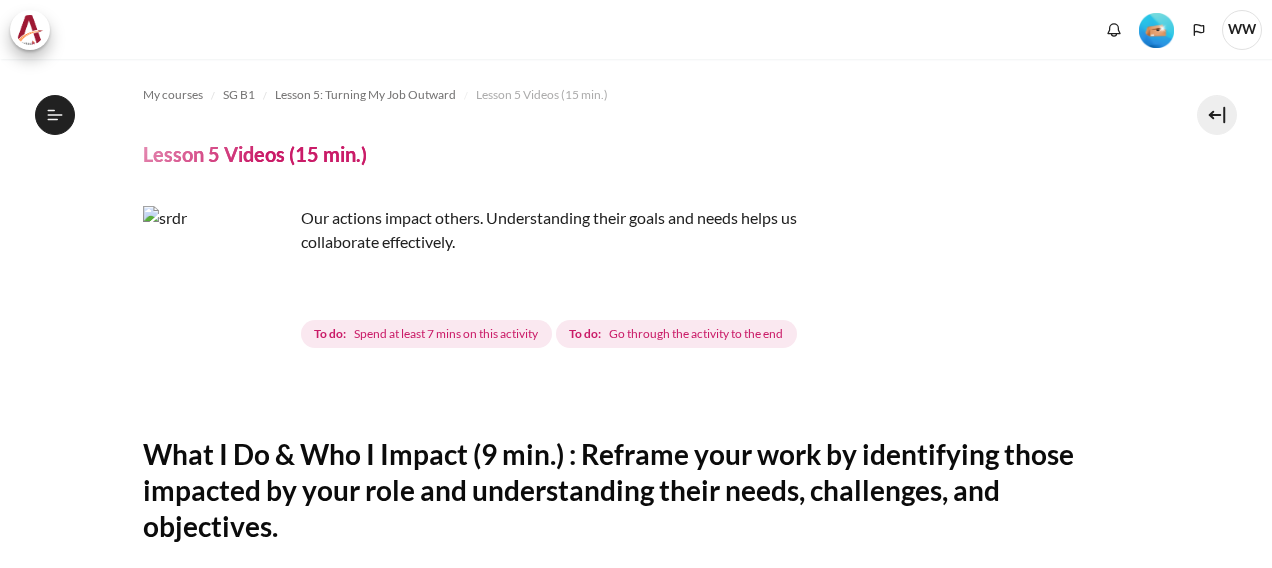 scroll, scrollTop: 0, scrollLeft: 0, axis: both 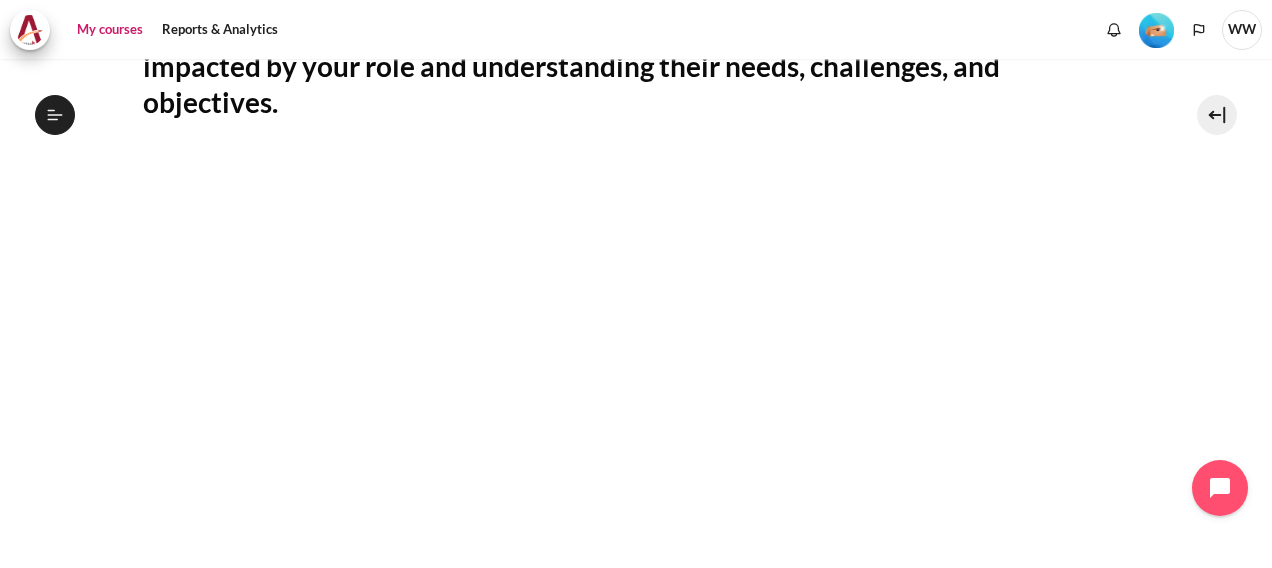 click on "My courses" at bounding box center [110, 30] 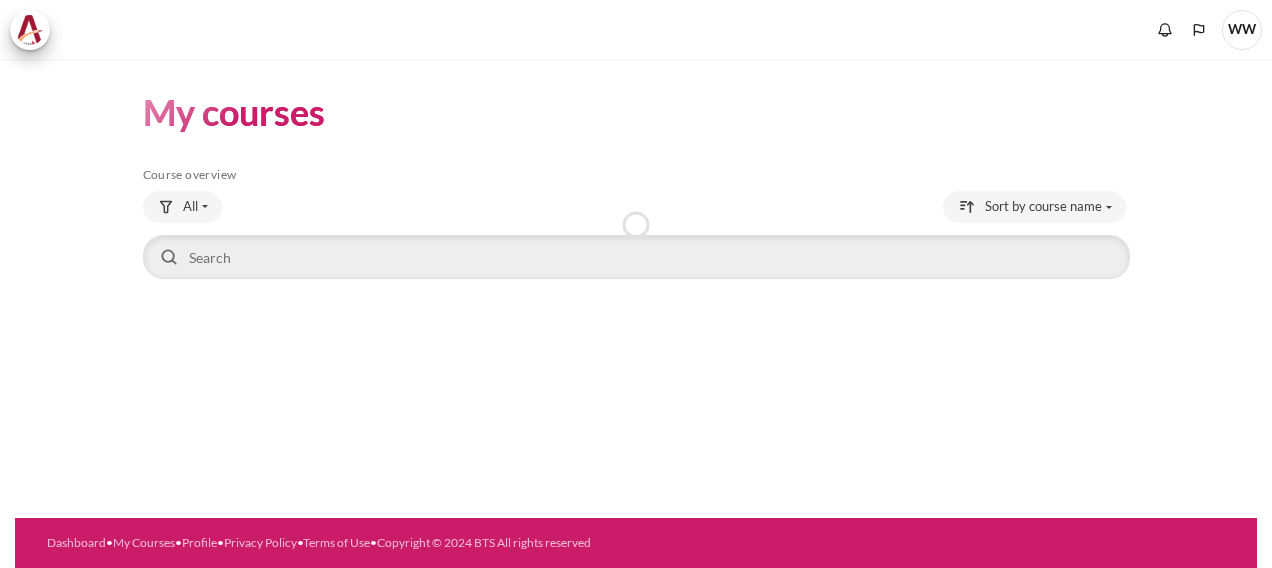 scroll, scrollTop: 0, scrollLeft: 0, axis: both 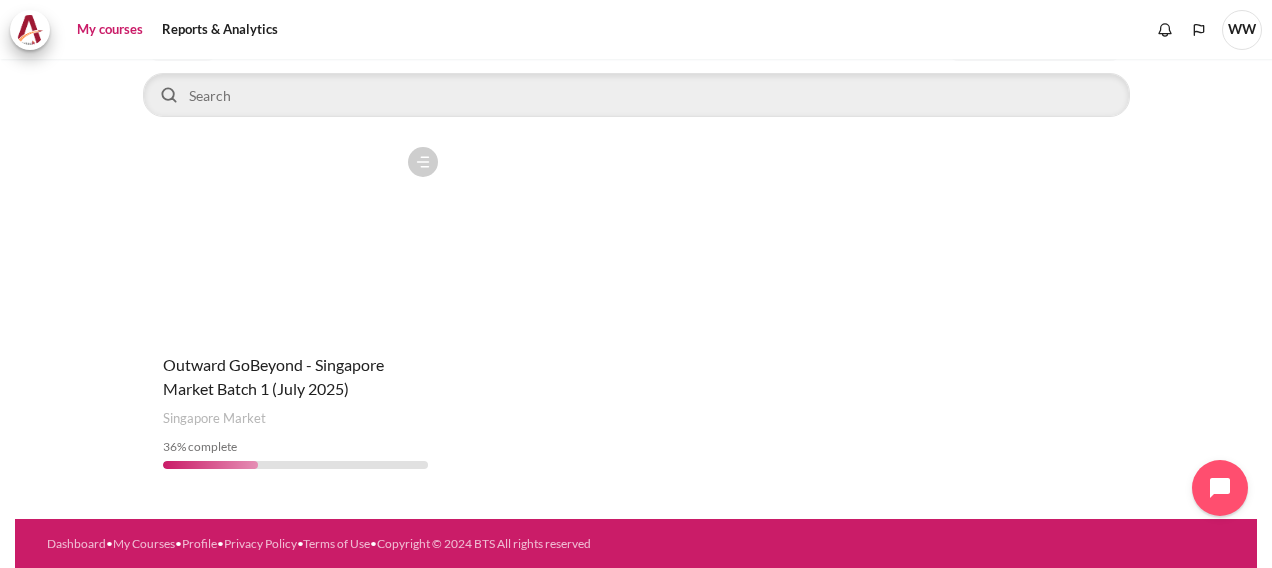 click at bounding box center [295, 237] 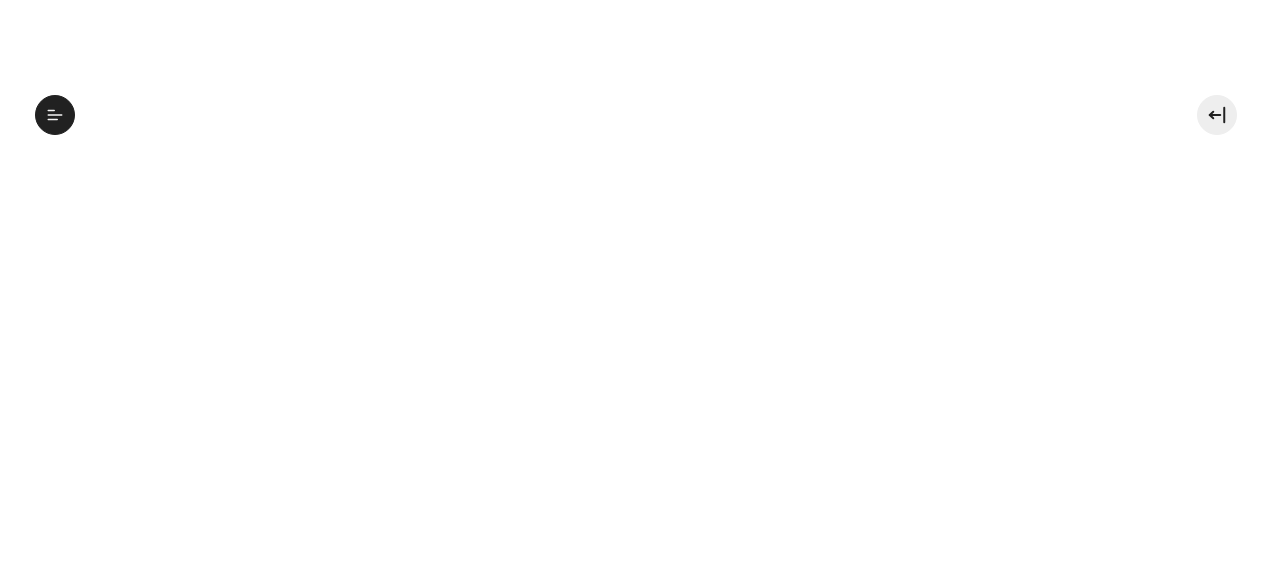 scroll, scrollTop: 0, scrollLeft: 0, axis: both 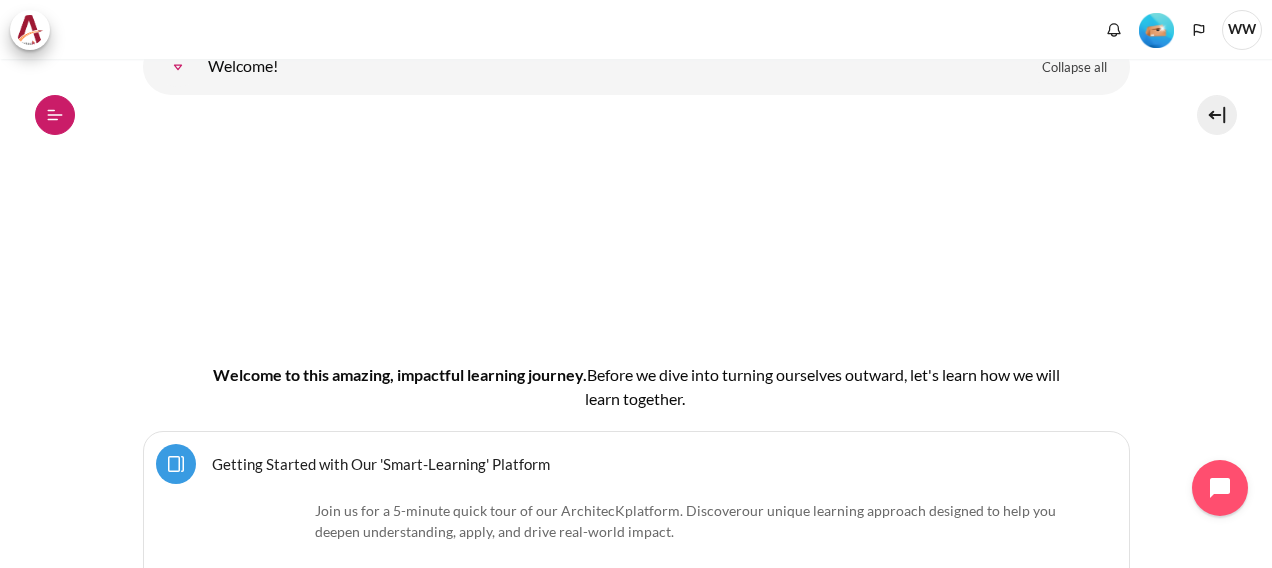 click 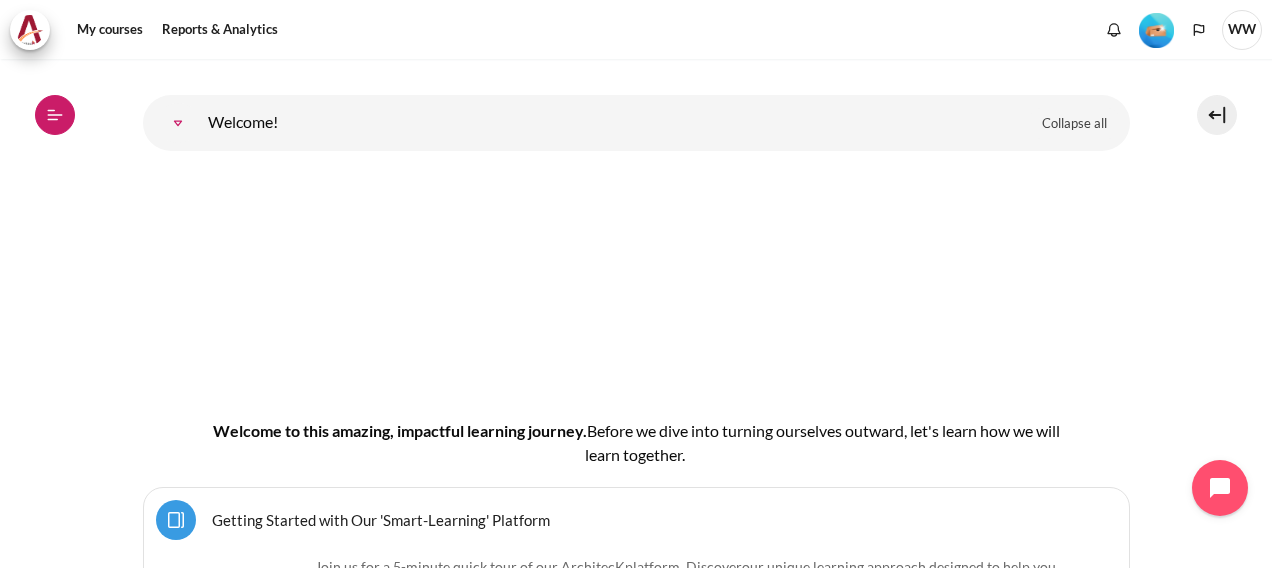 scroll, scrollTop: 256, scrollLeft: 0, axis: vertical 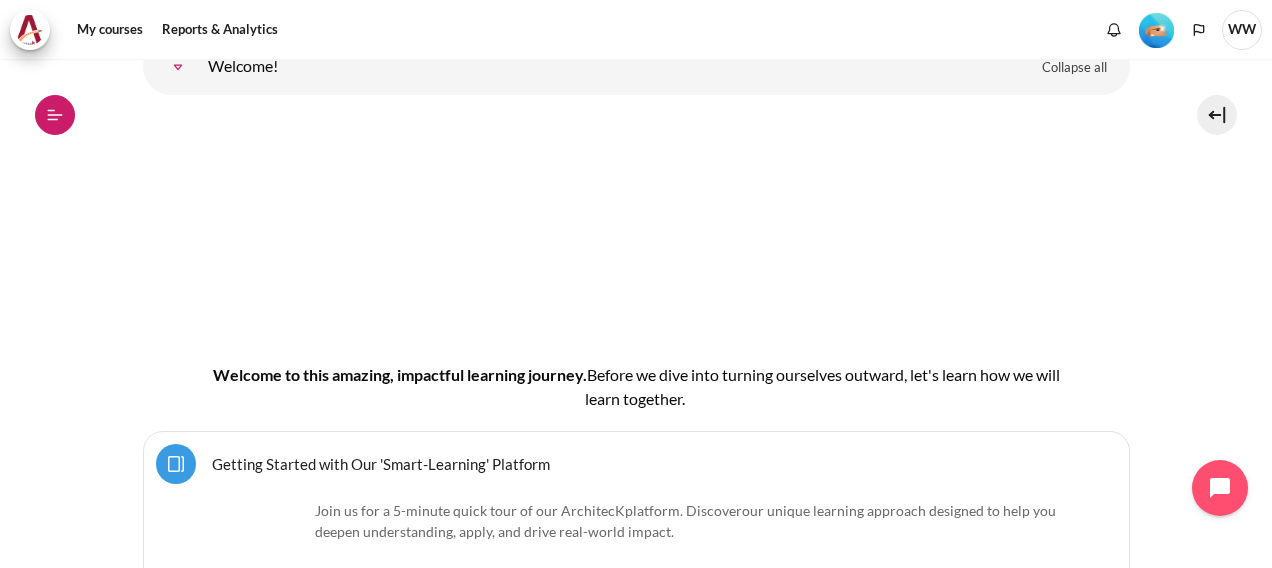 click 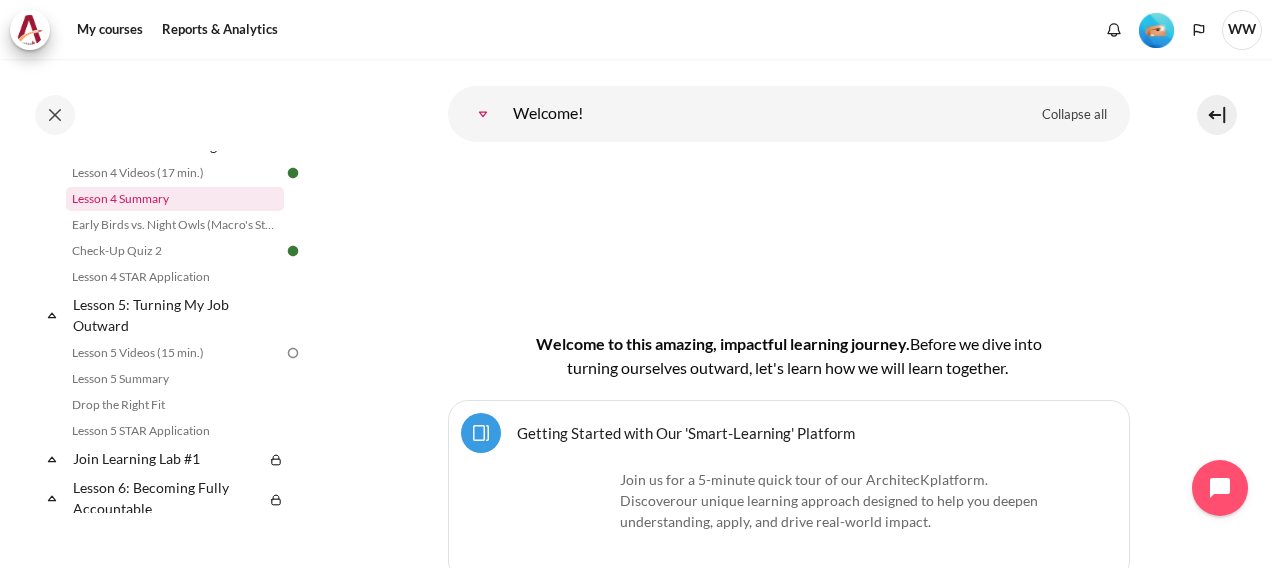 scroll, scrollTop: 800, scrollLeft: 0, axis: vertical 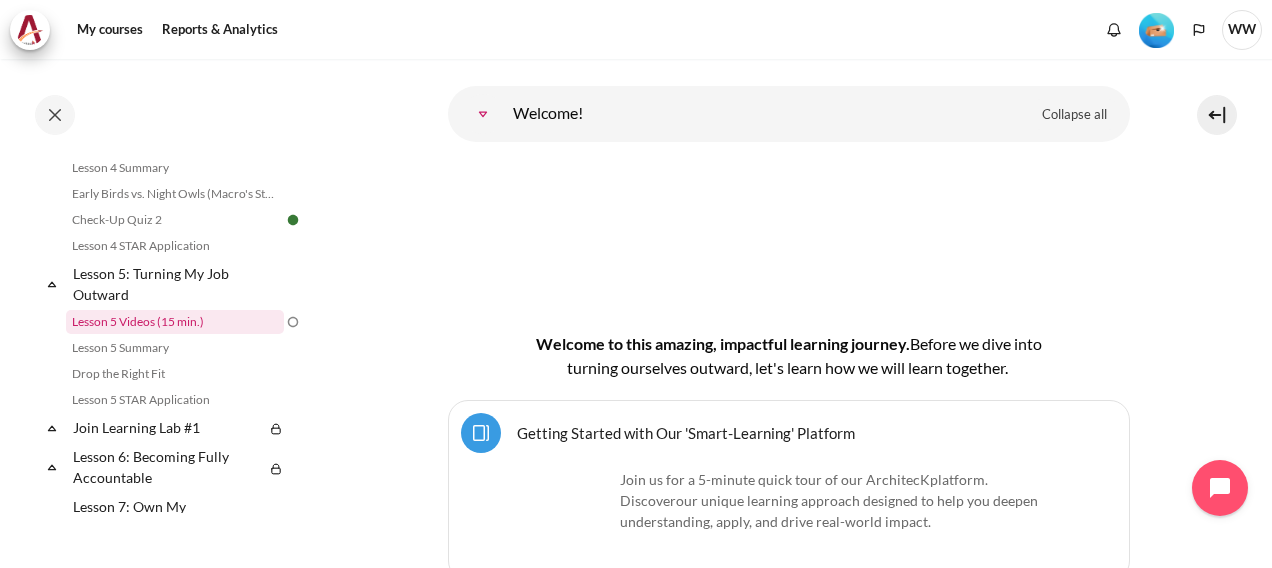 click on "Lesson 5 Videos (15 min.)" at bounding box center (175, 322) 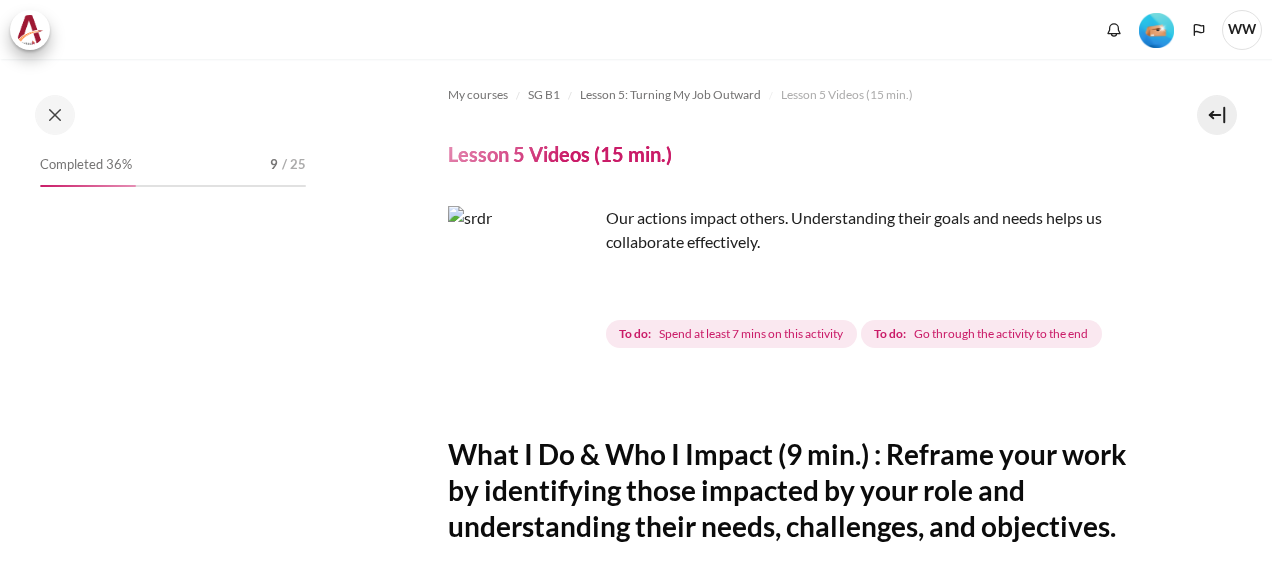scroll, scrollTop: 0, scrollLeft: 0, axis: both 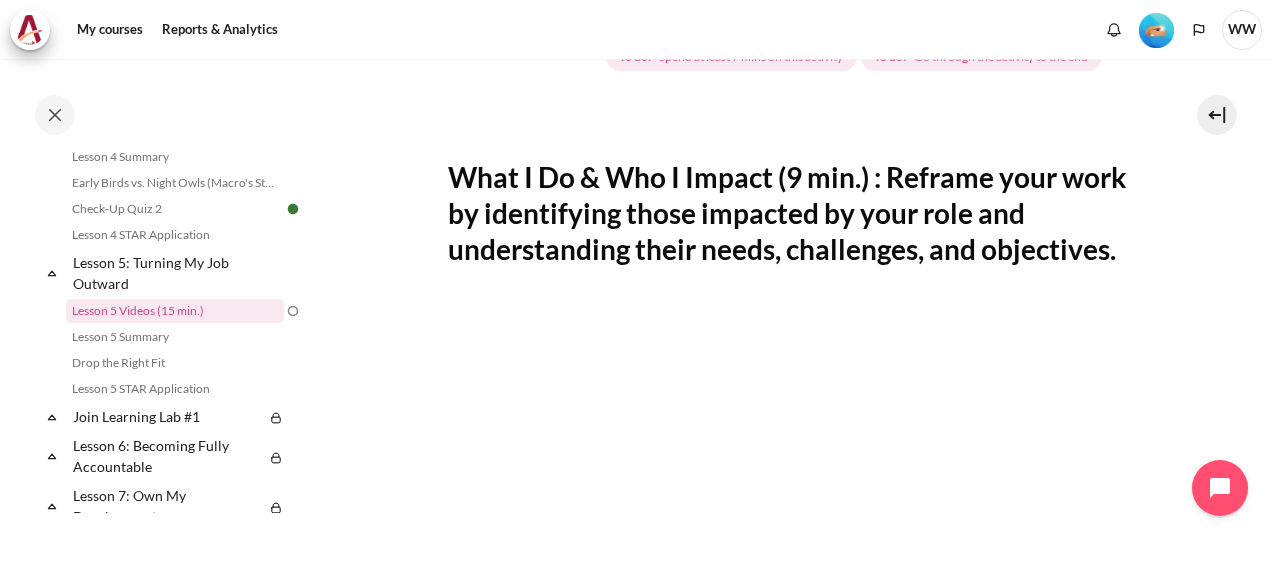 click on "My courses
SG B1
Lesson 5: Turning My Job Outward
Lesson 5 Videos (15 min.)
Lesson 5 Videos (15 min.)
Completion requirements" at bounding box center (788, 441) 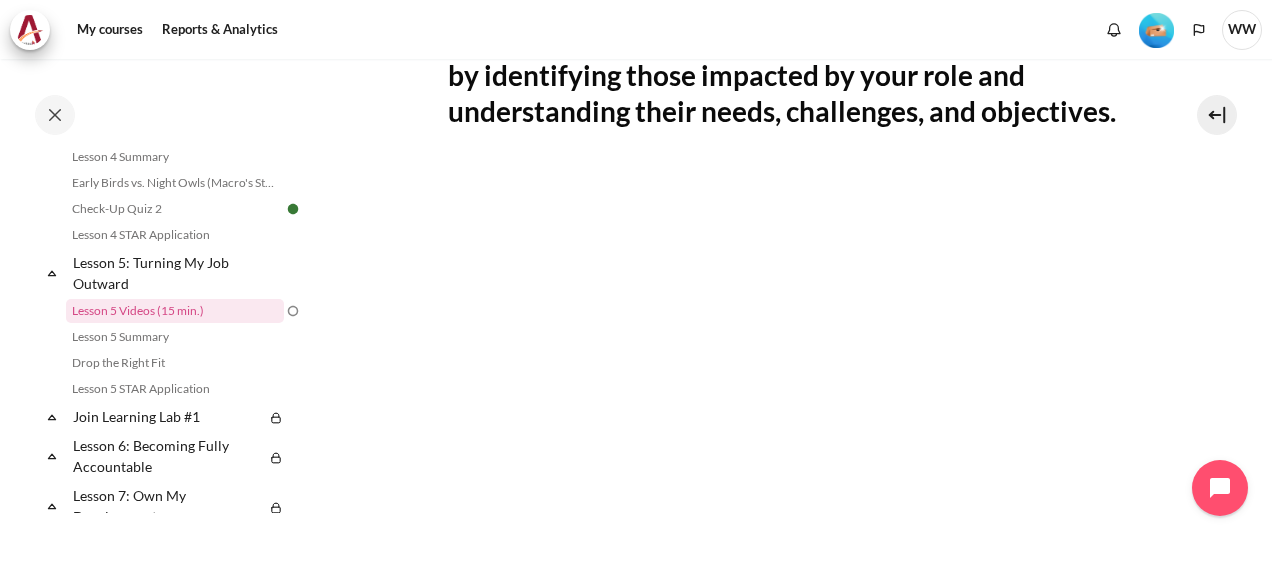 scroll, scrollTop: 421, scrollLeft: 0, axis: vertical 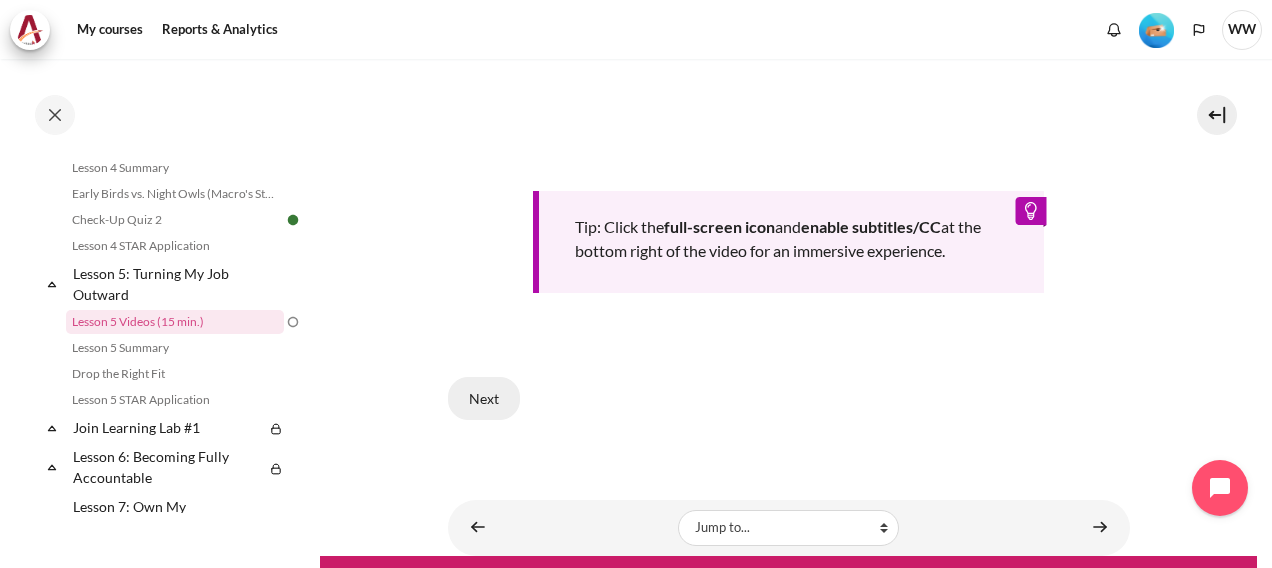 click on "Next" at bounding box center [484, 398] 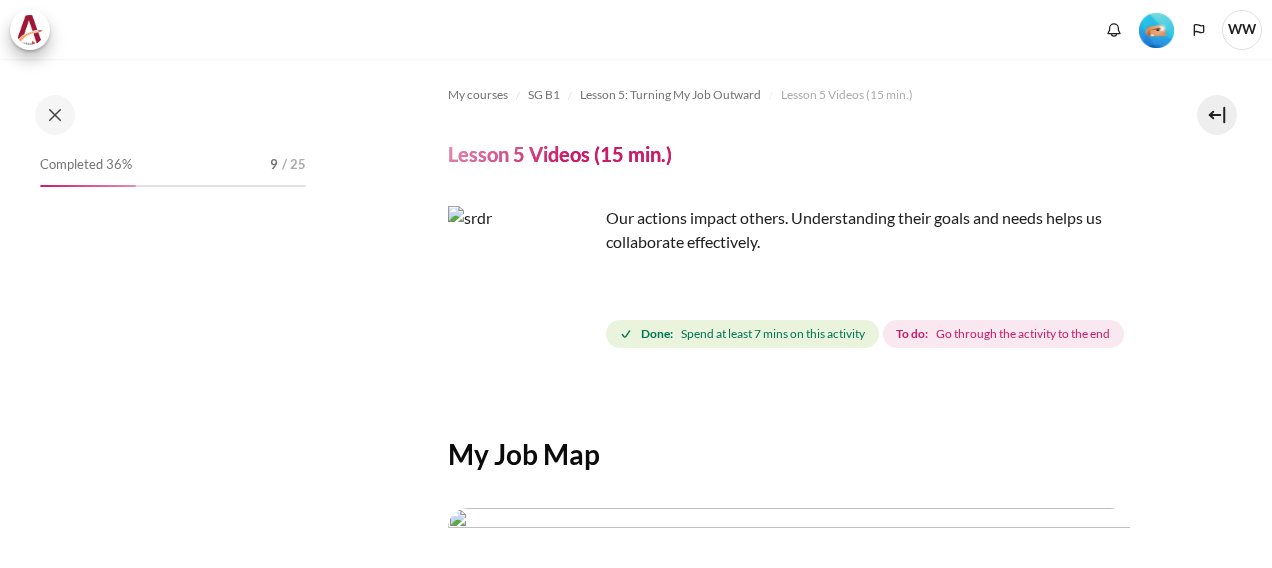 scroll, scrollTop: 0, scrollLeft: 0, axis: both 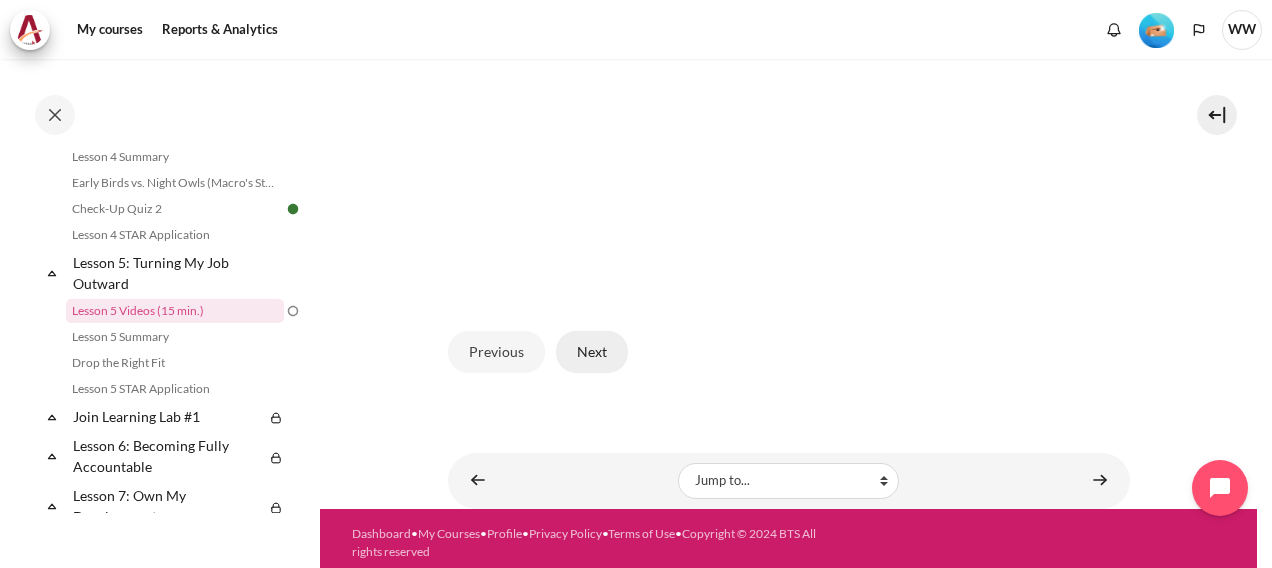 click on "Next" at bounding box center (592, 352) 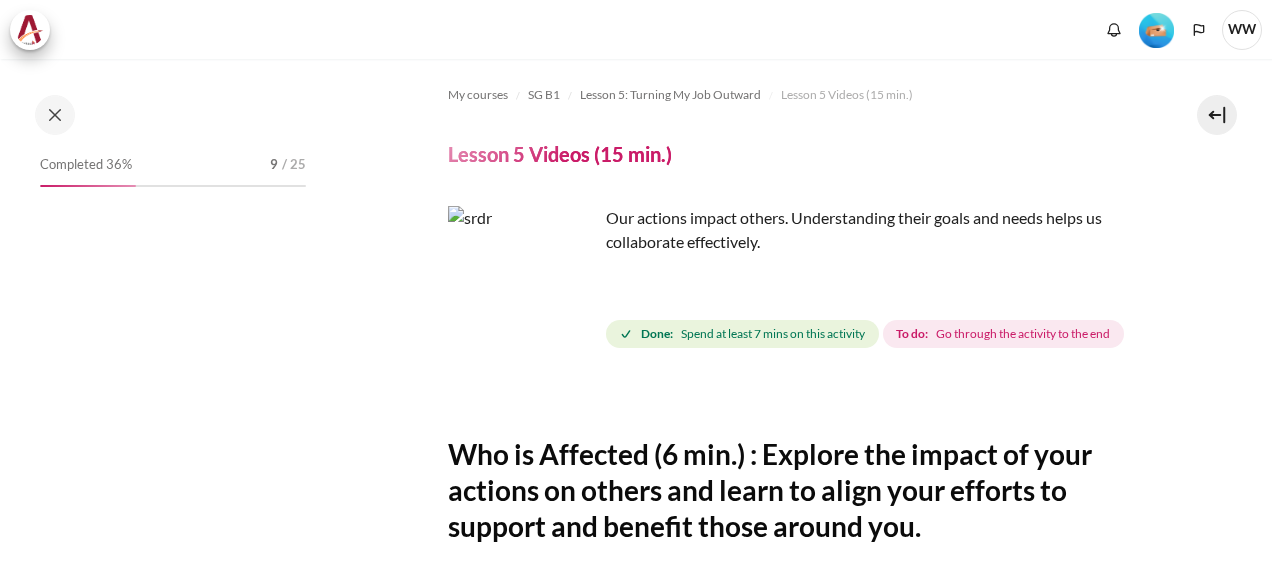 scroll, scrollTop: 0, scrollLeft: 0, axis: both 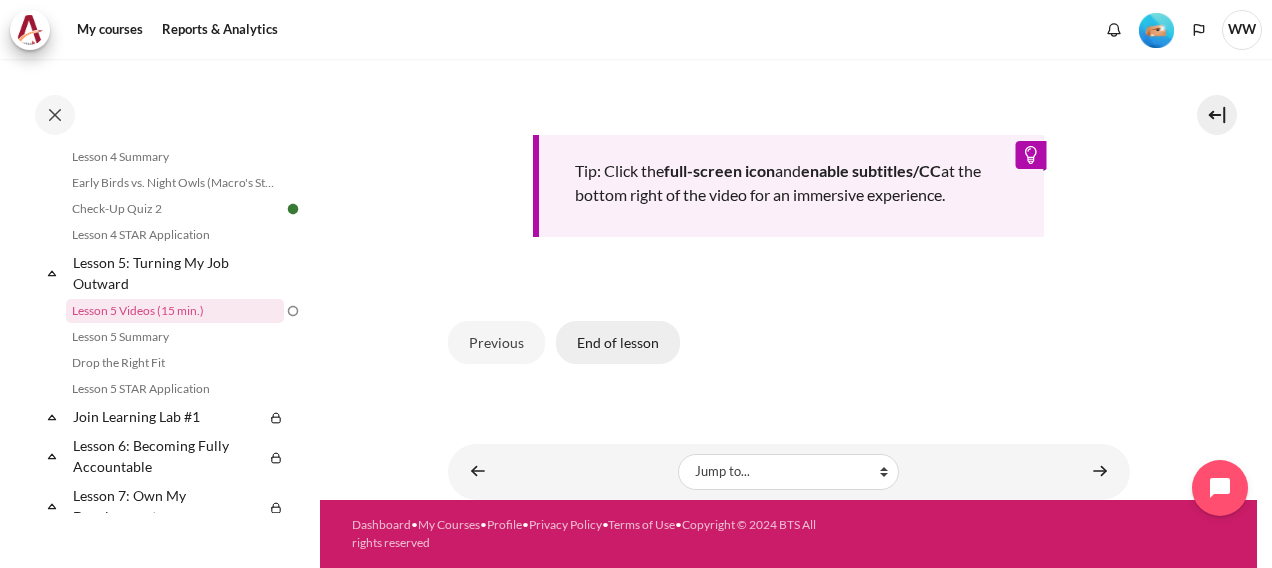 click on "End of lesson" at bounding box center (618, 342) 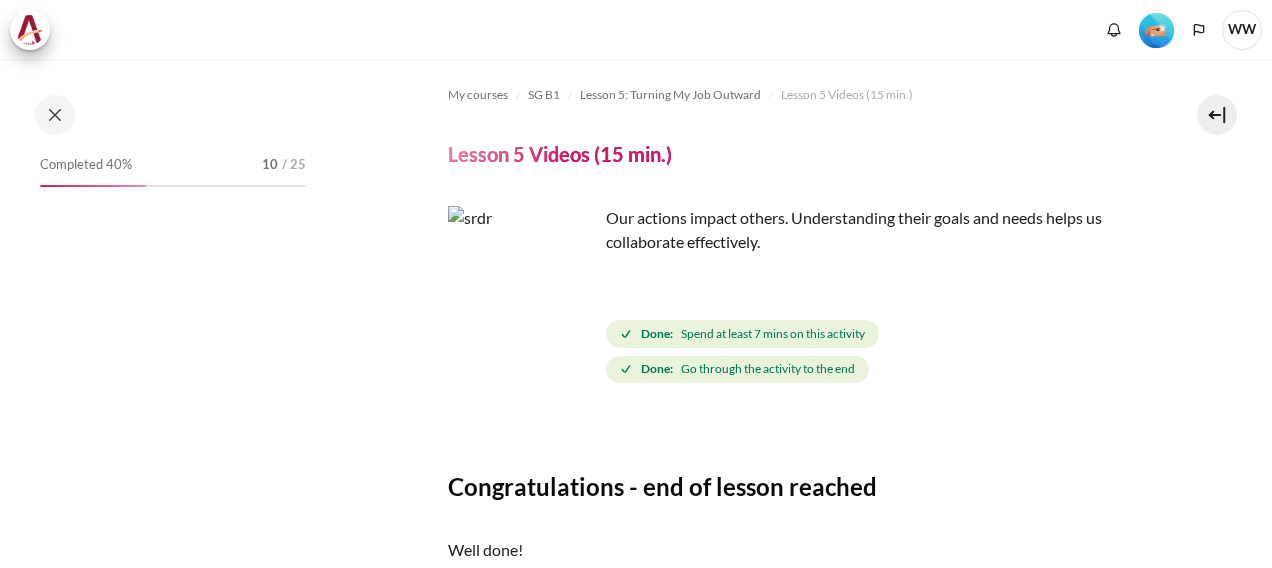 scroll, scrollTop: 0, scrollLeft: 0, axis: both 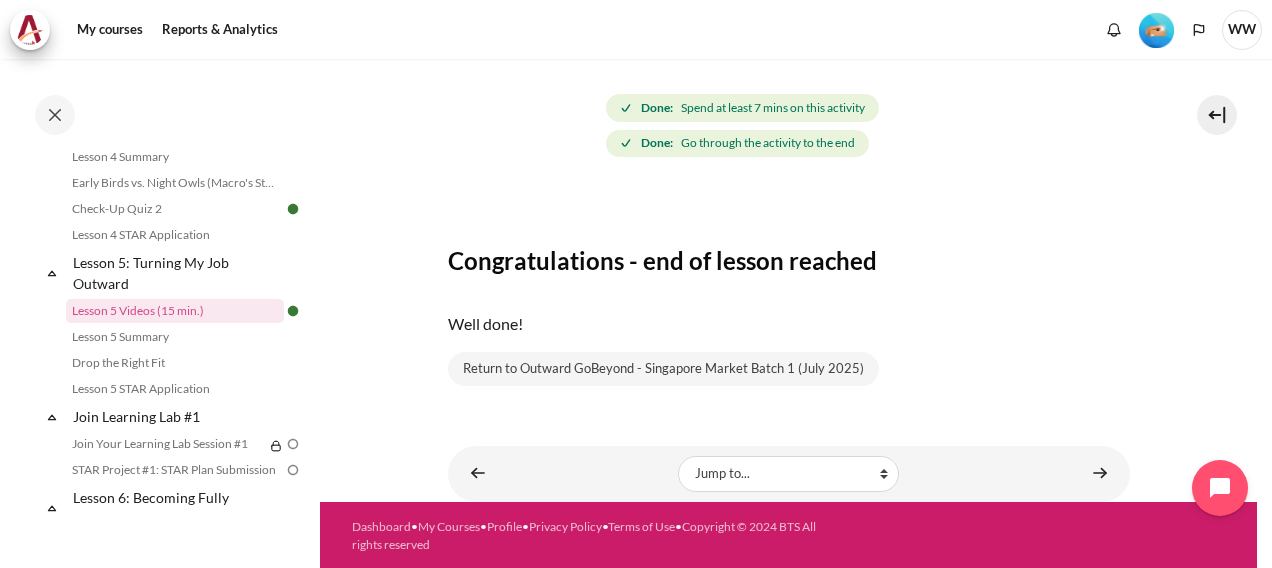 click on "My courses
SG B1
Lesson 5: Turning My Job Outward
Lesson 5 Videos (15 min.)
Lesson 5 Videos (15 min.)
Done:" at bounding box center (789, 124) 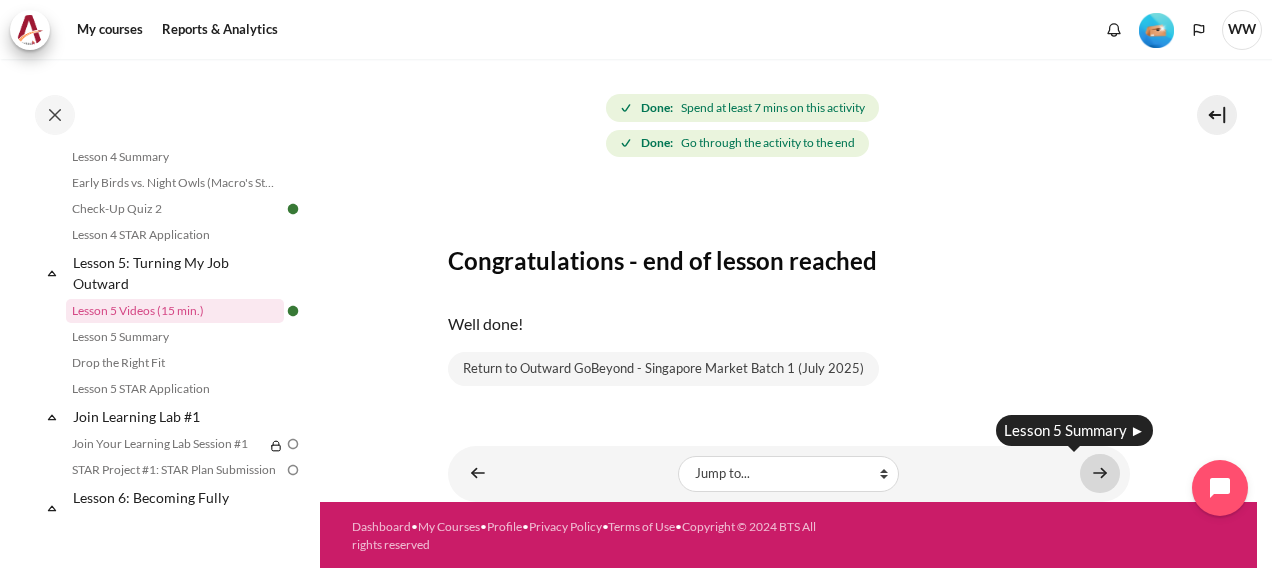 click at bounding box center (1100, 473) 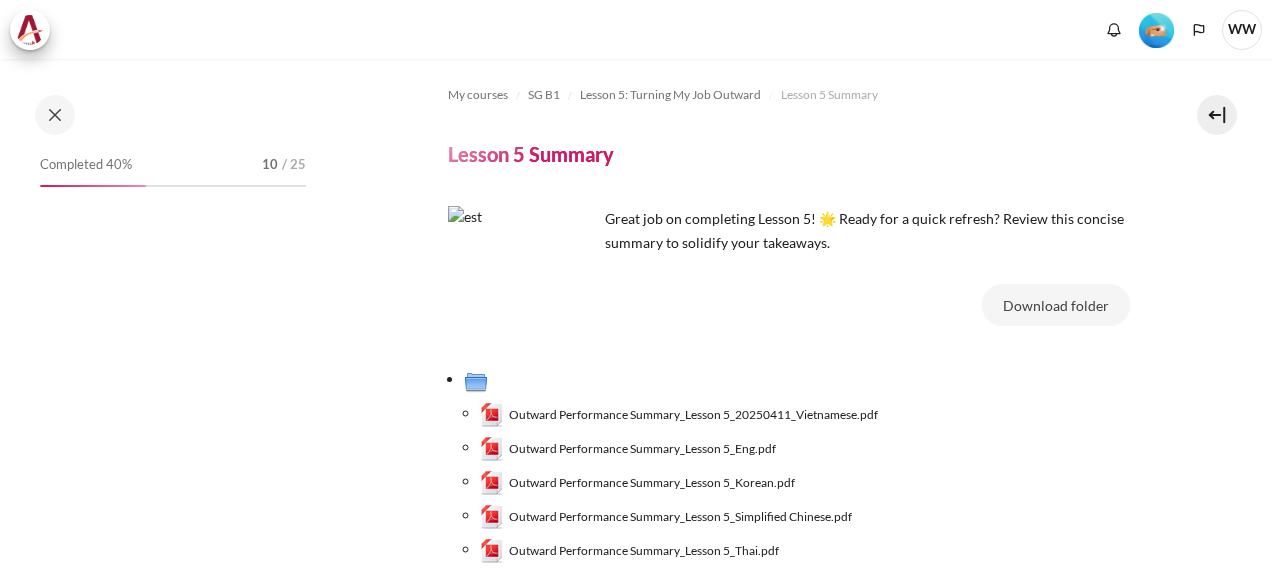 scroll, scrollTop: 0, scrollLeft: 0, axis: both 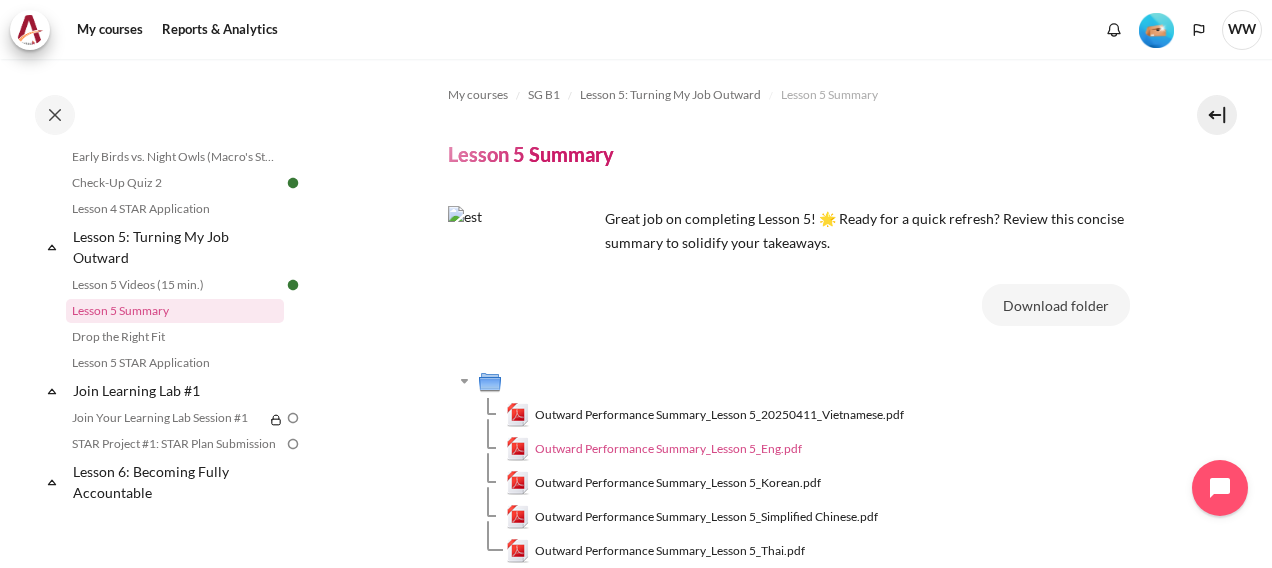 click on "Outward Performance Summary_Lesson 5_Eng.pdf" at bounding box center [668, 449] 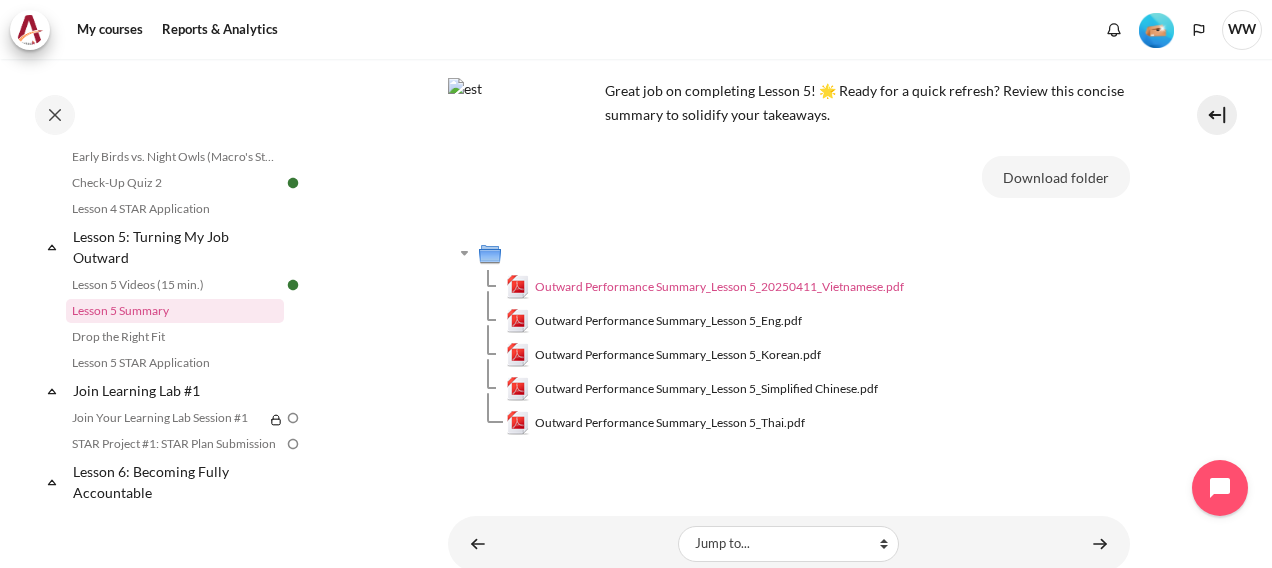 scroll, scrollTop: 199, scrollLeft: 0, axis: vertical 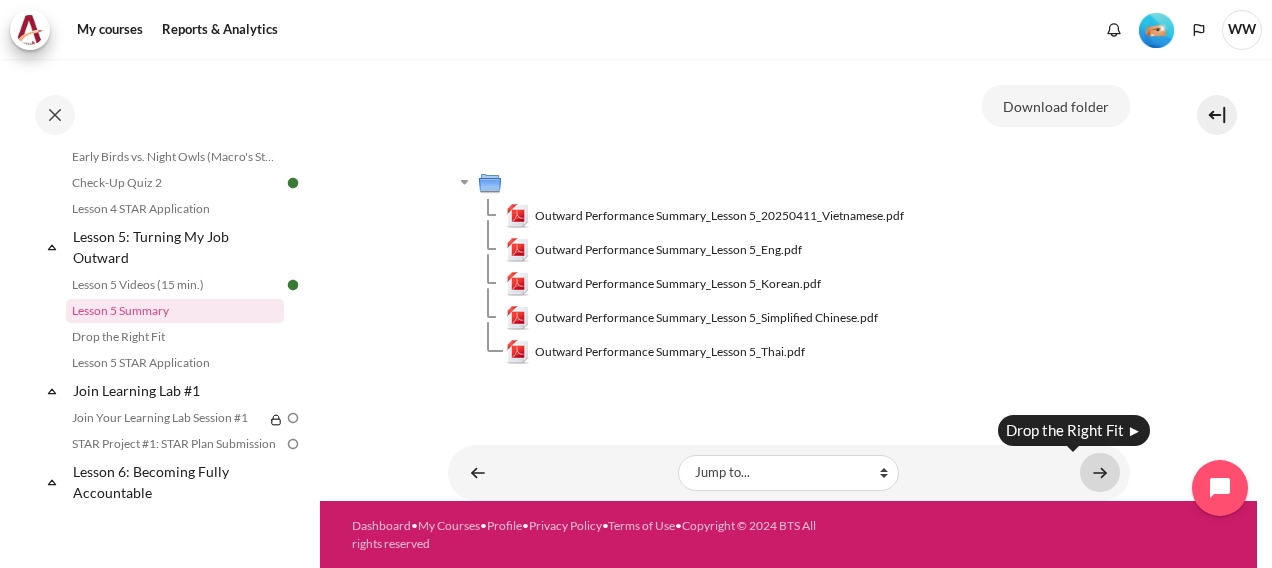click at bounding box center (1100, 472) 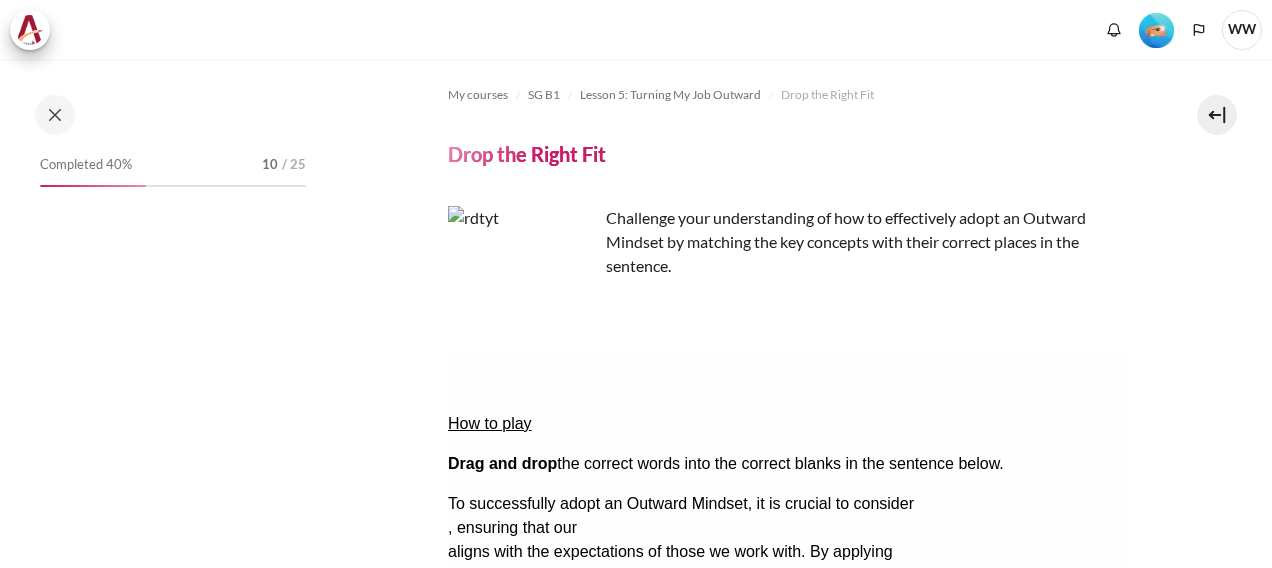 scroll, scrollTop: 0, scrollLeft: 0, axis: both 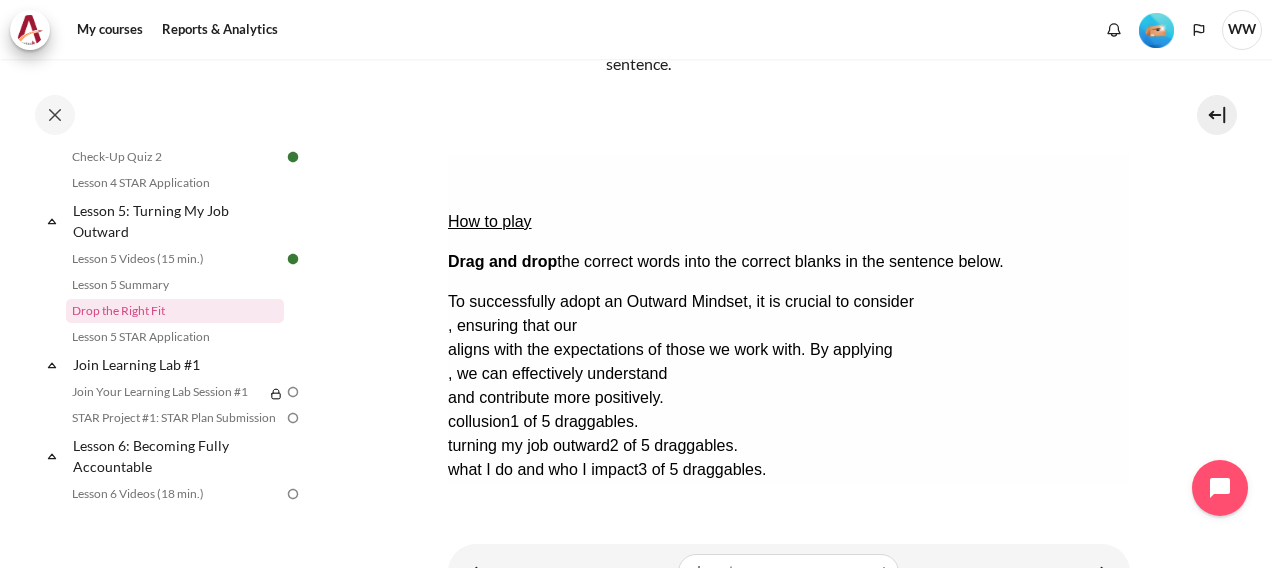 click on "what I do and who I impact" at bounding box center (542, 469) 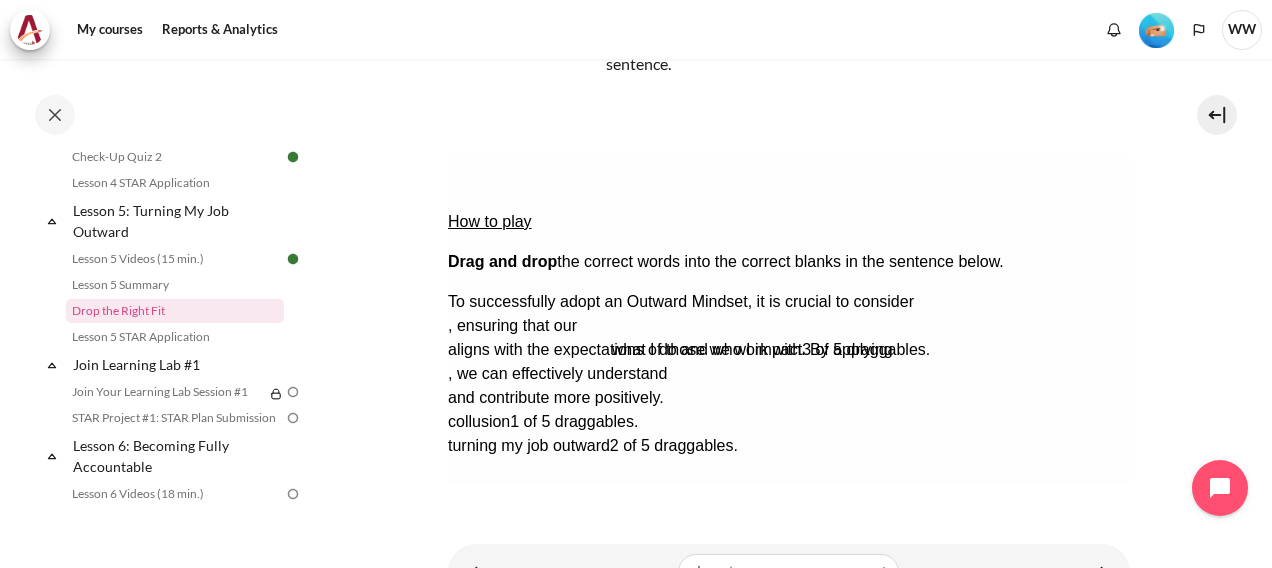 drag, startPoint x: 830, startPoint y: 361, endPoint x: 997, endPoint y: 213, distance: 223.14345 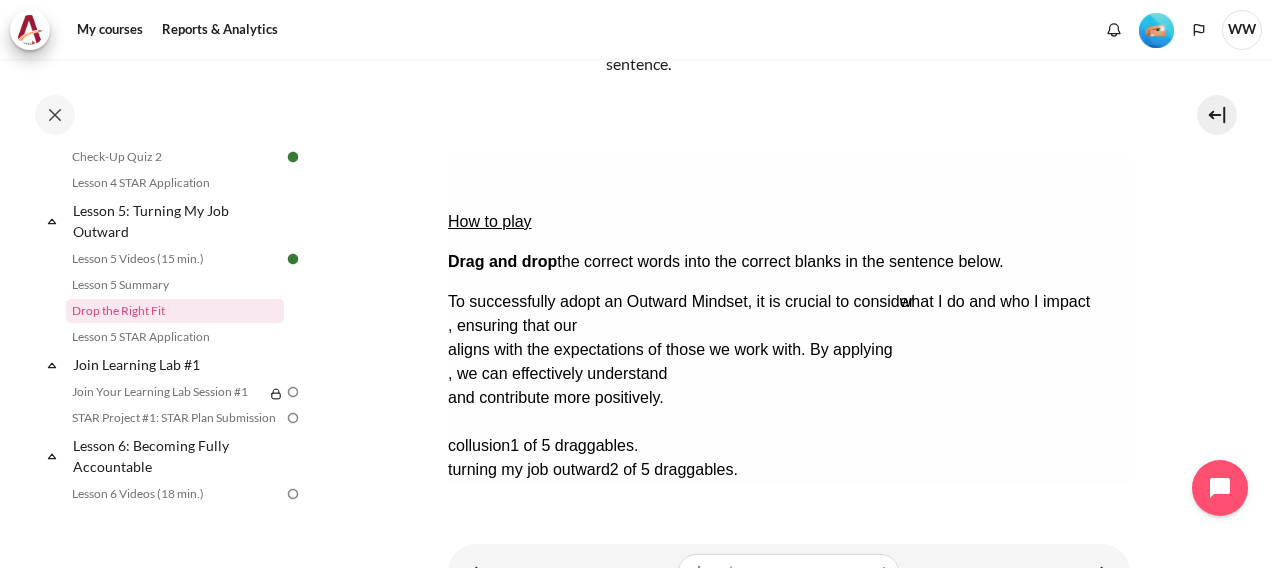 drag, startPoint x: 576, startPoint y: 363, endPoint x: 1038, endPoint y: 196, distance: 491.25656 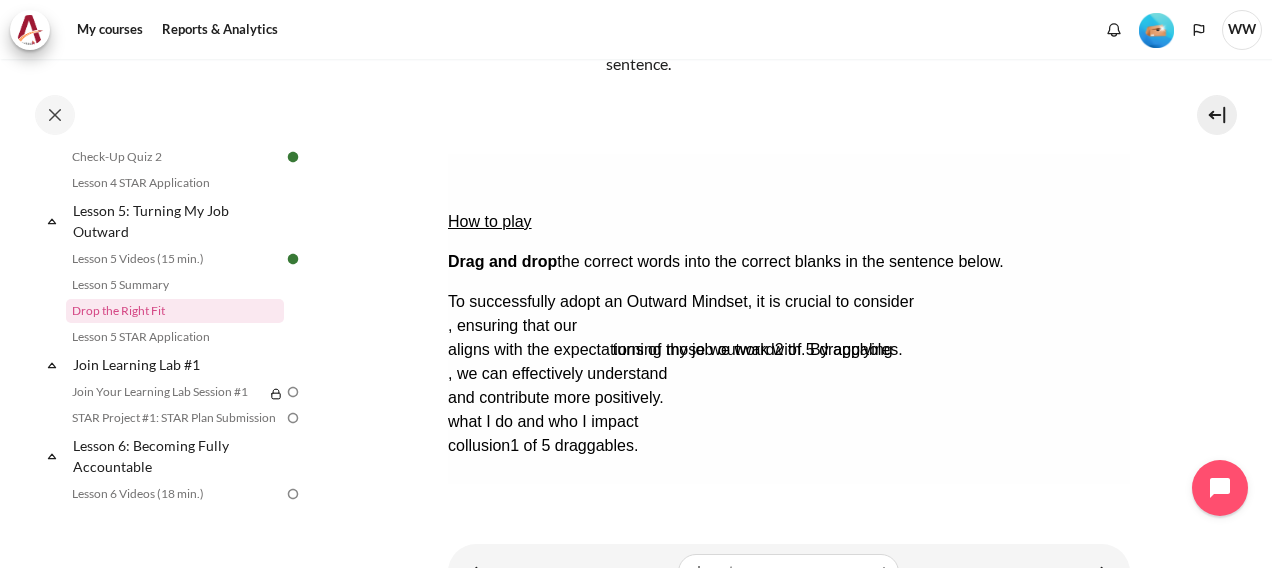 drag, startPoint x: 888, startPoint y: 361, endPoint x: 1067, endPoint y: 236, distance: 218.32544 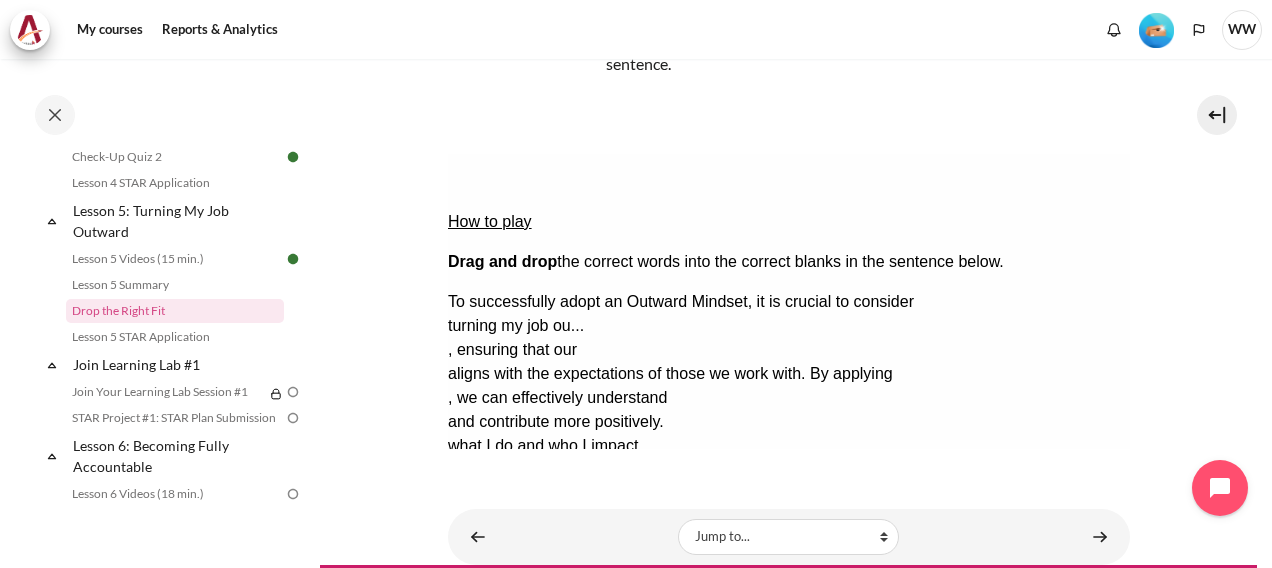 drag, startPoint x: 948, startPoint y: 356, endPoint x: 682, endPoint y: 261, distance: 282.4553 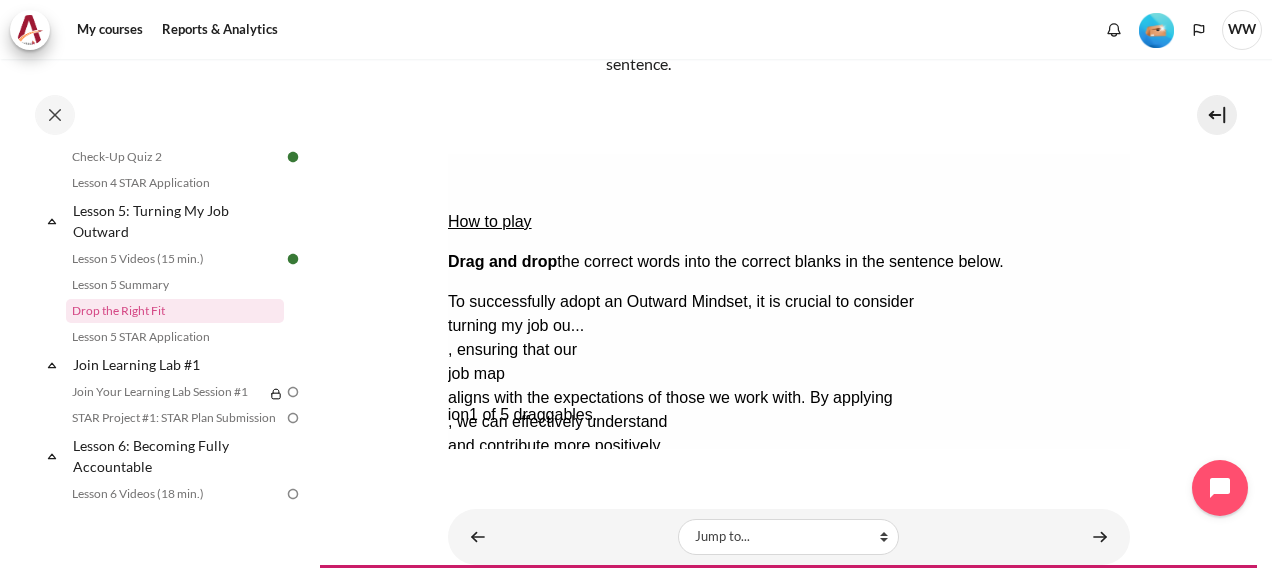 drag, startPoint x: 718, startPoint y: 366, endPoint x: 676, endPoint y: 286, distance: 90.35486 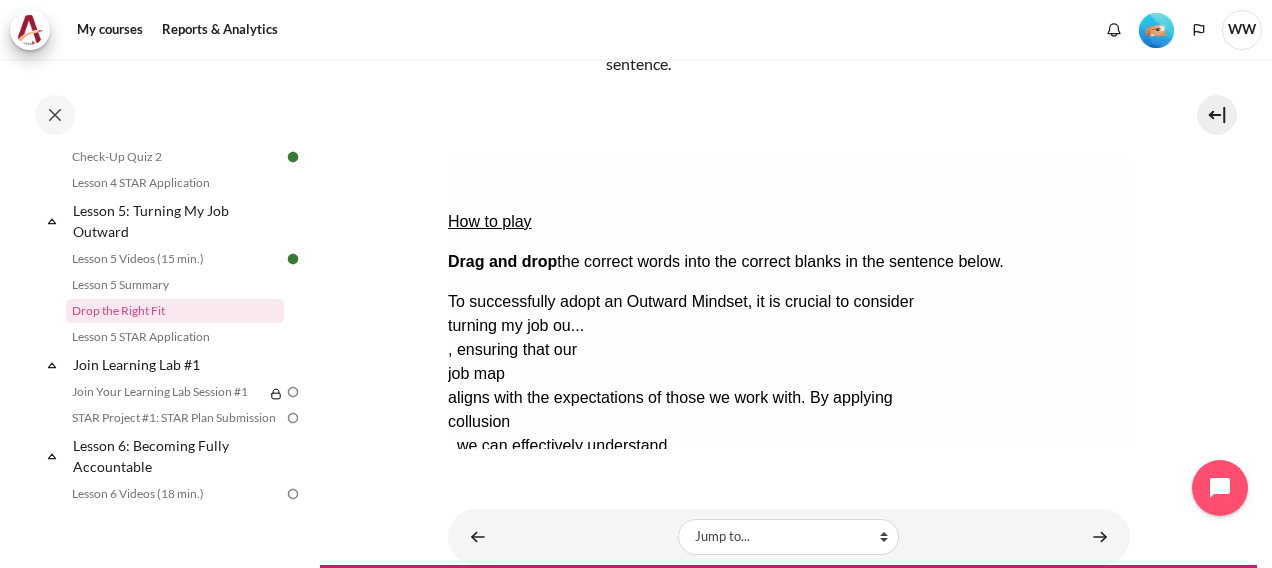 drag, startPoint x: 155, startPoint y: 213, endPoint x: 115, endPoint y: 173, distance: 56.568542 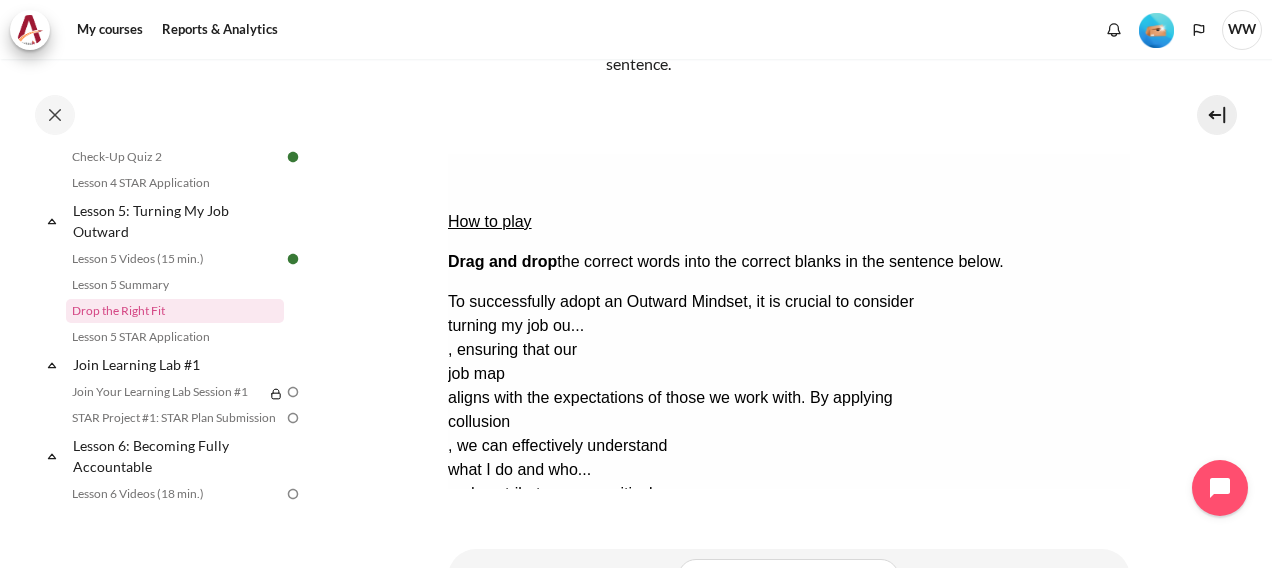 click on "Show solution Show the solution. The task will be marked with its correct solution." 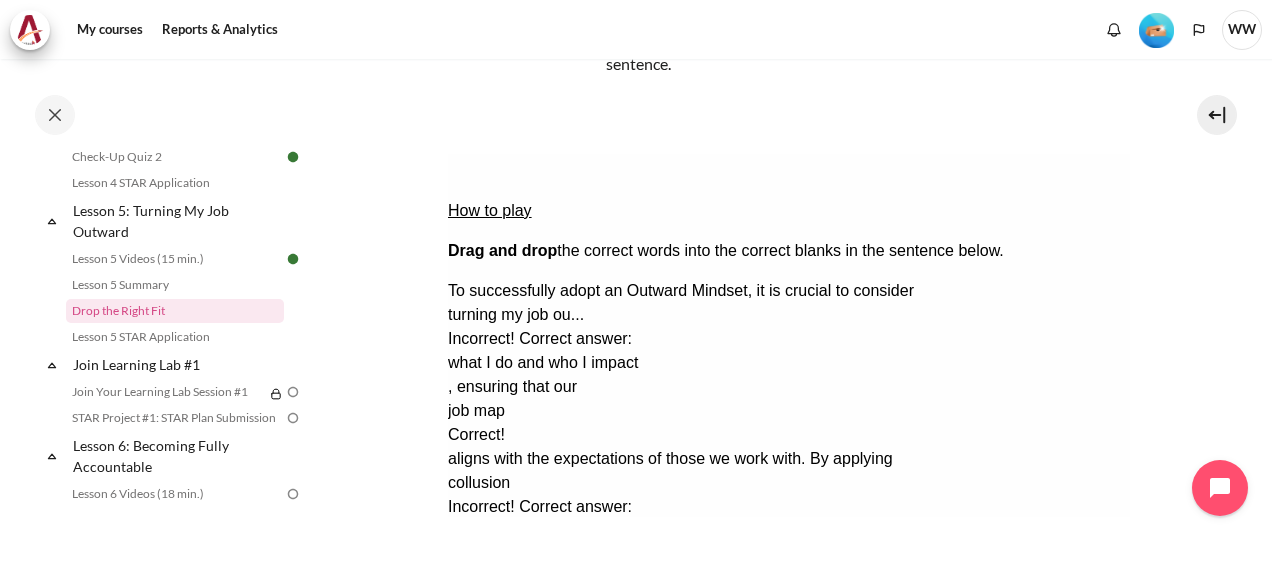 scroll, scrollTop: 0, scrollLeft: 0, axis: both 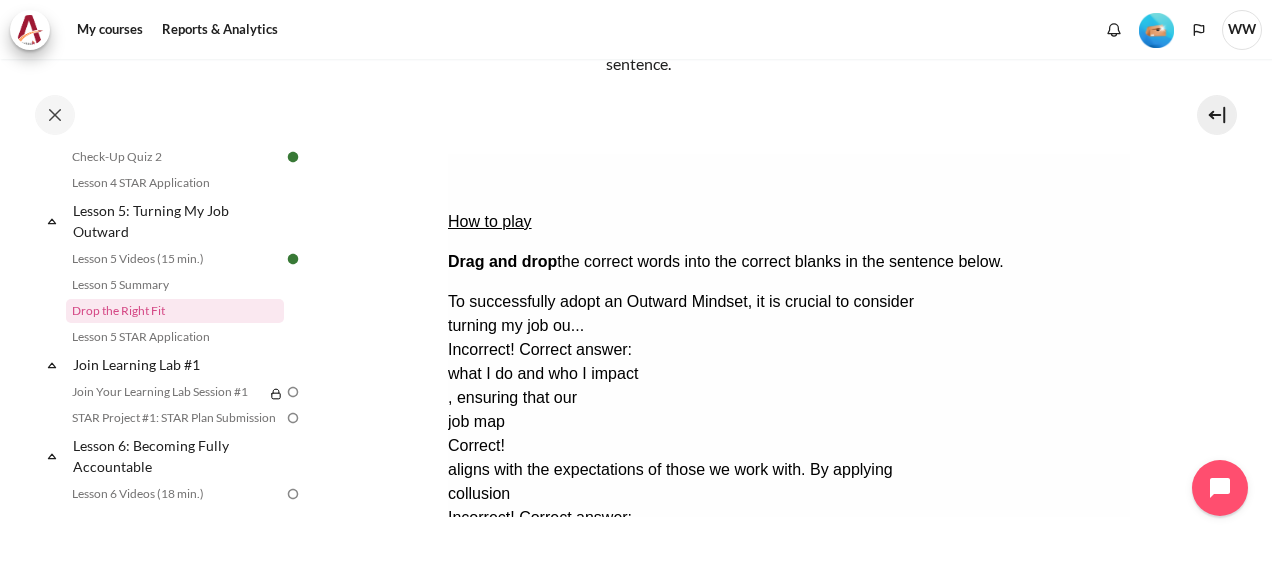 click on "Retry Retry the task. Reset all responses and start the task over again." 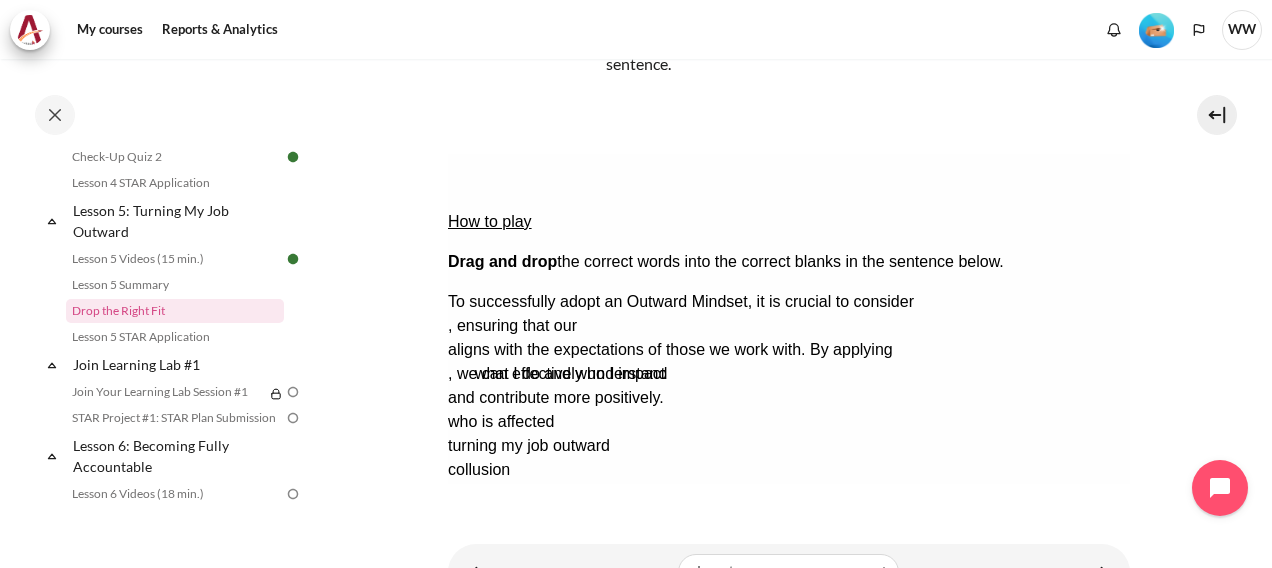 drag, startPoint x: 559, startPoint y: 211, endPoint x: 609, endPoint y: 68, distance: 151.48927 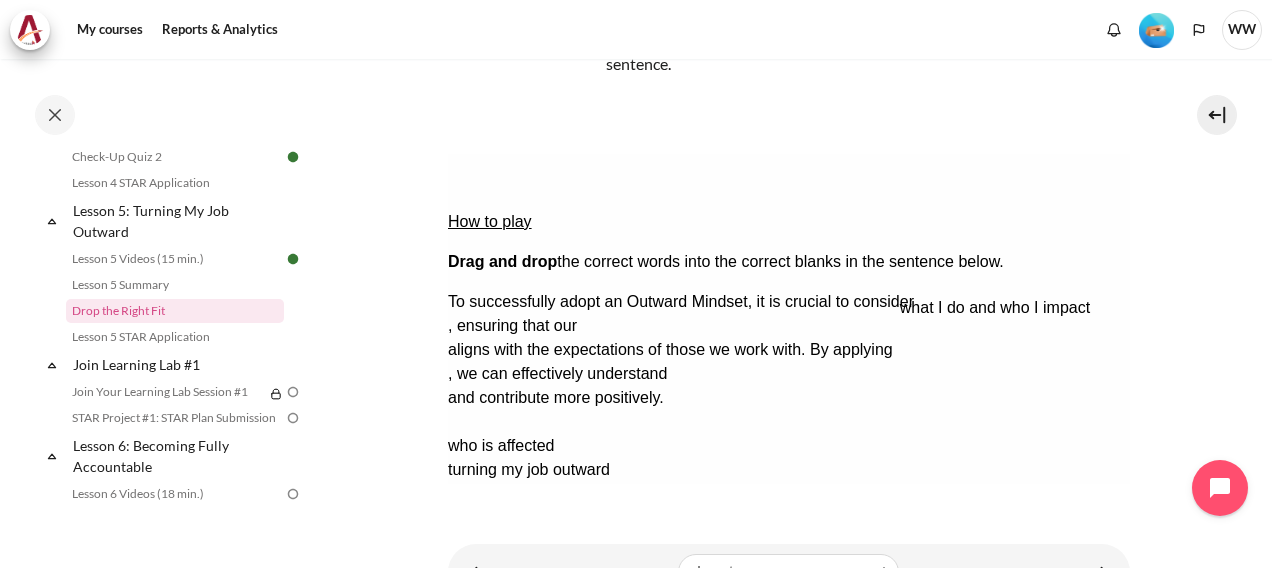 drag, startPoint x: 79, startPoint y: 202, endPoint x: 615, endPoint y: 87, distance: 548.19794 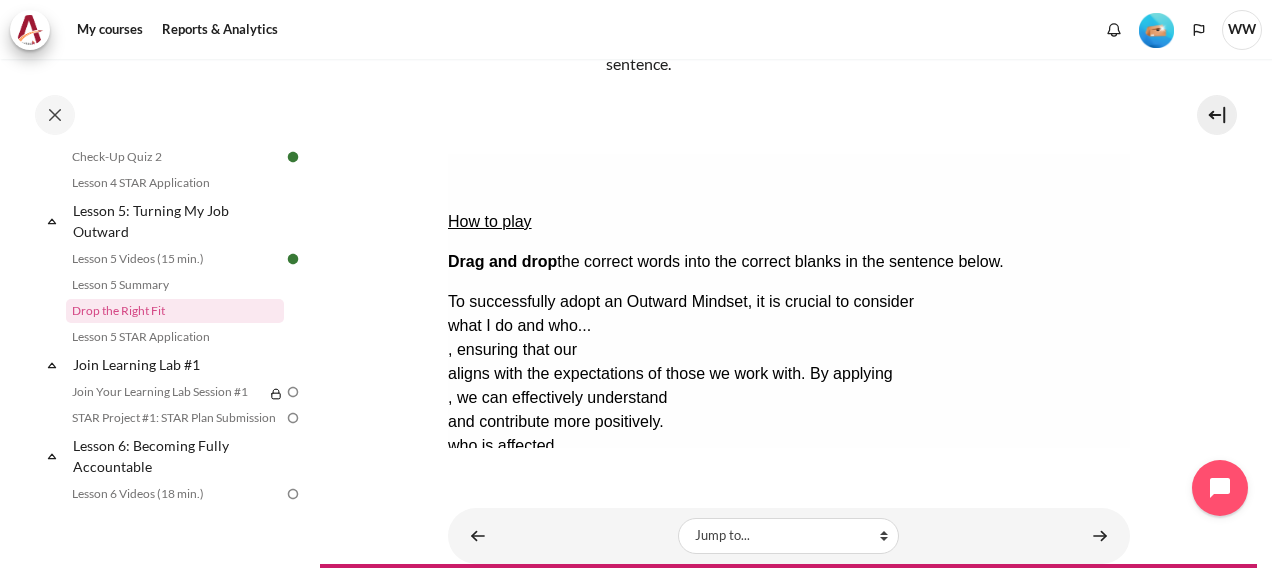 drag, startPoint x: 469, startPoint y: 212, endPoint x: 230, endPoint y: 111, distance: 259.46484 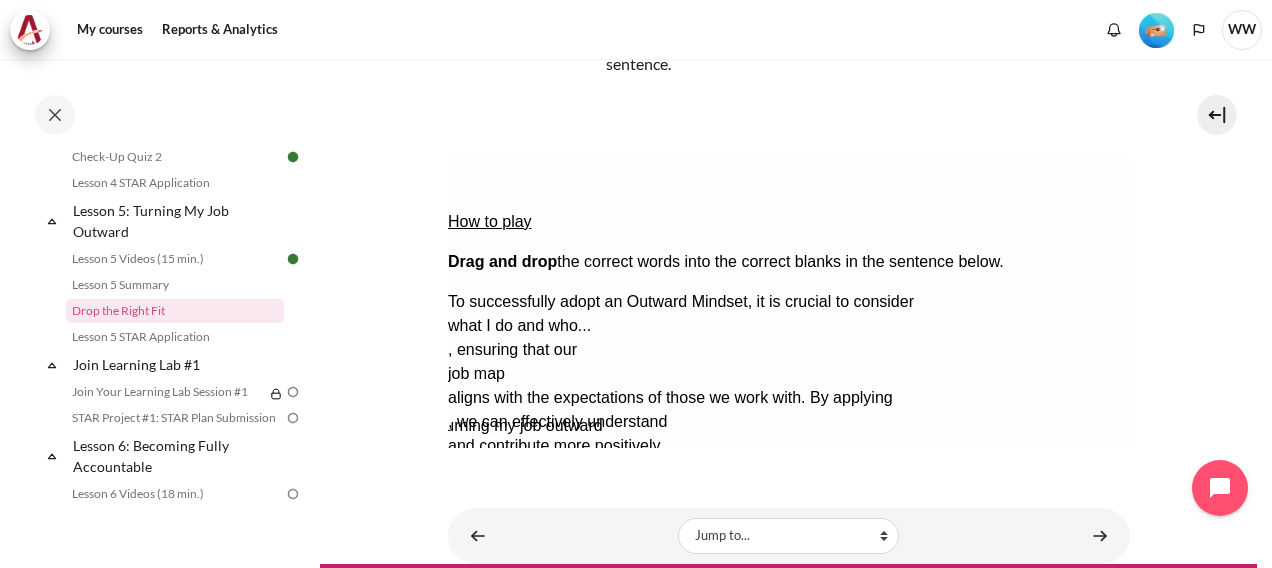 drag, startPoint x: 243, startPoint y: 216, endPoint x: 235, endPoint y: 147, distance: 69.46222 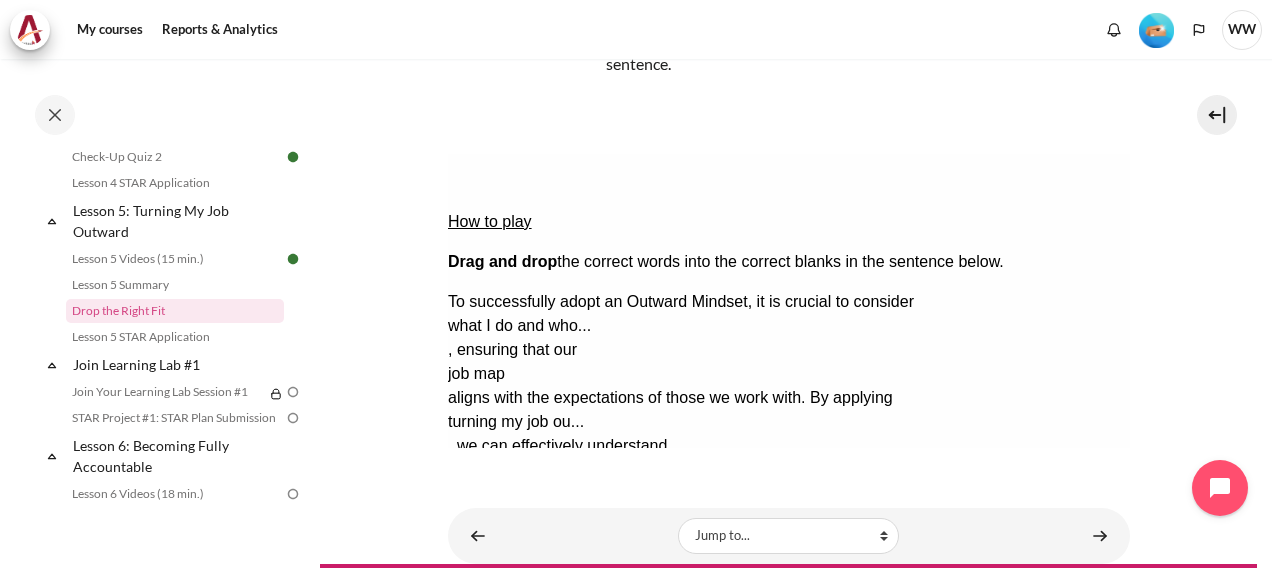 drag, startPoint x: 77, startPoint y: 208, endPoint x: 77, endPoint y: 168, distance: 40 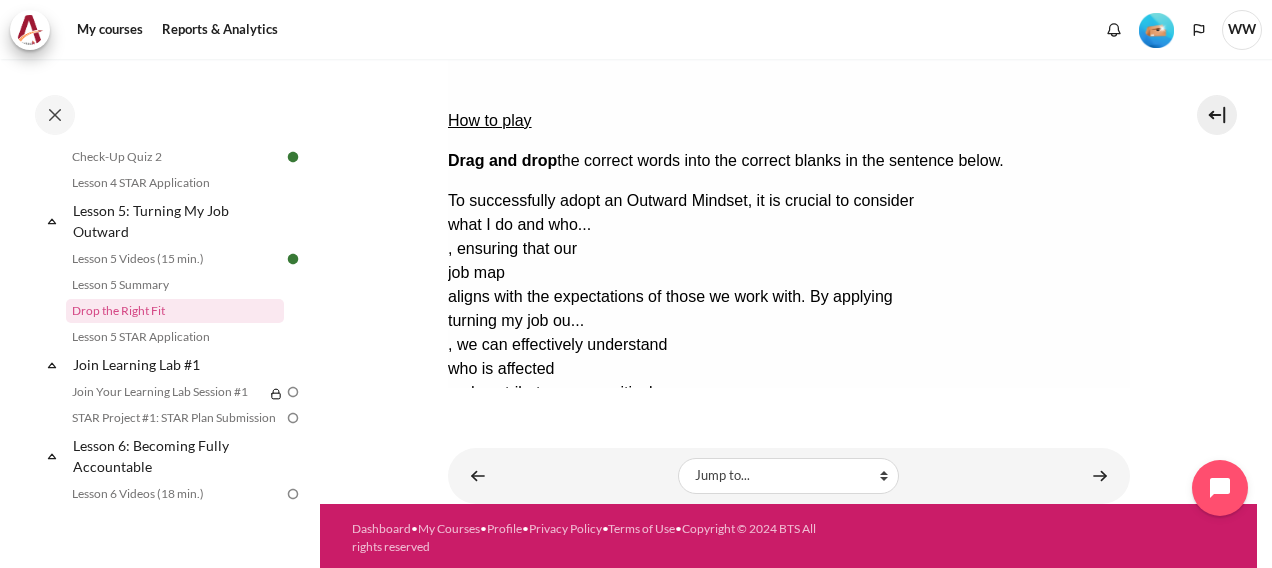 scroll, scrollTop: 306, scrollLeft: 0, axis: vertical 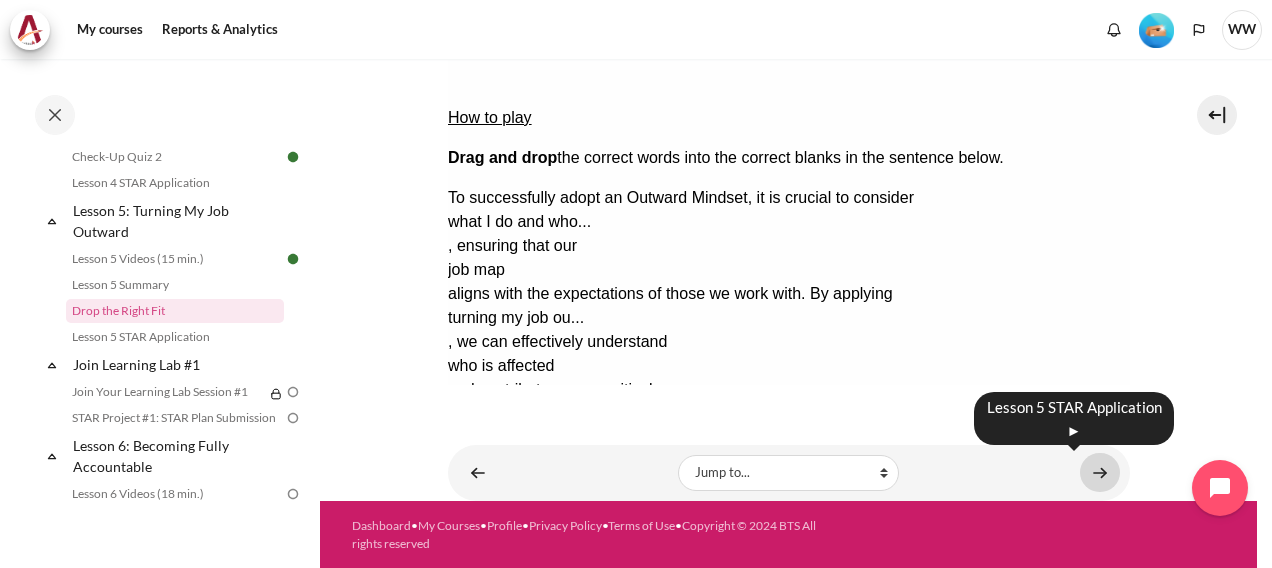 click 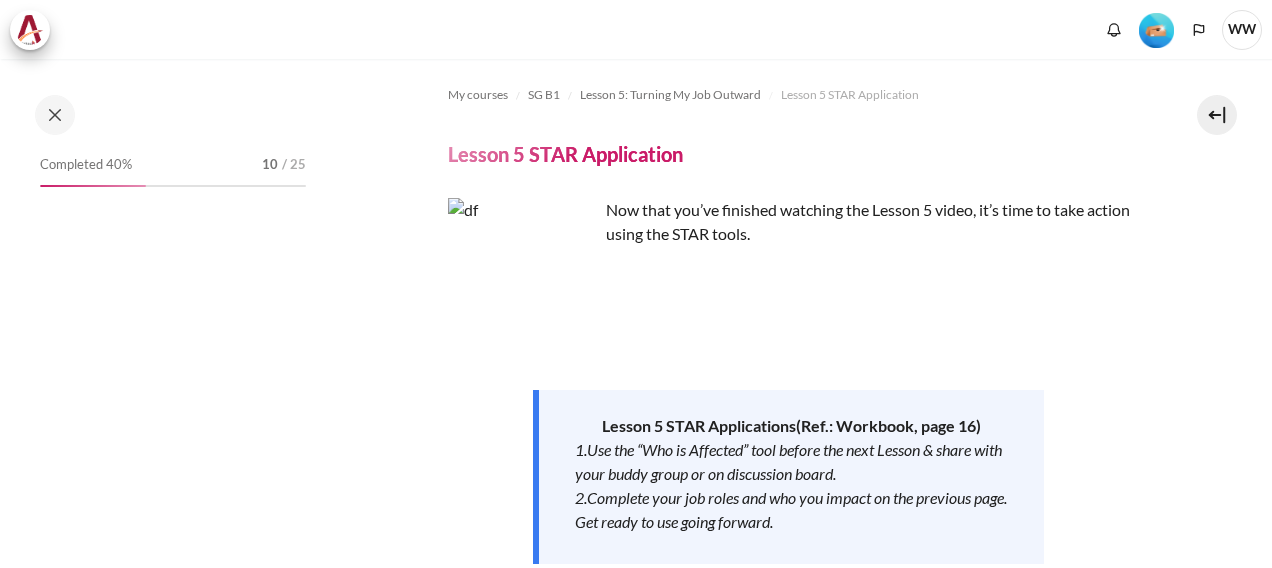 scroll, scrollTop: 0, scrollLeft: 0, axis: both 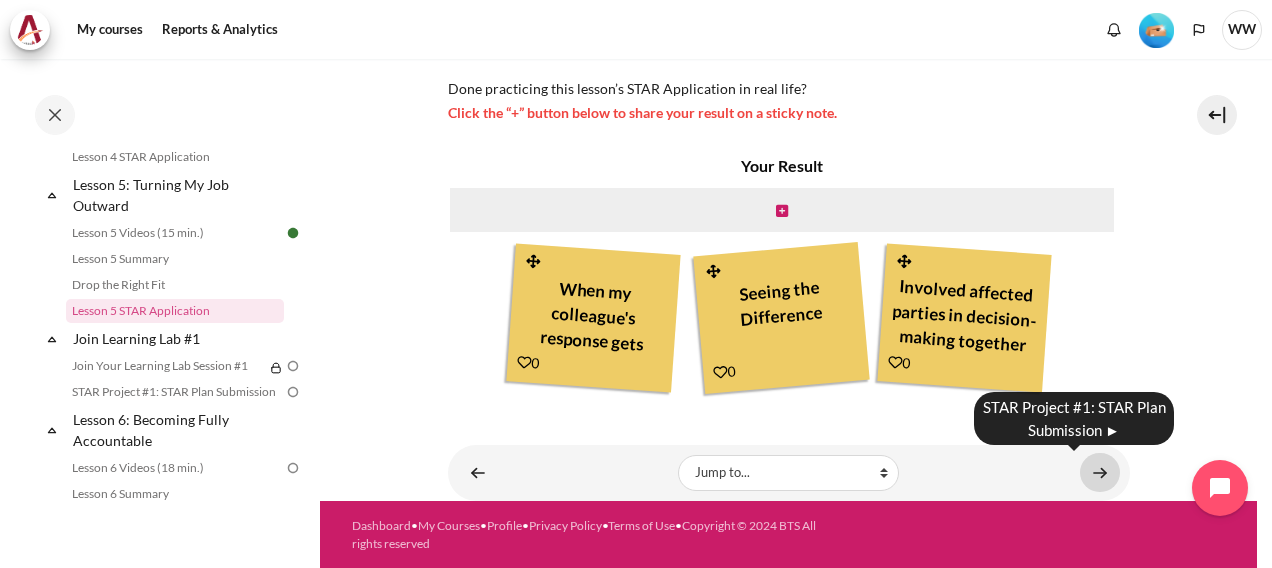 click at bounding box center (1100, 472) 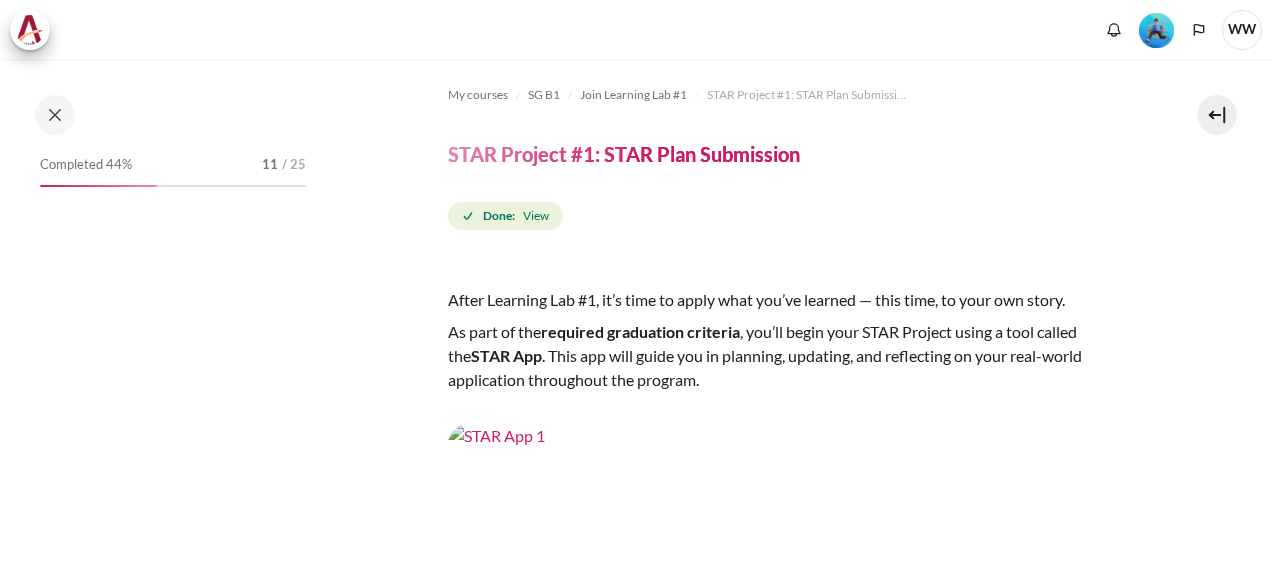 scroll, scrollTop: 0, scrollLeft: 0, axis: both 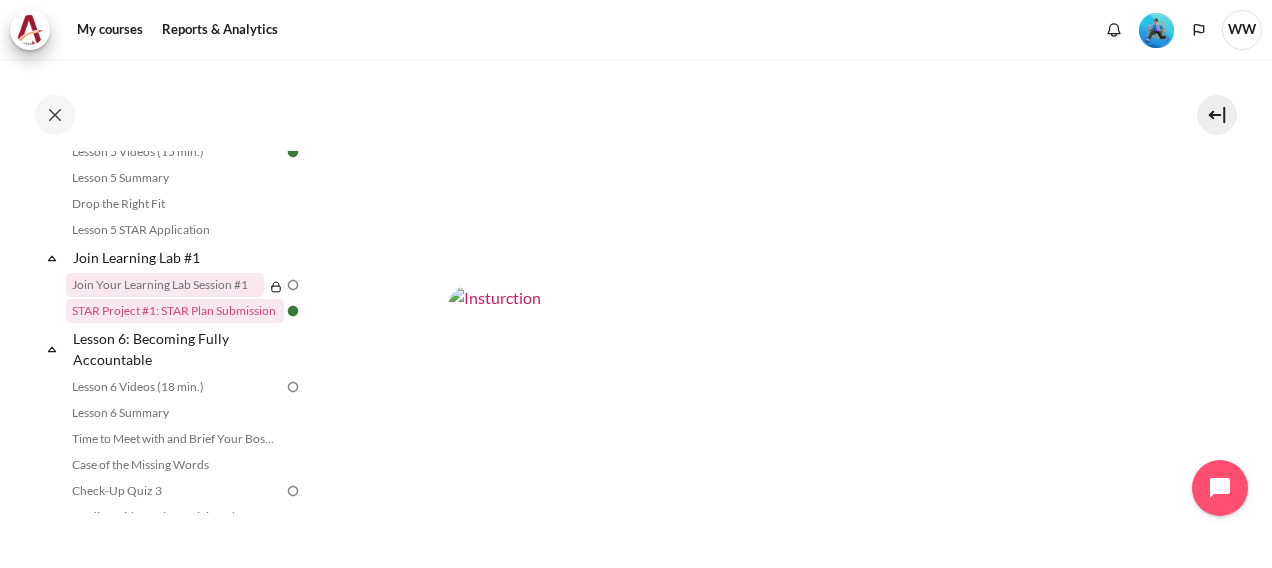 click on "Join Your Learning Lab Session #1" at bounding box center [165, 285] 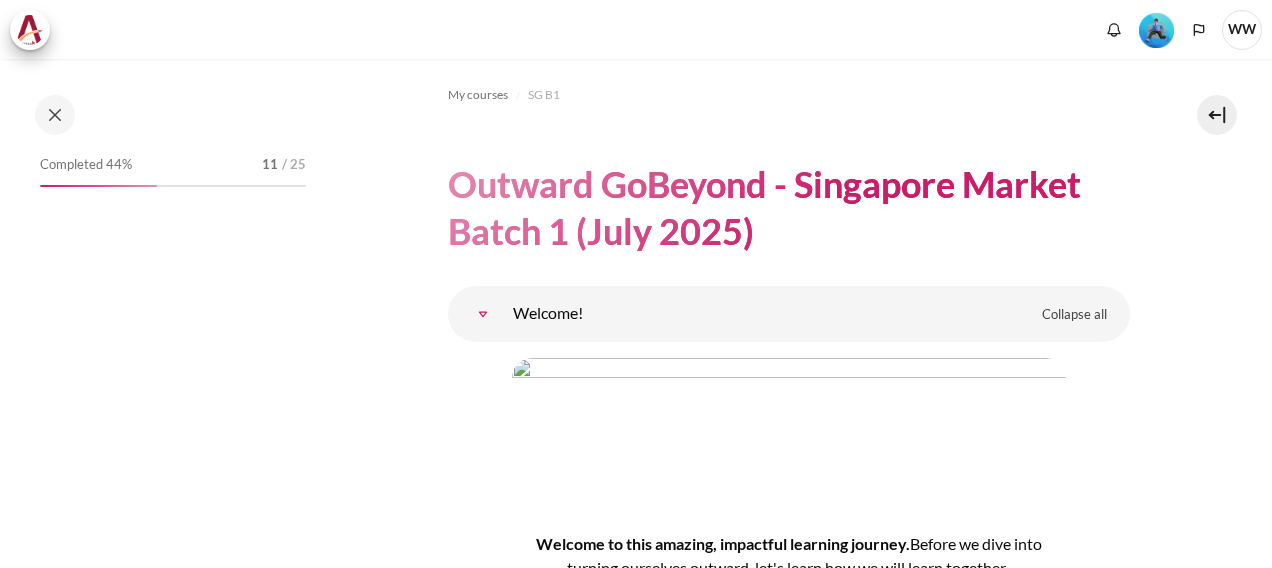 scroll, scrollTop: 0, scrollLeft: 0, axis: both 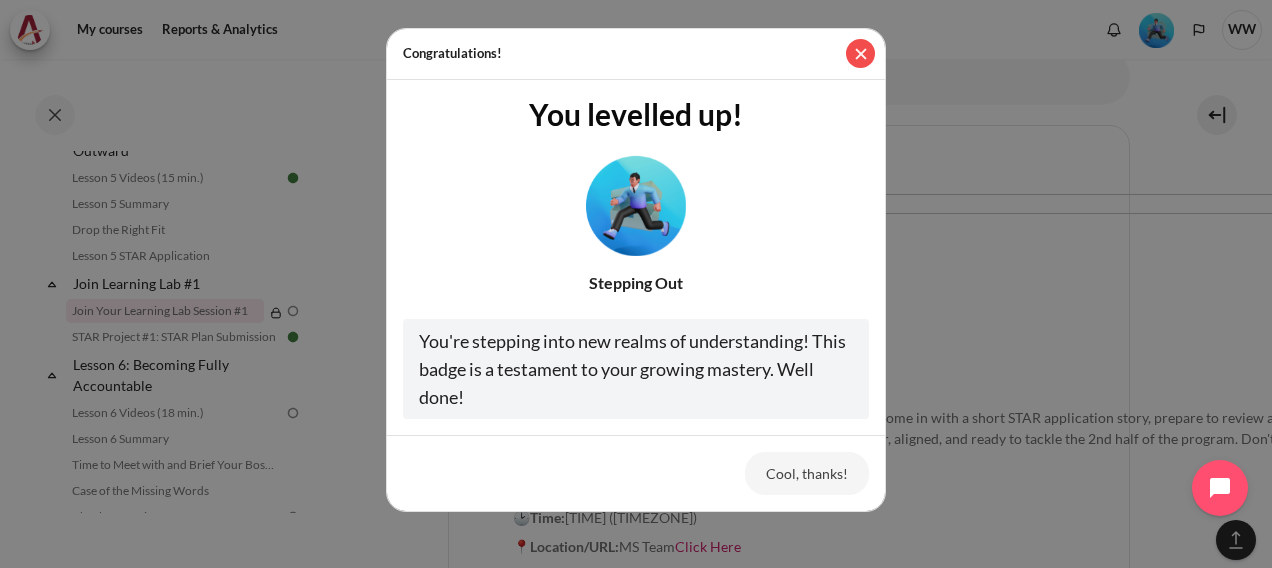 click at bounding box center (860, 53) 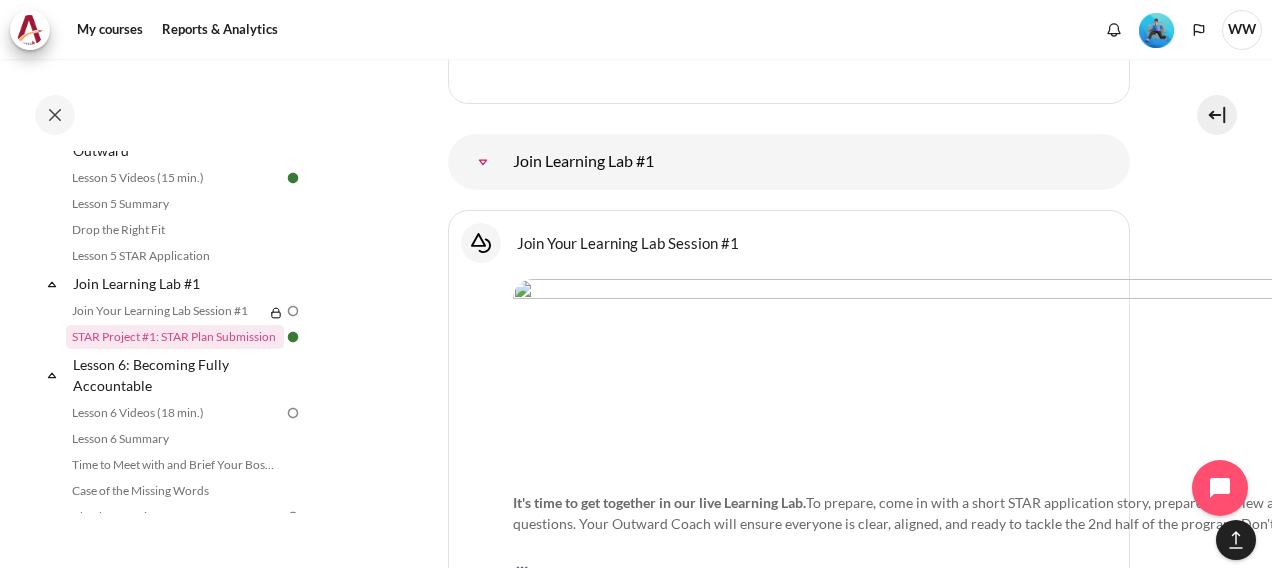 scroll, scrollTop: 2234, scrollLeft: 0, axis: vertical 